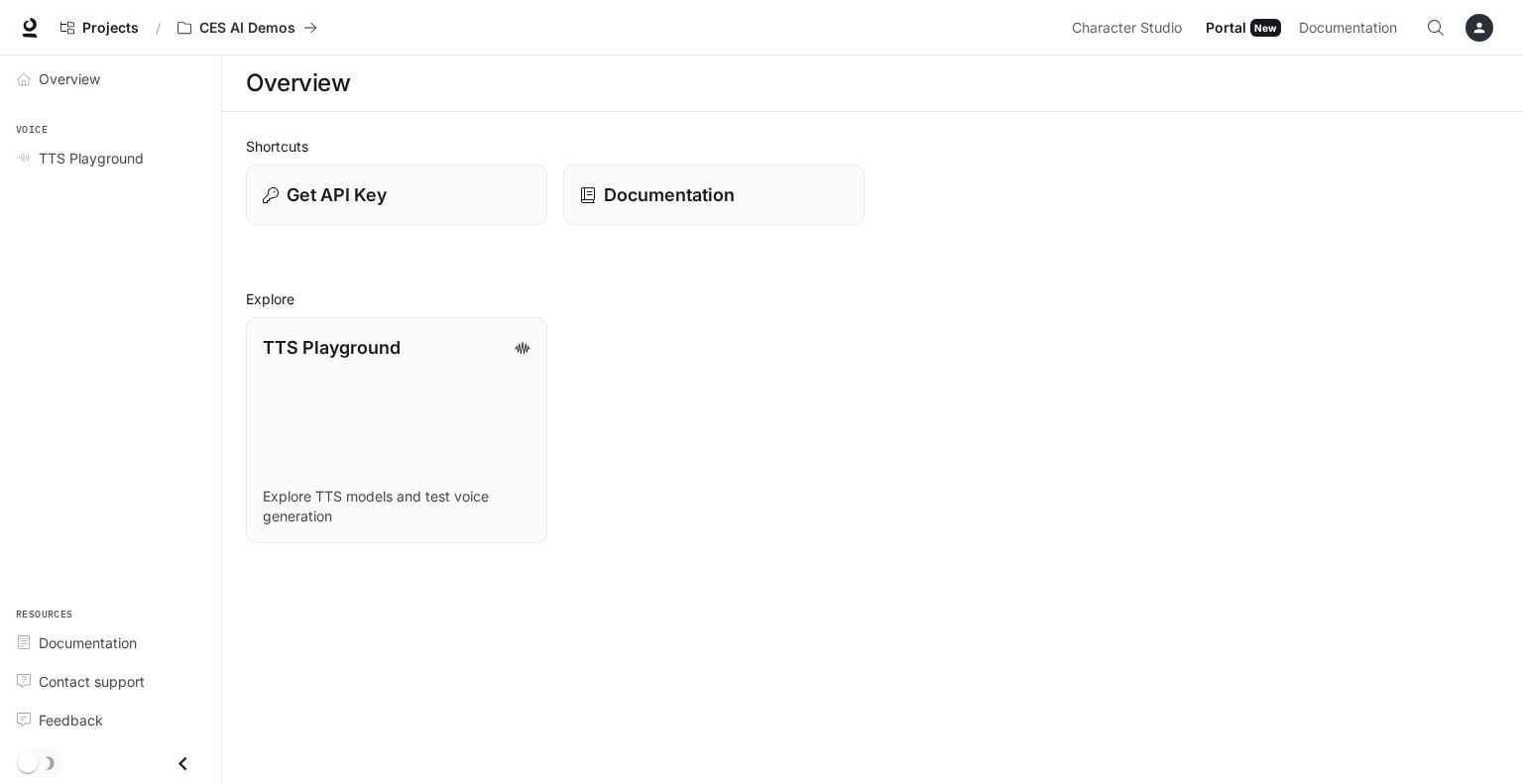 scroll, scrollTop: 0, scrollLeft: 0, axis: both 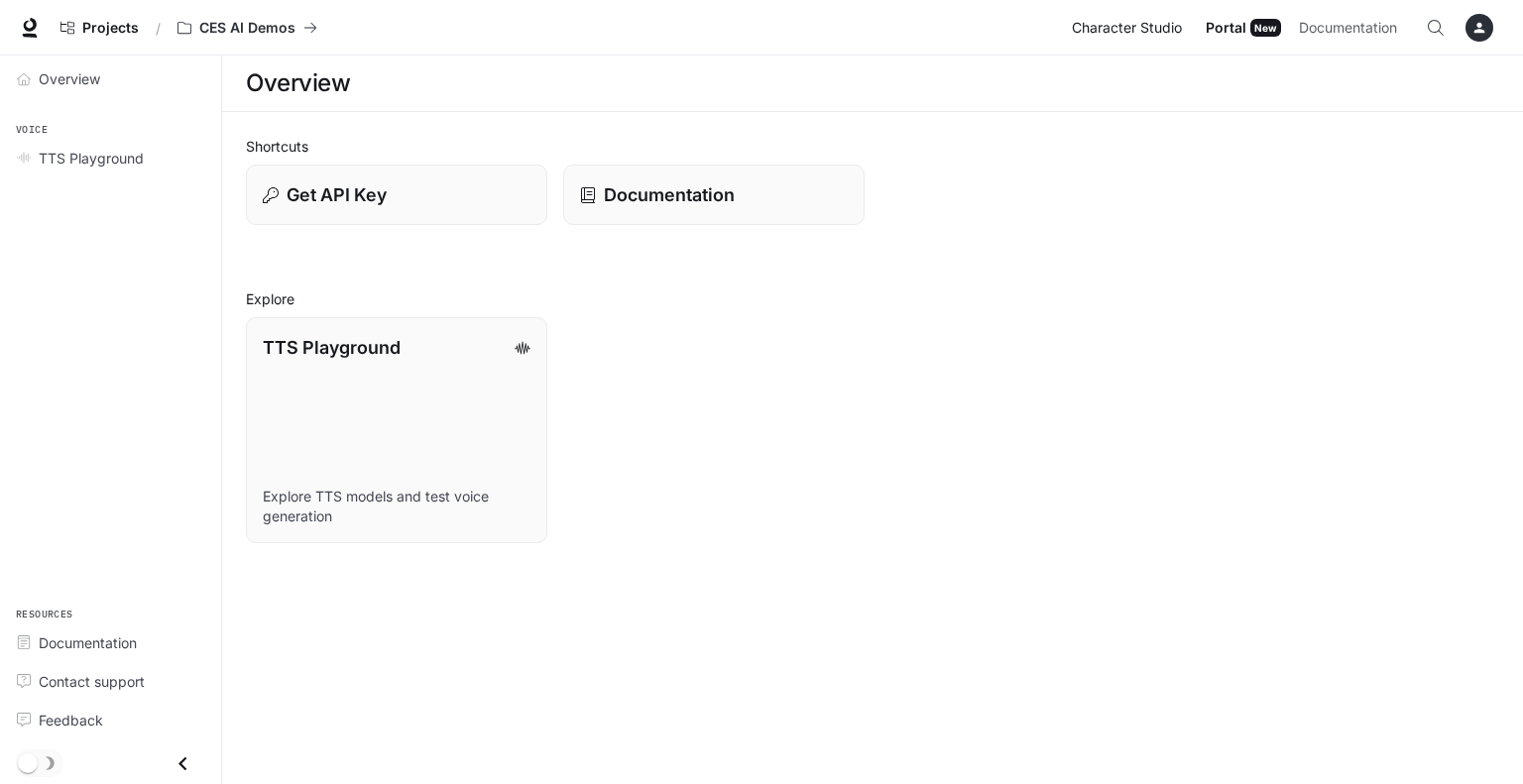 click on "Character Studio" at bounding box center (1126, 28) 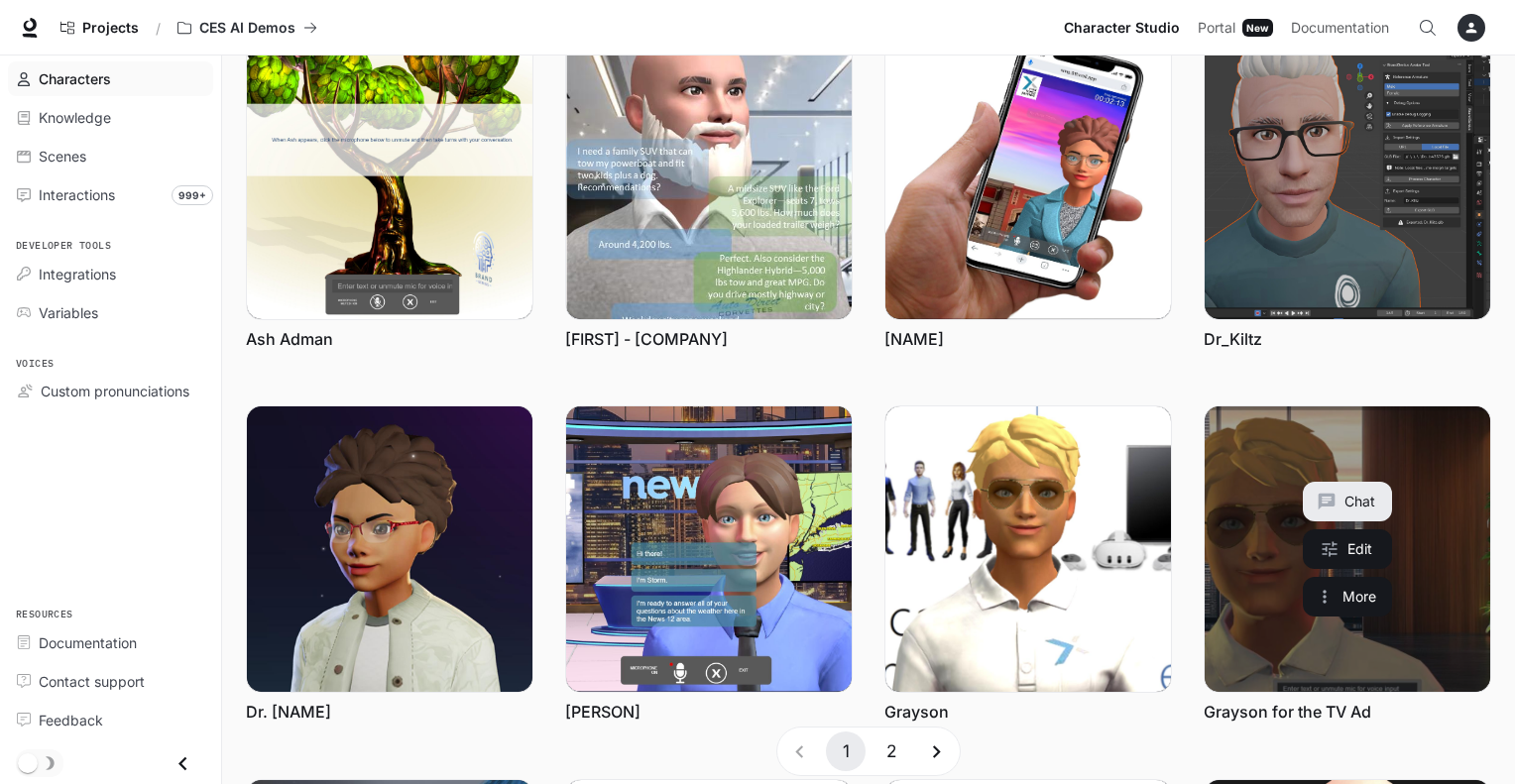 scroll, scrollTop: 0, scrollLeft: 0, axis: both 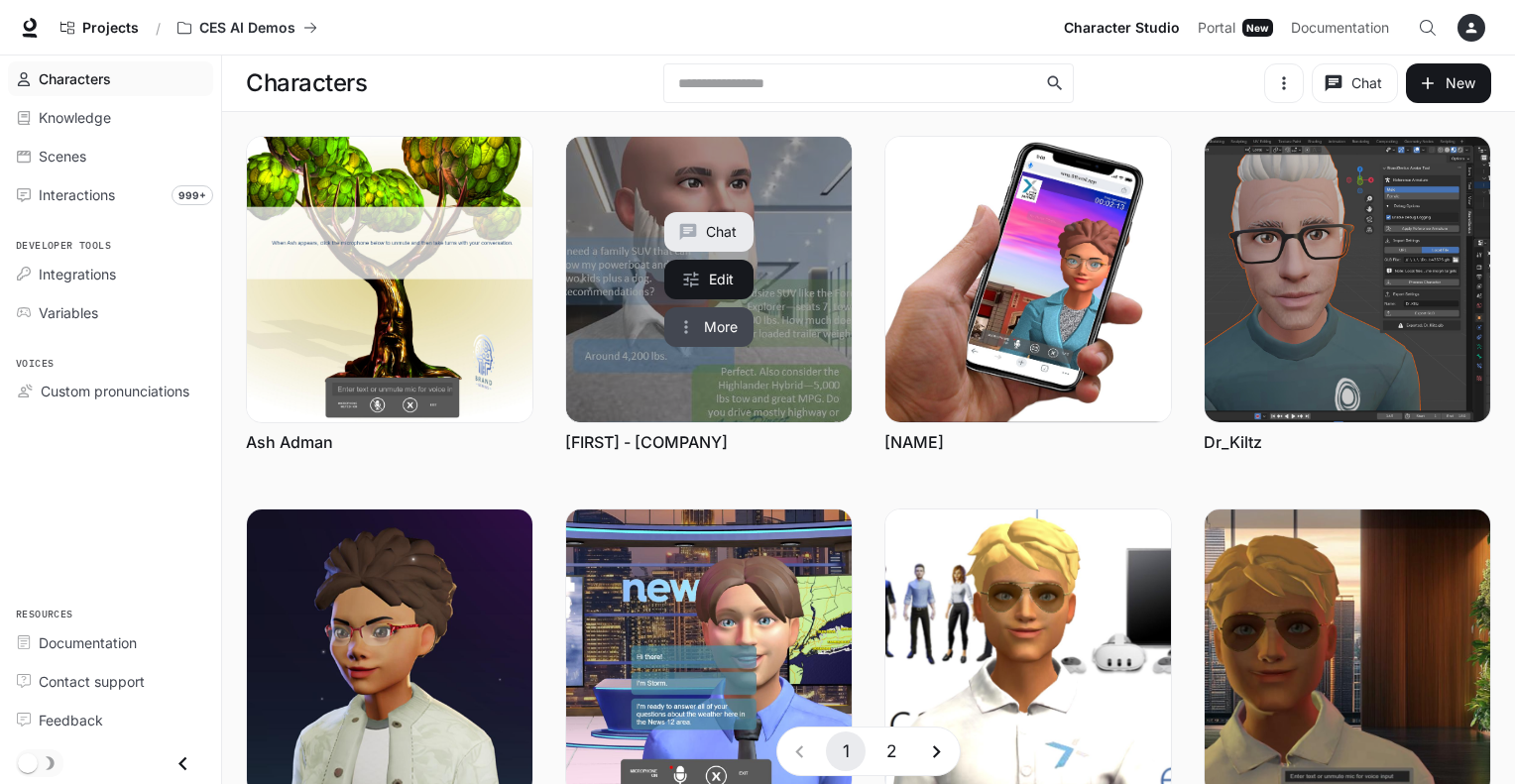 click on "More" at bounding box center (709, 327) 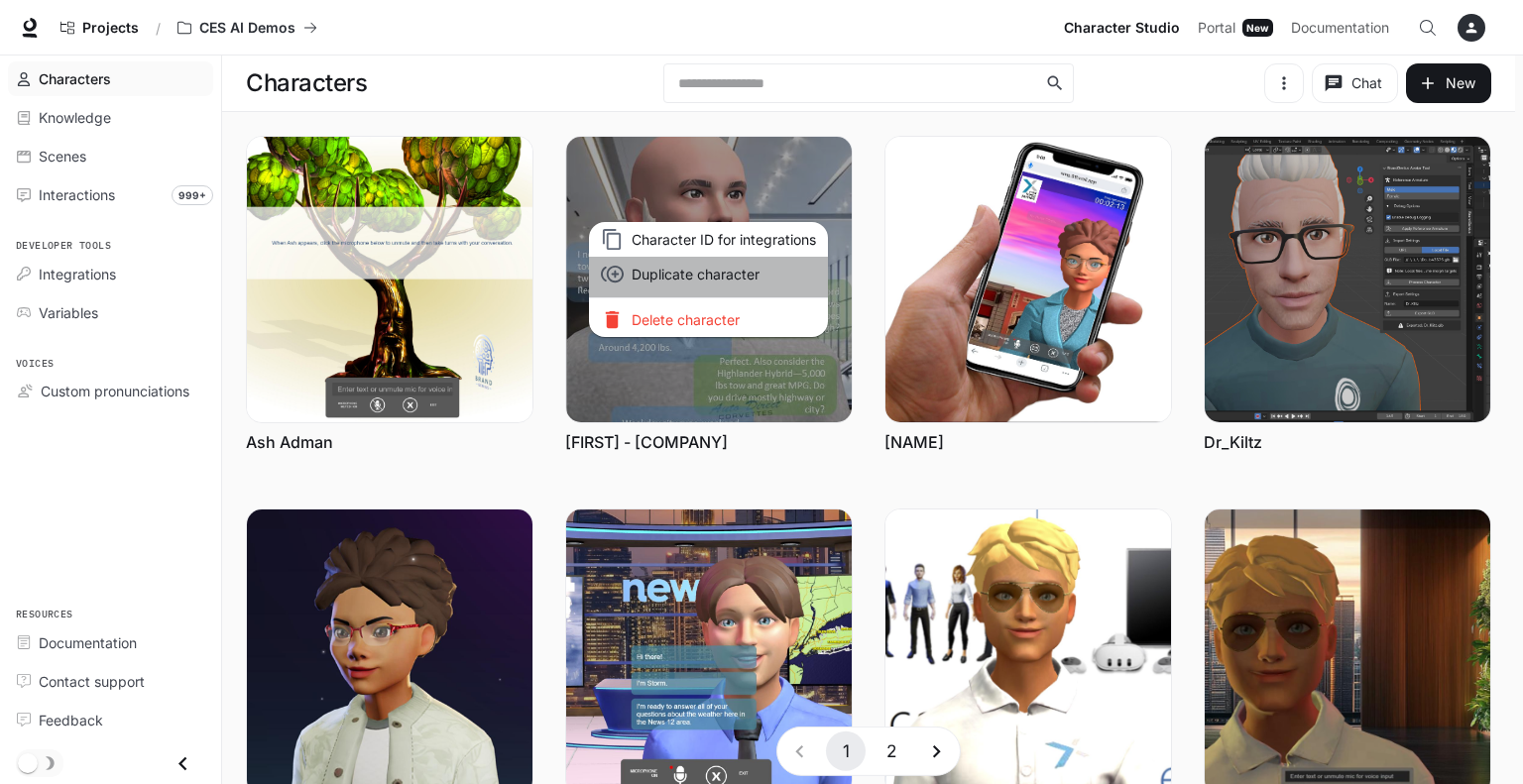 click on "Duplicate character" at bounding box center (724, 274) 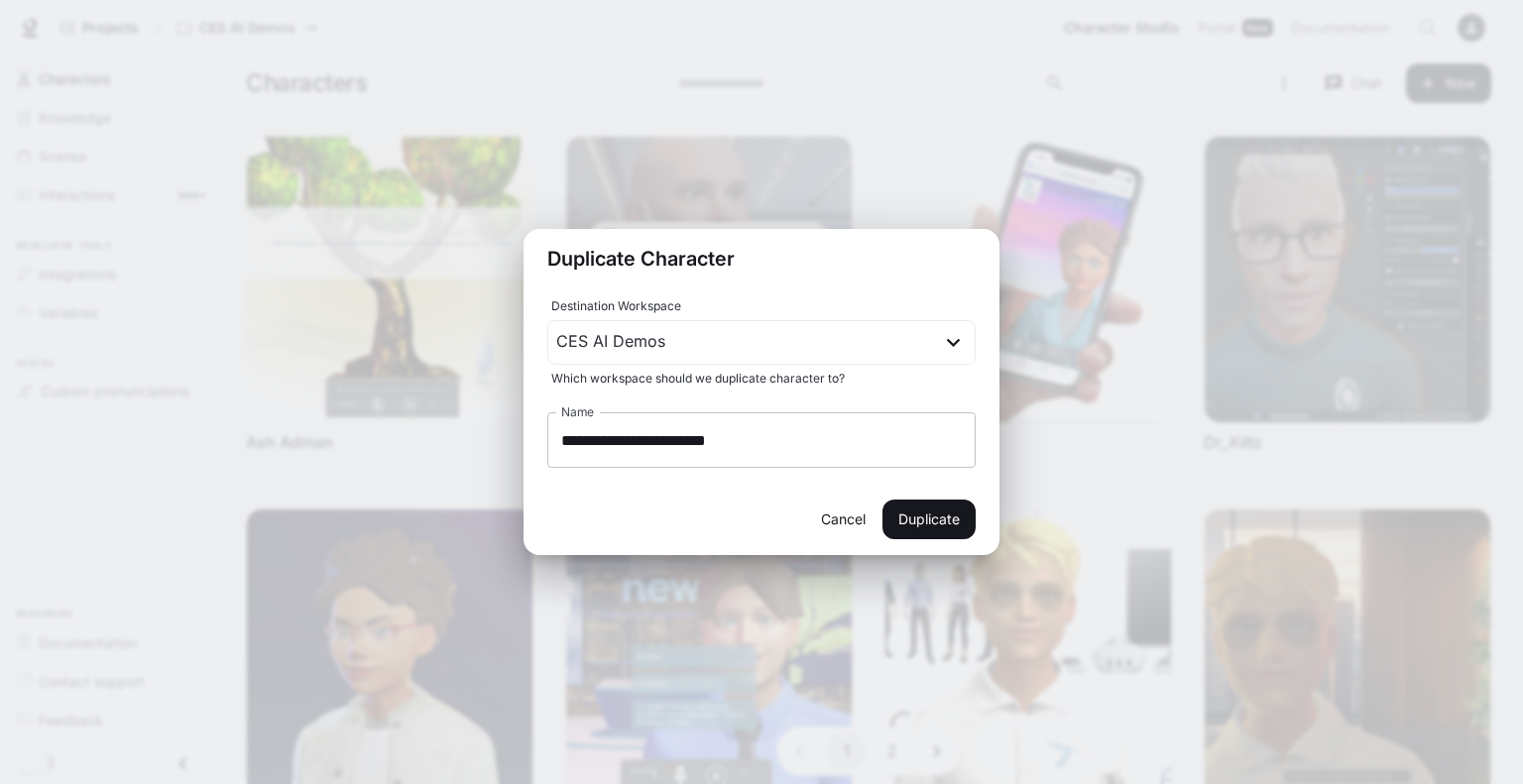 click on "**********" at bounding box center [762, 440] 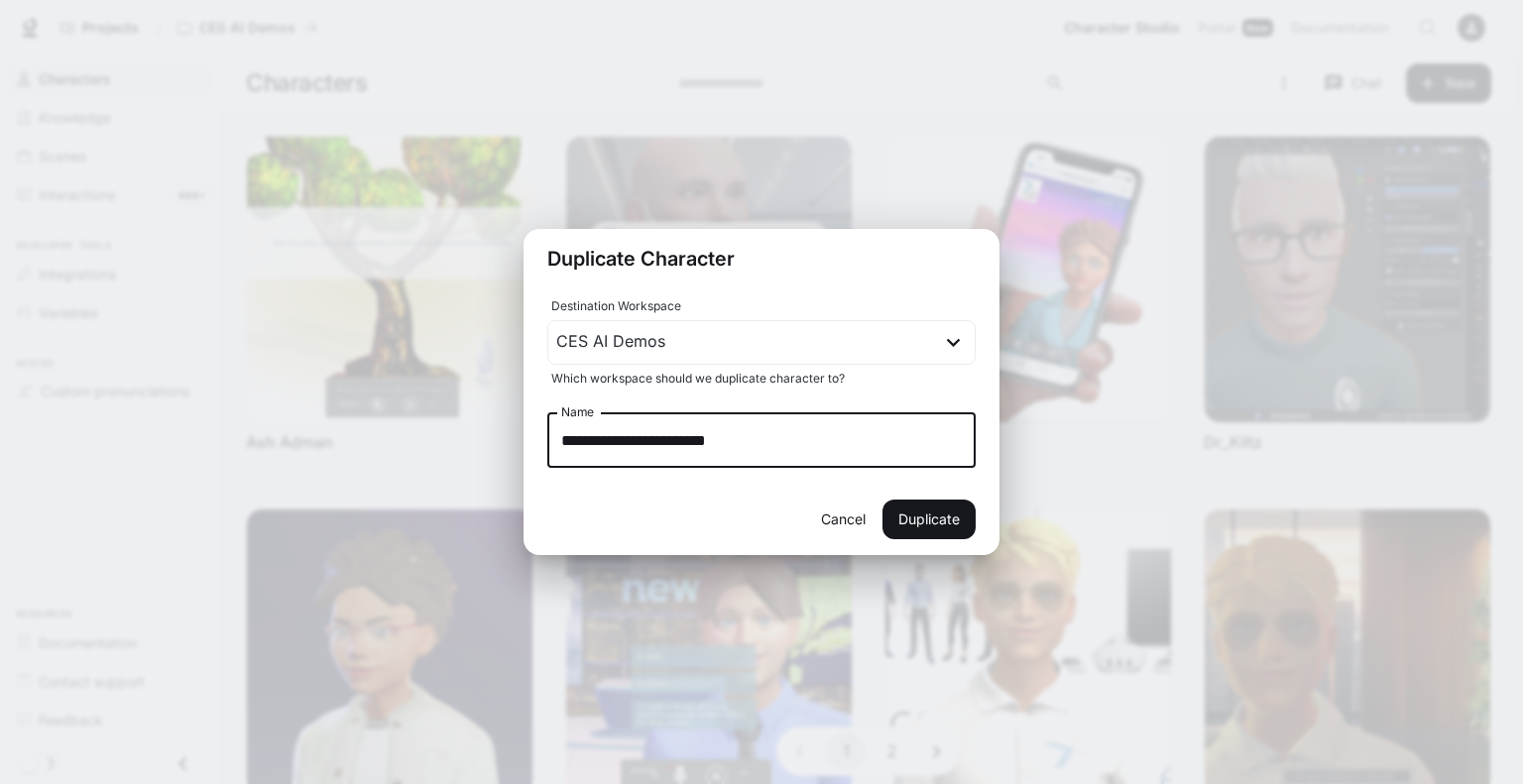 drag, startPoint x: 754, startPoint y: 441, endPoint x: 296, endPoint y: 461, distance: 458.43647 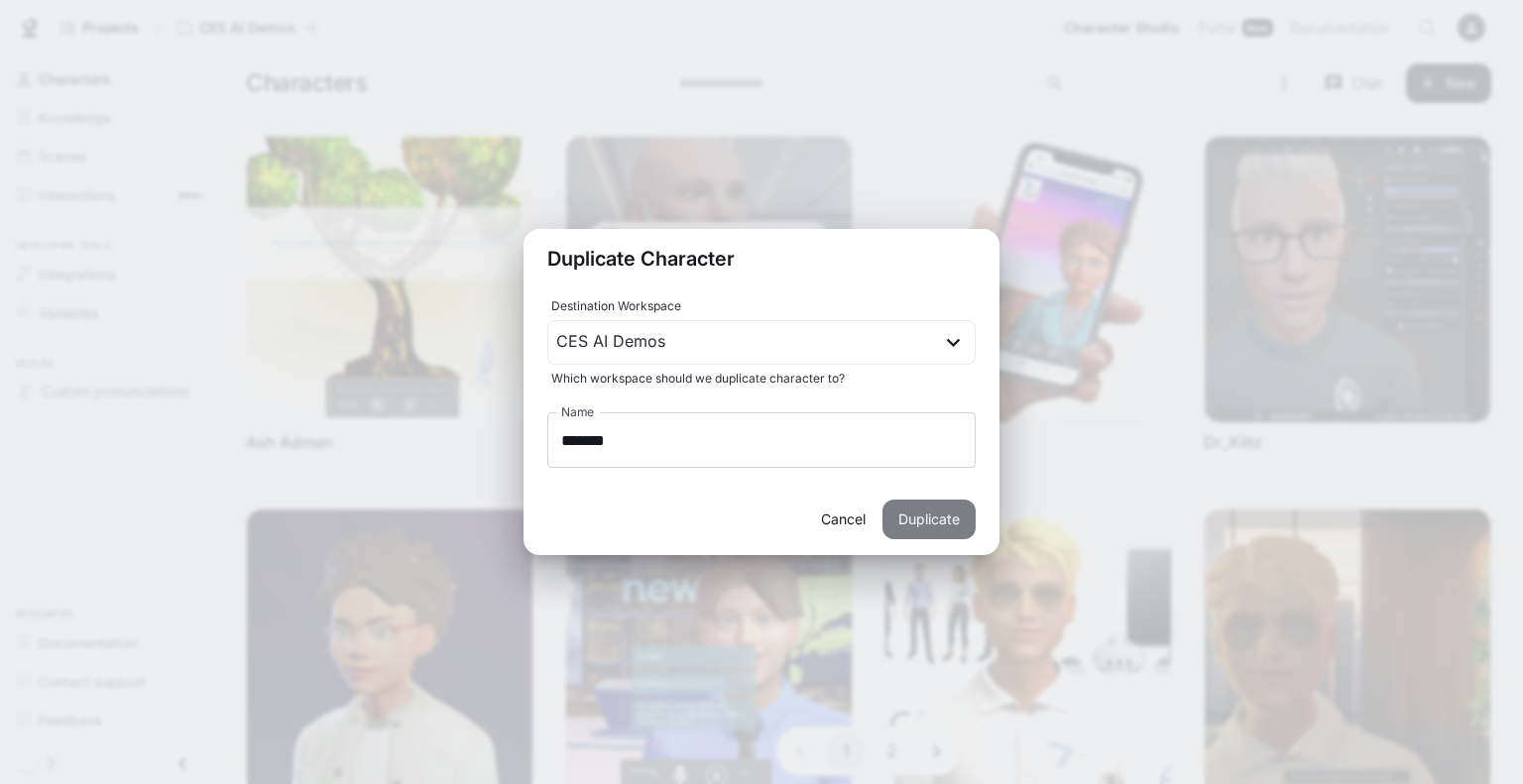 click on "Duplicate" at bounding box center [929, 519] 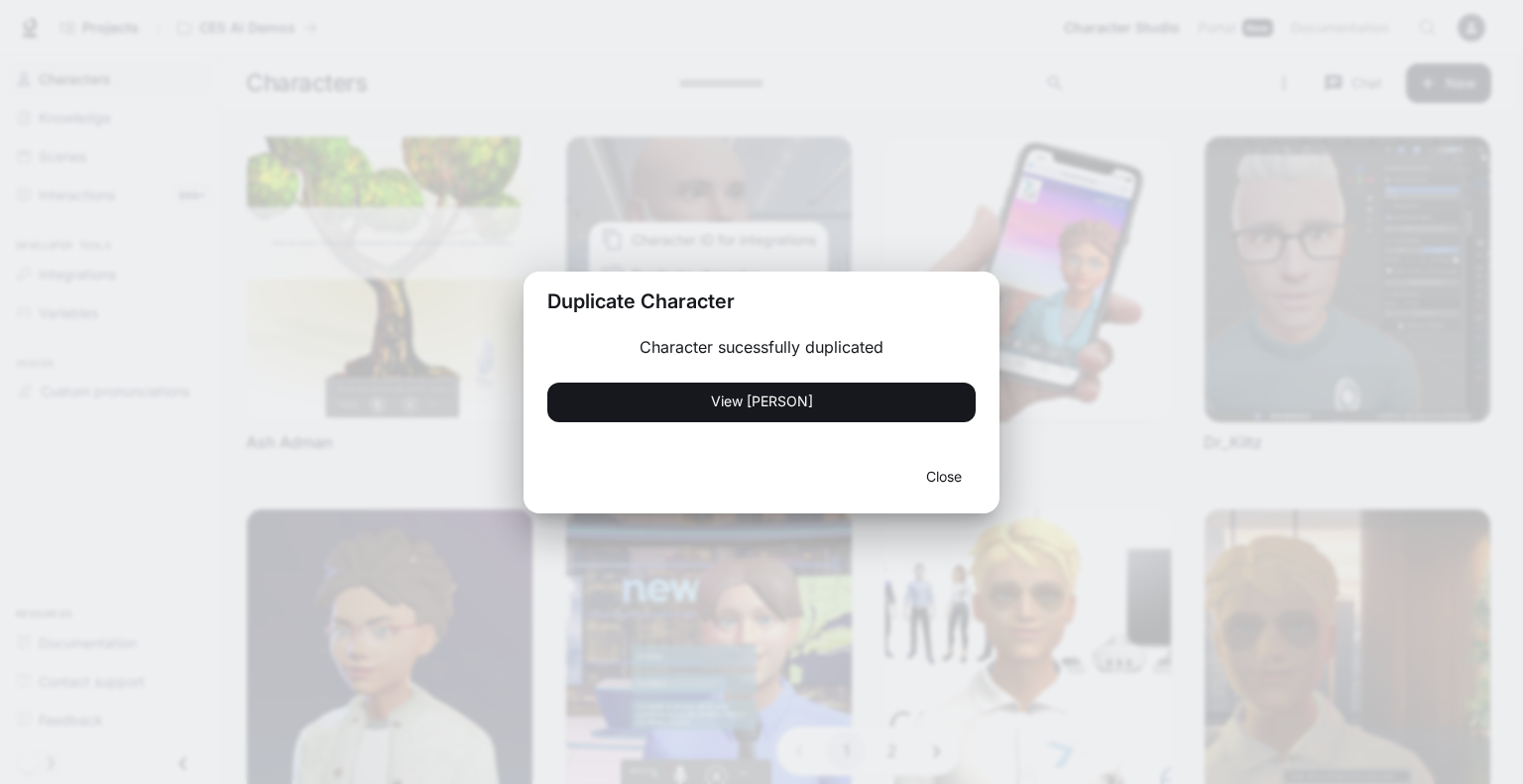 click on "Character sucessfully duplicated View Charles" at bounding box center [762, 394] 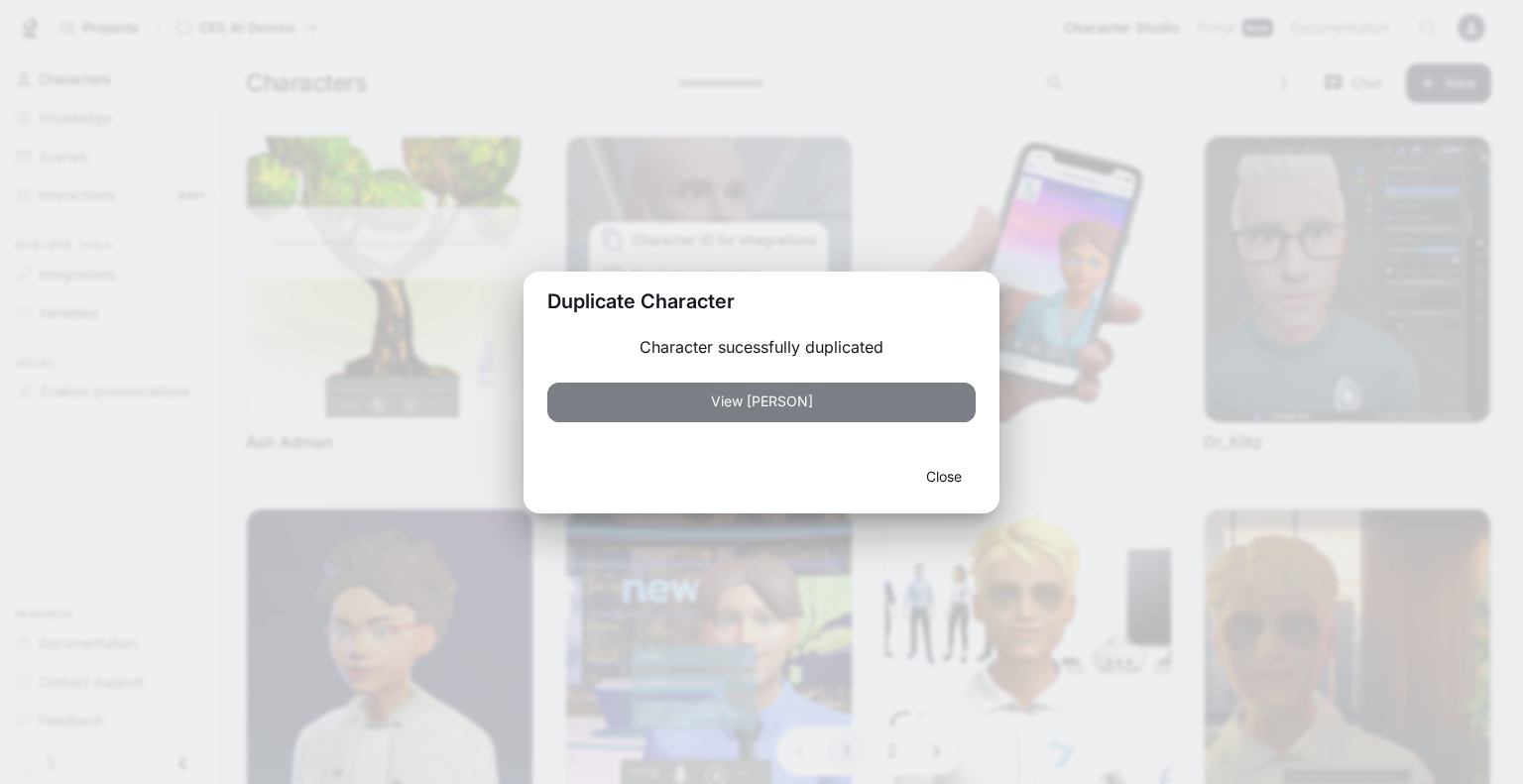click on "View [PERSON]" at bounding box center [762, 402] 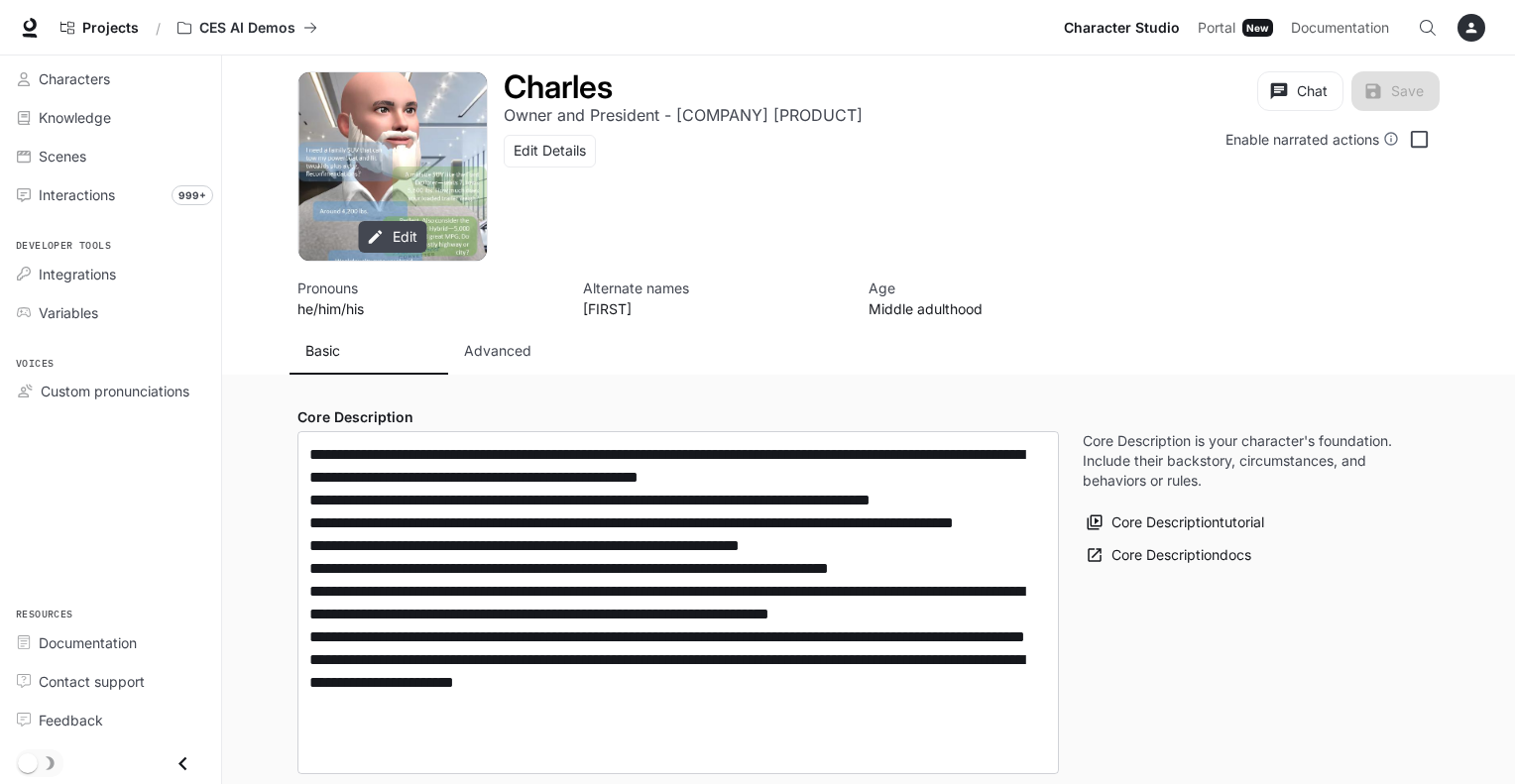 click on "Edit" at bounding box center [393, 237] 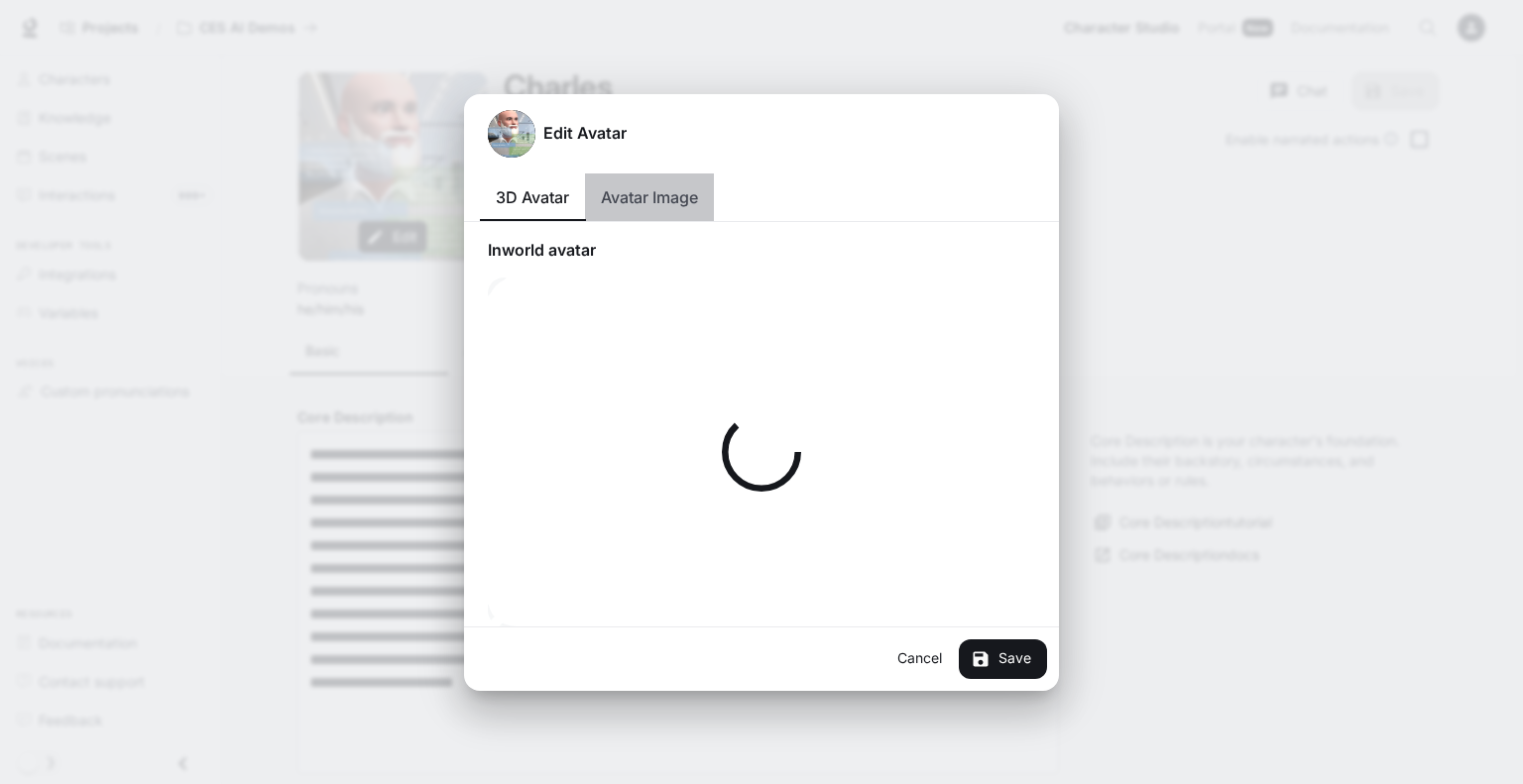click on "Avatar Image" at bounding box center (649, 197) 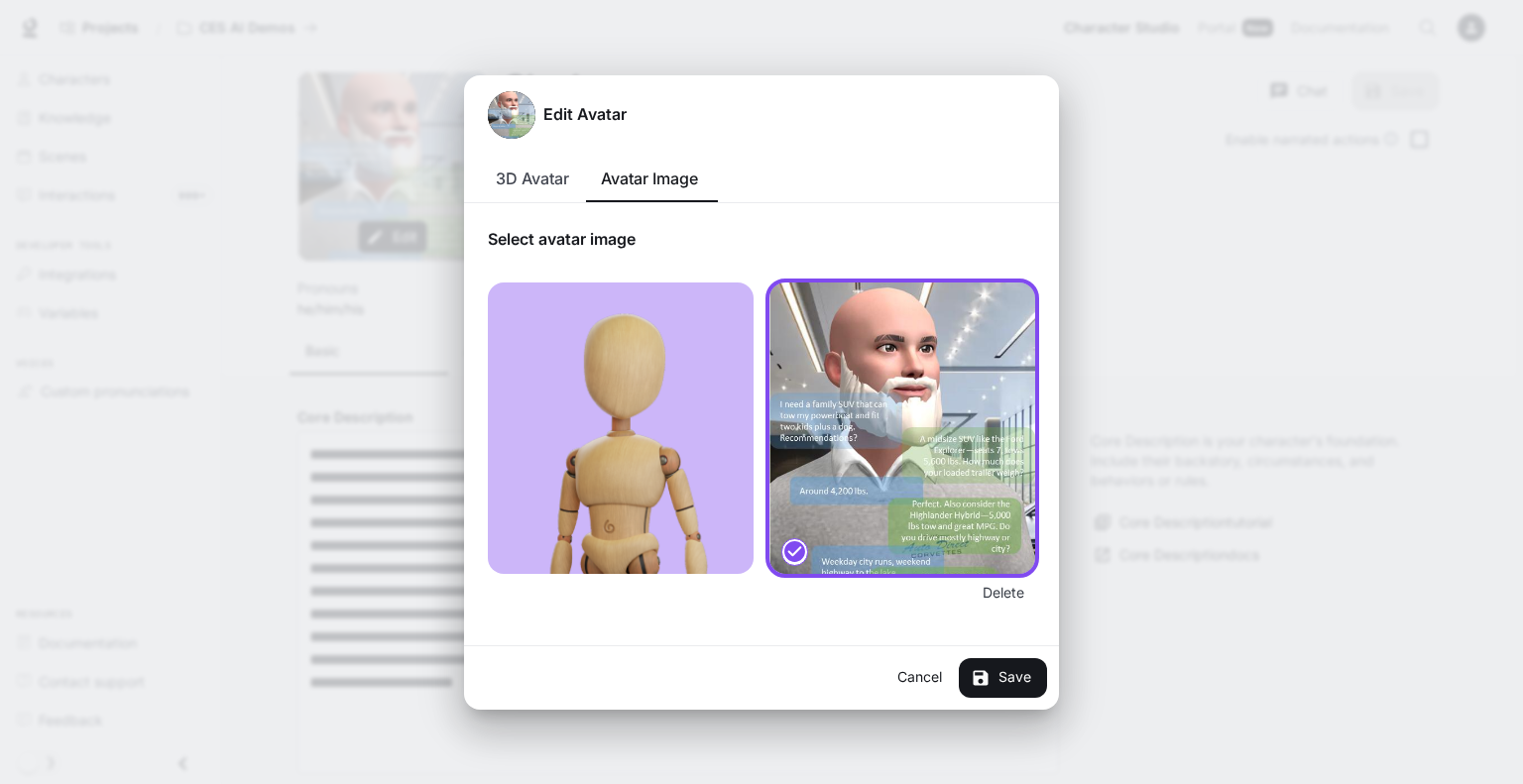 click on "Delete" at bounding box center [1003, 594] 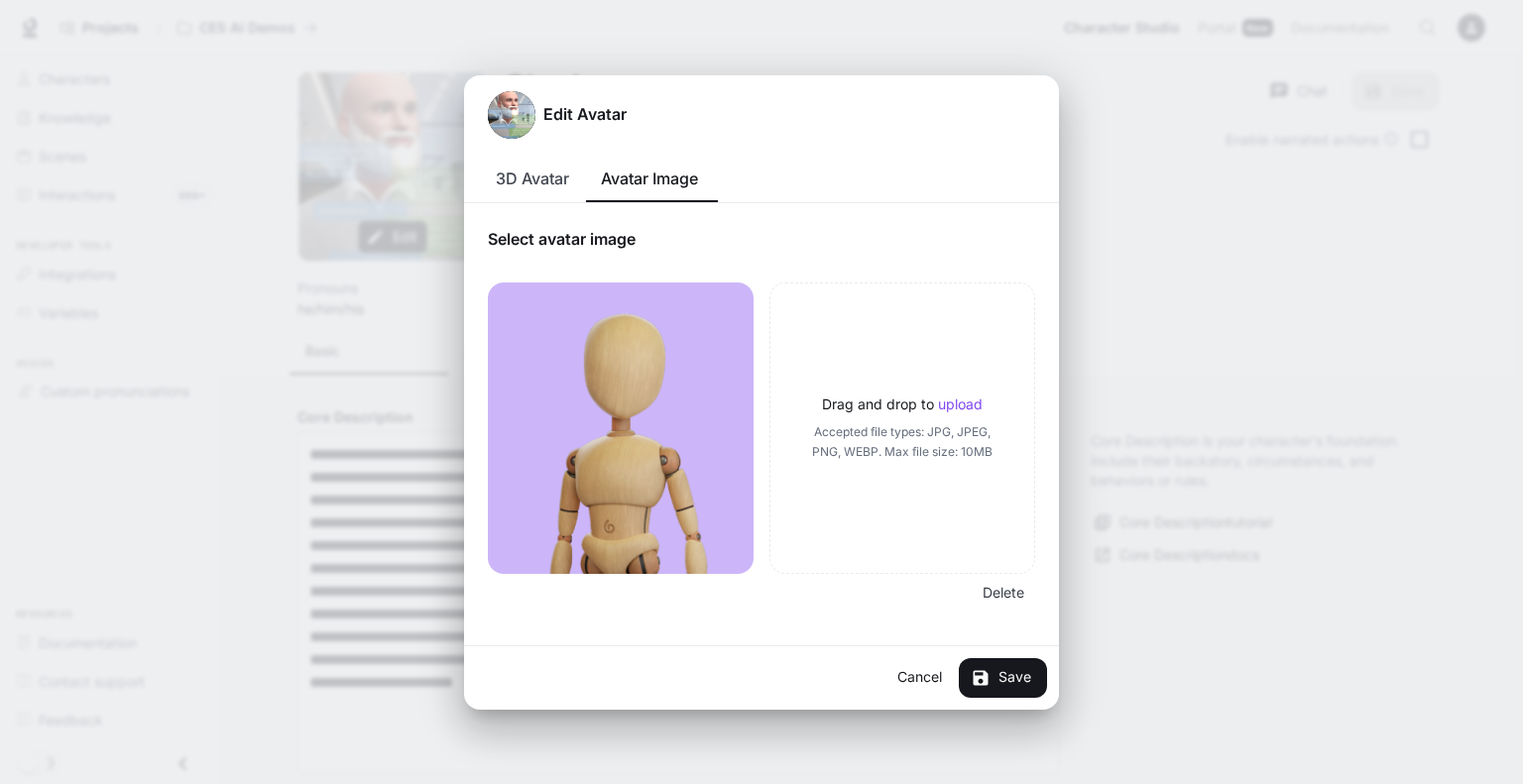 click on "upload" at bounding box center (960, 403) 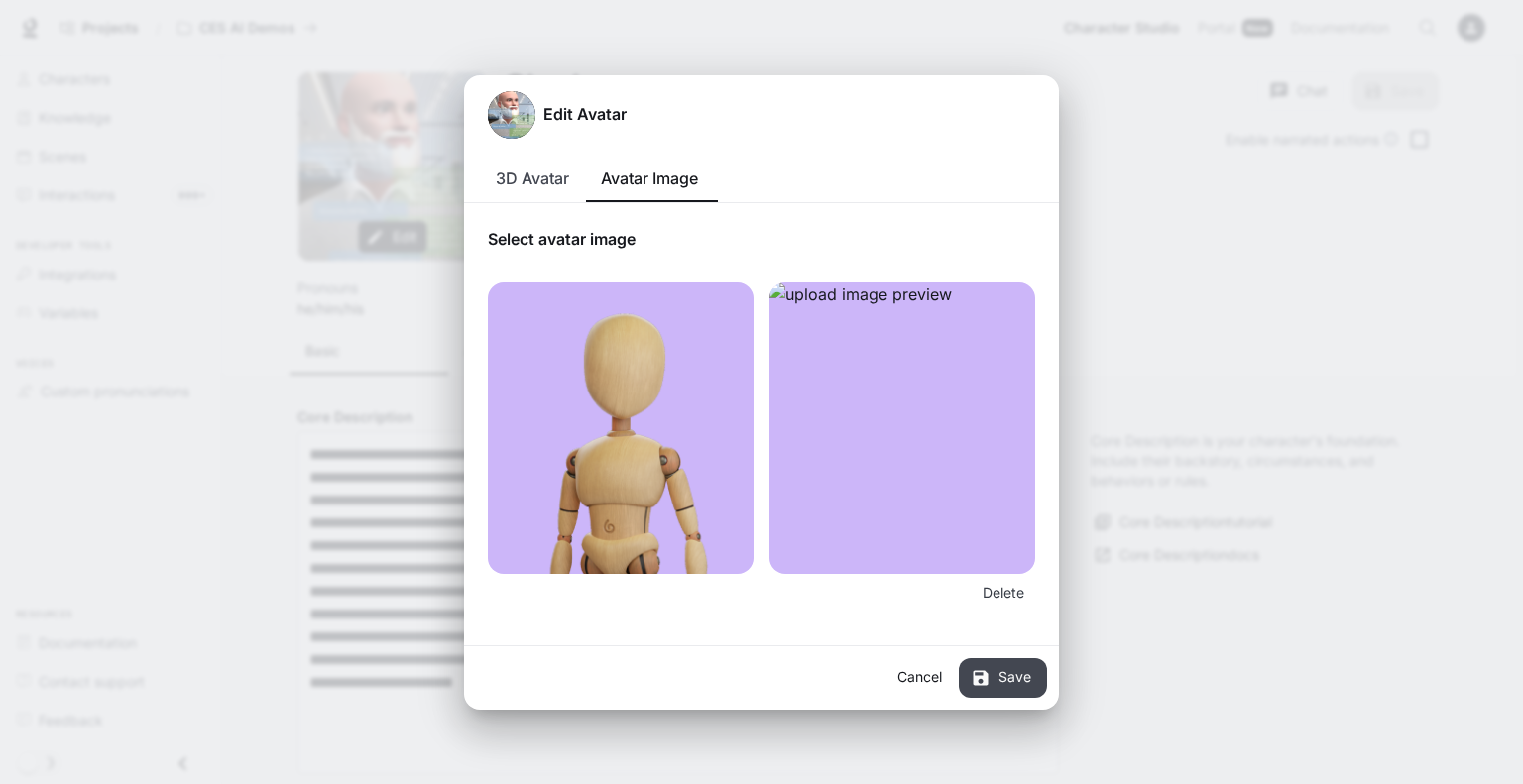 click on "Save" at bounding box center (1002, 678) 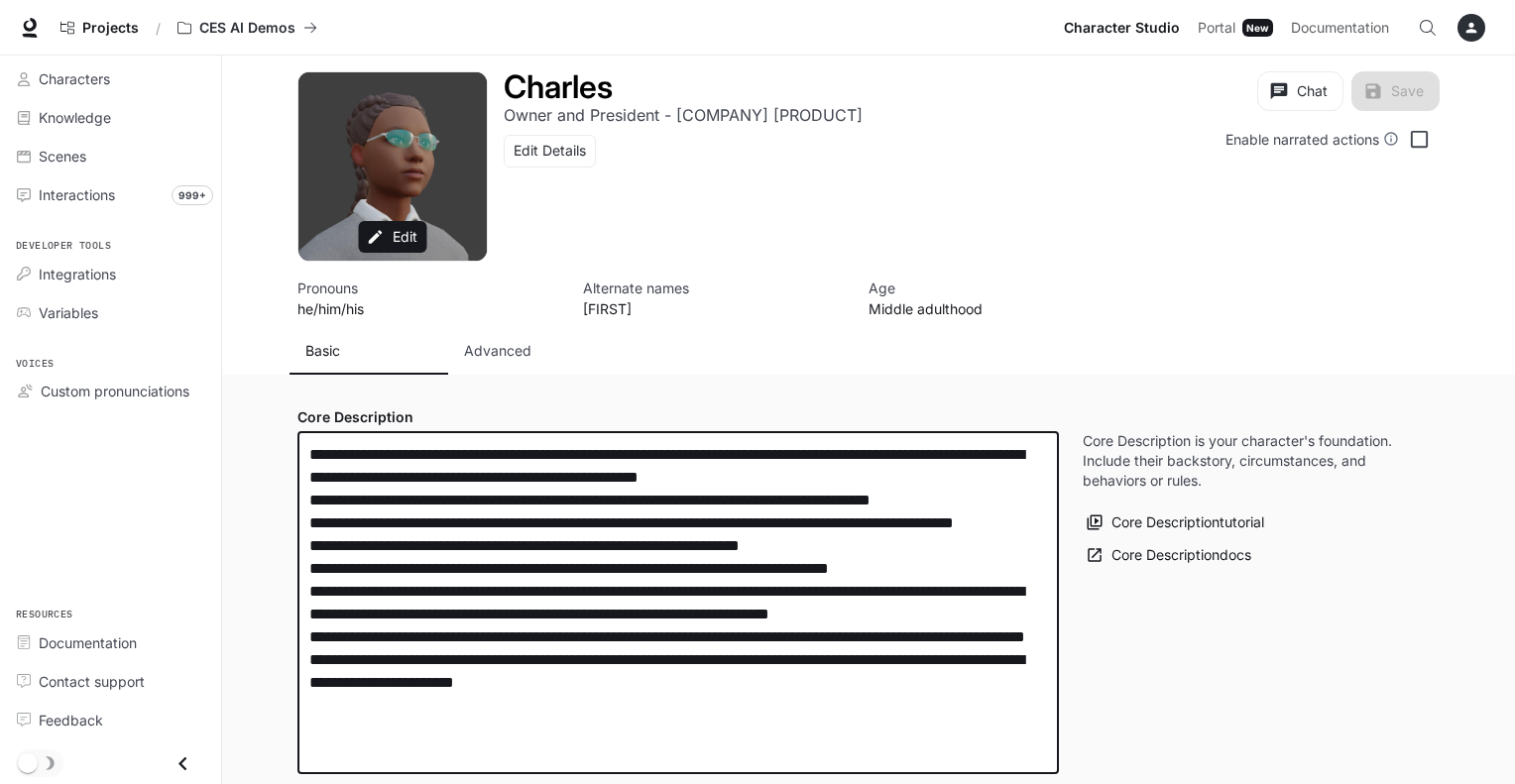 click on "**********" at bounding box center [678, 603] 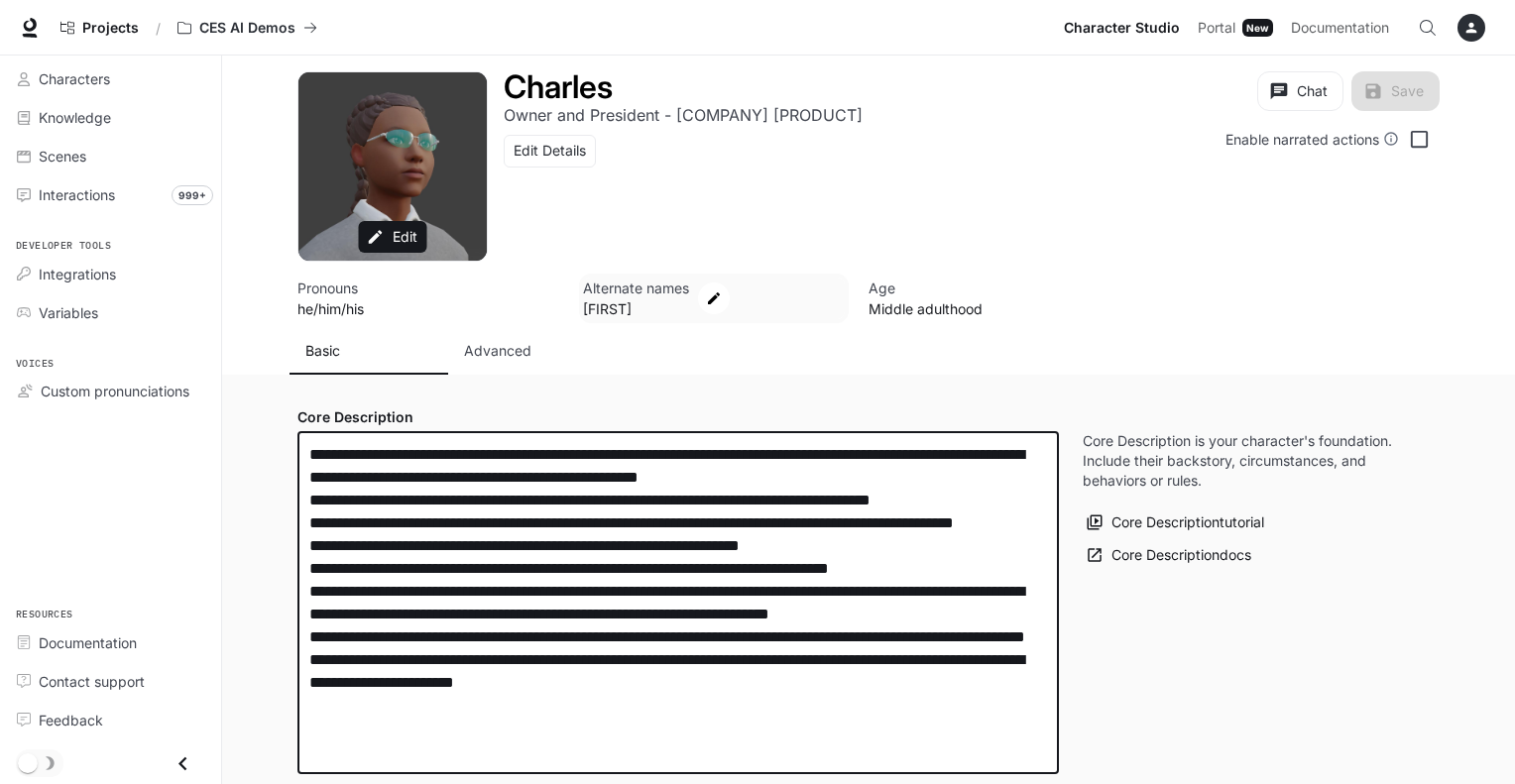 click at bounding box center (0, 0) 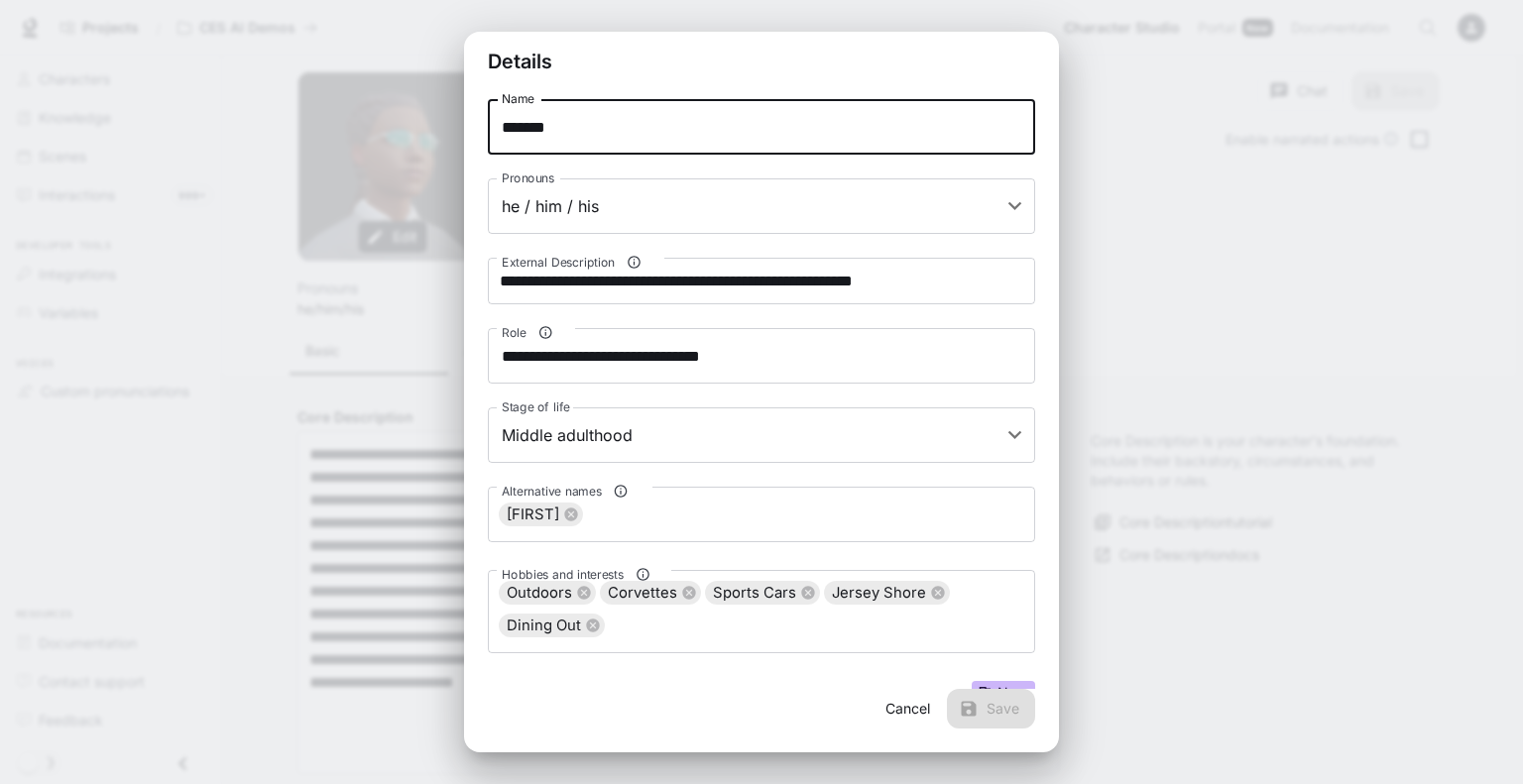 click on "*******" at bounding box center [762, 127] 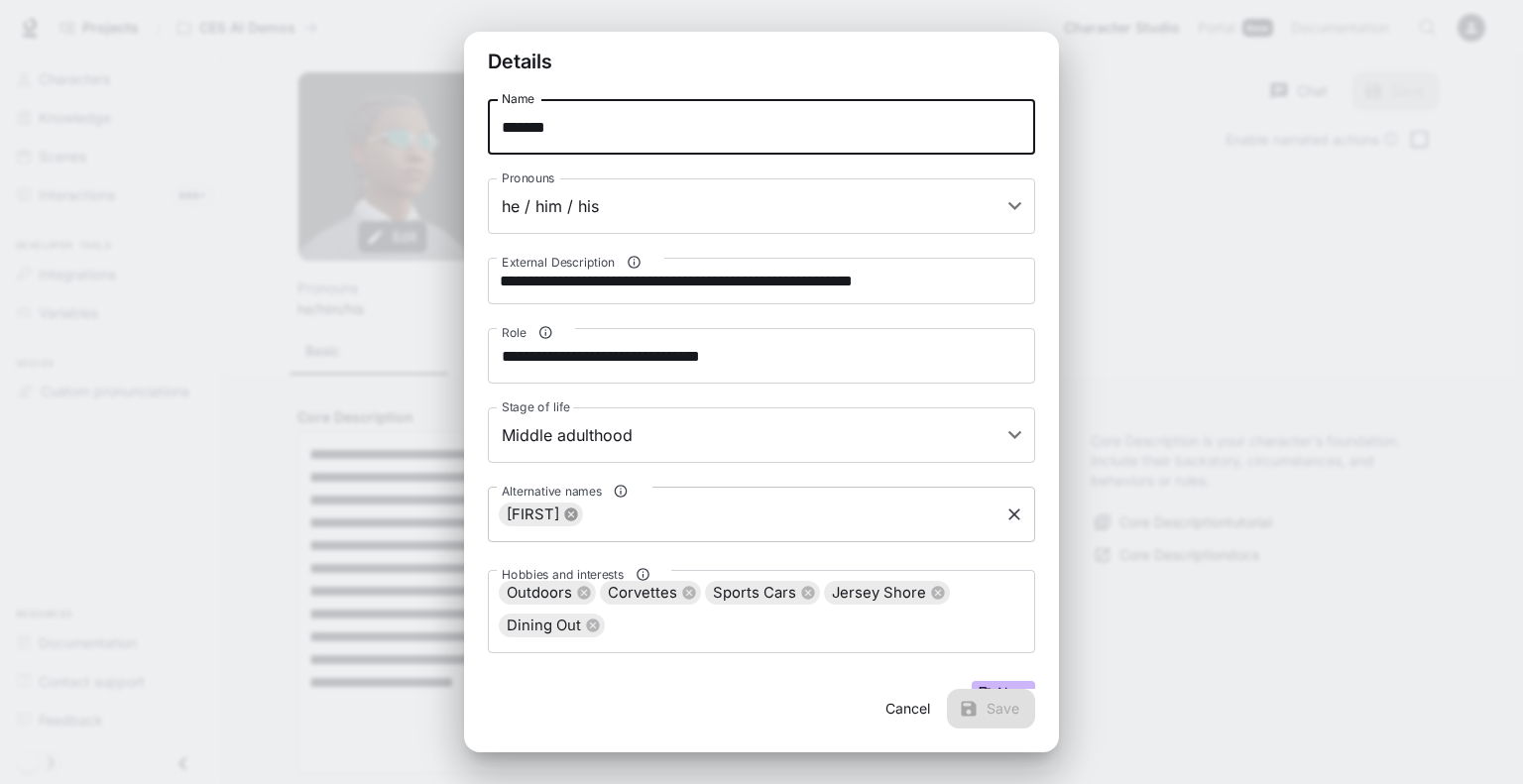 click at bounding box center [570, 513] 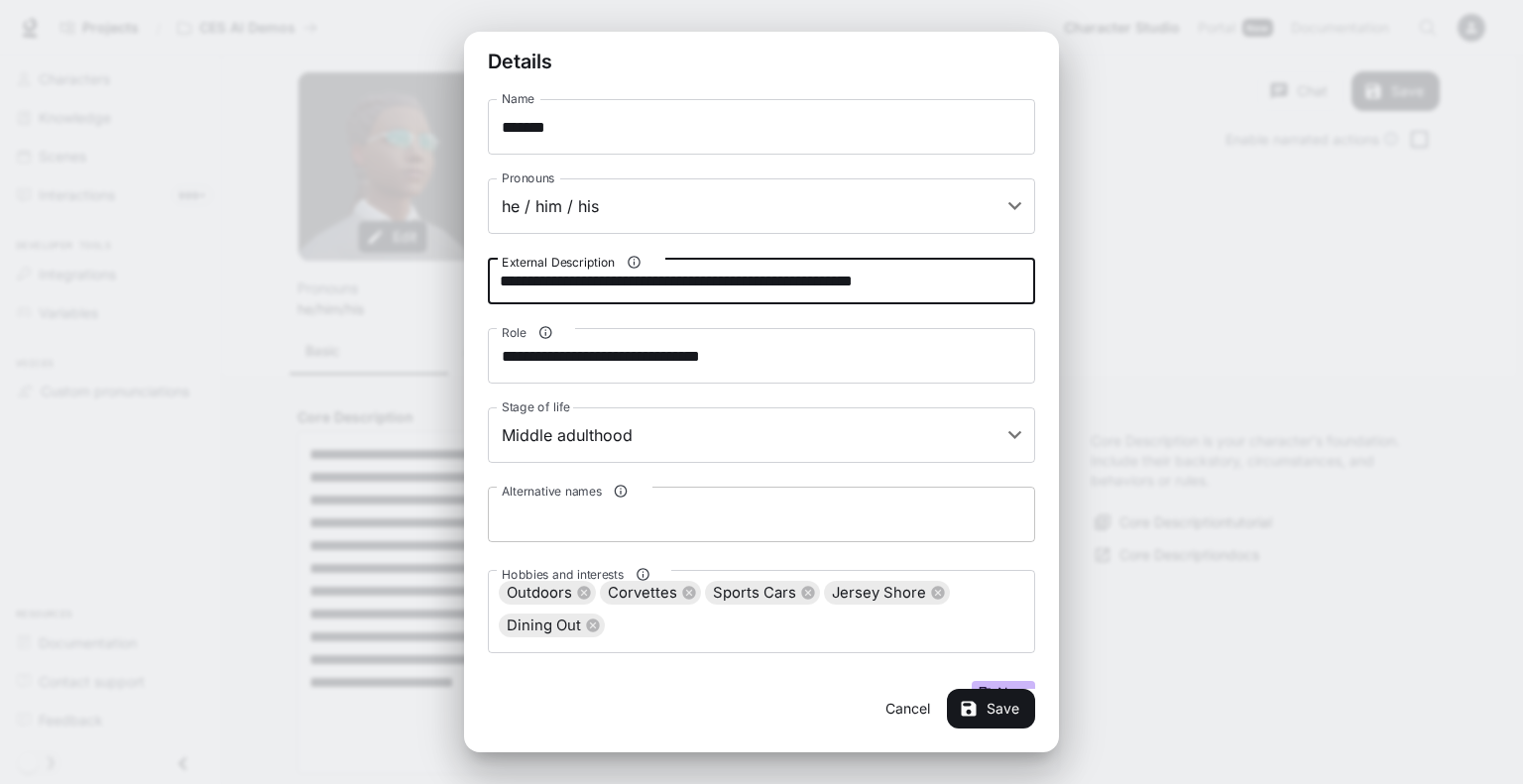 click on "**********" at bounding box center [762, 280] 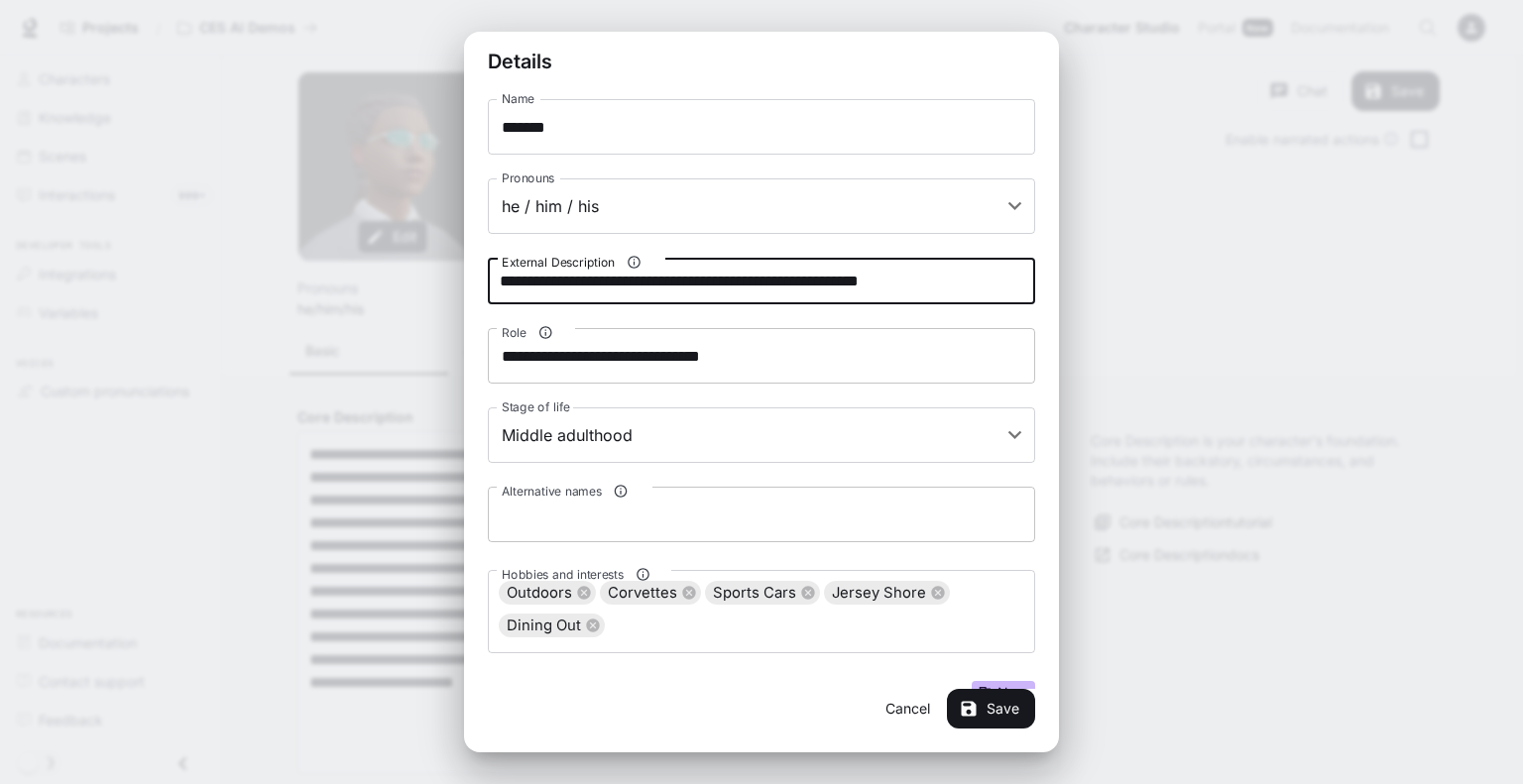 type on "**********" 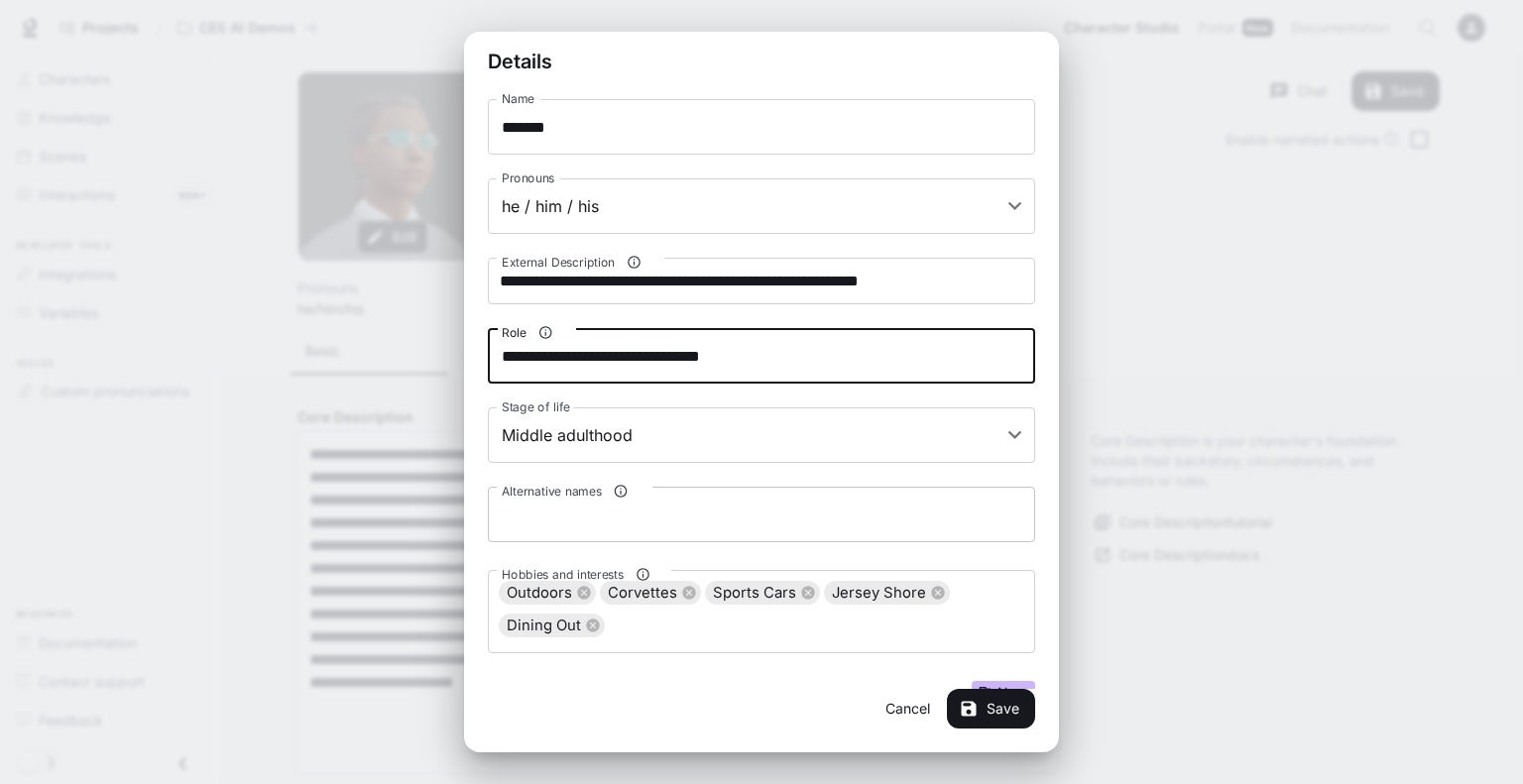 drag, startPoint x: 771, startPoint y: 366, endPoint x: 445, endPoint y: 380, distance: 326.30048 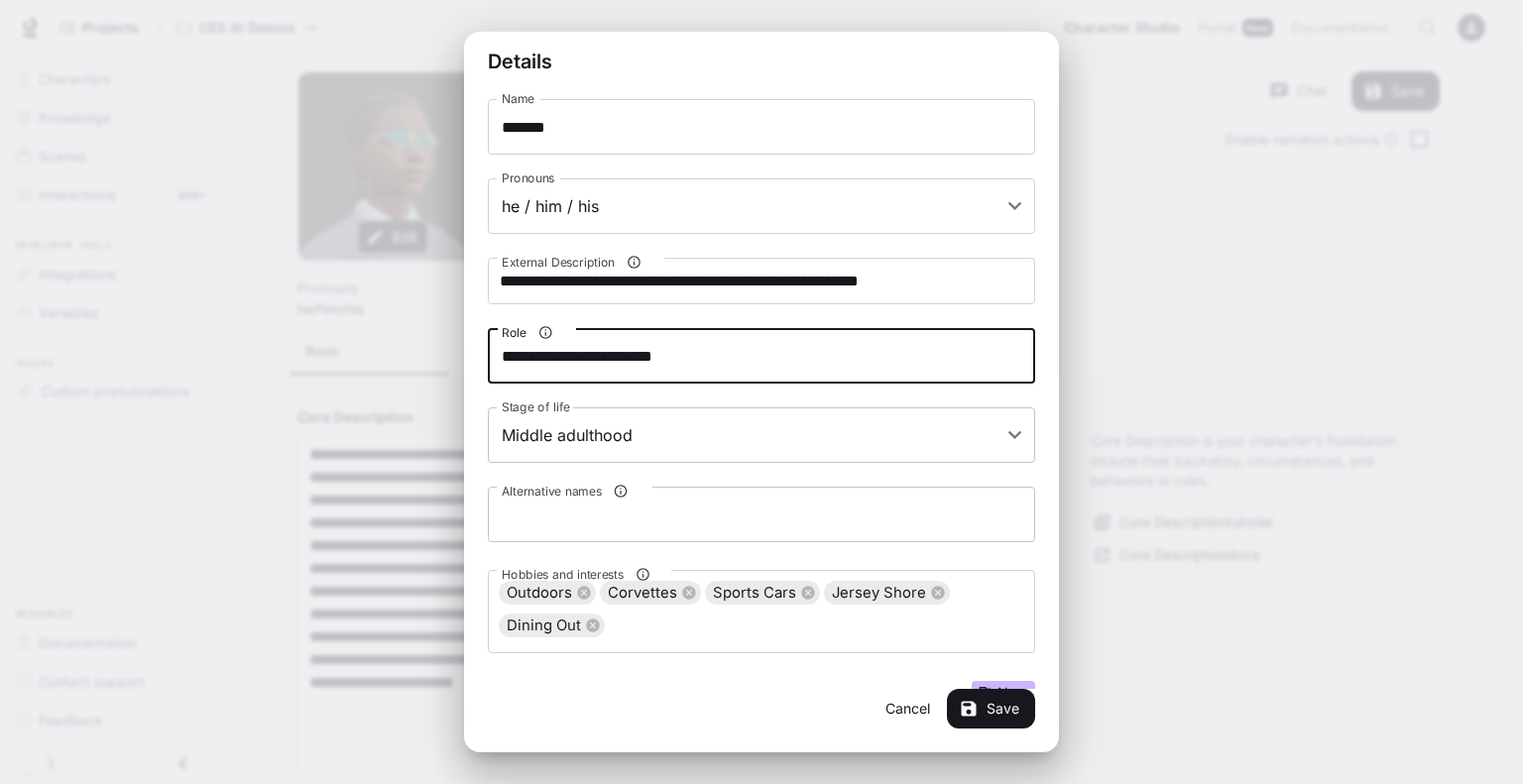 type on "**********" 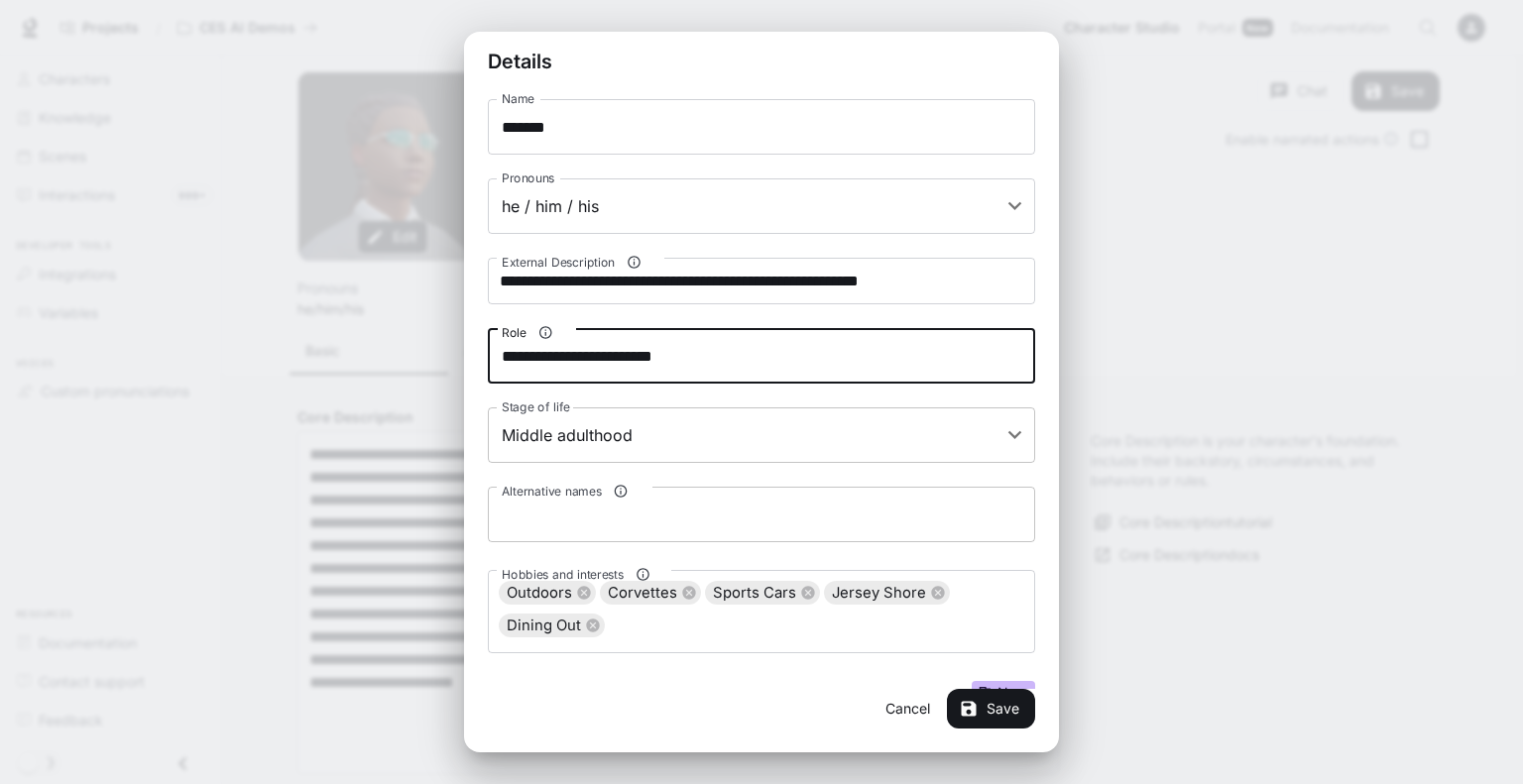 click on "**********" at bounding box center (762, 1658) 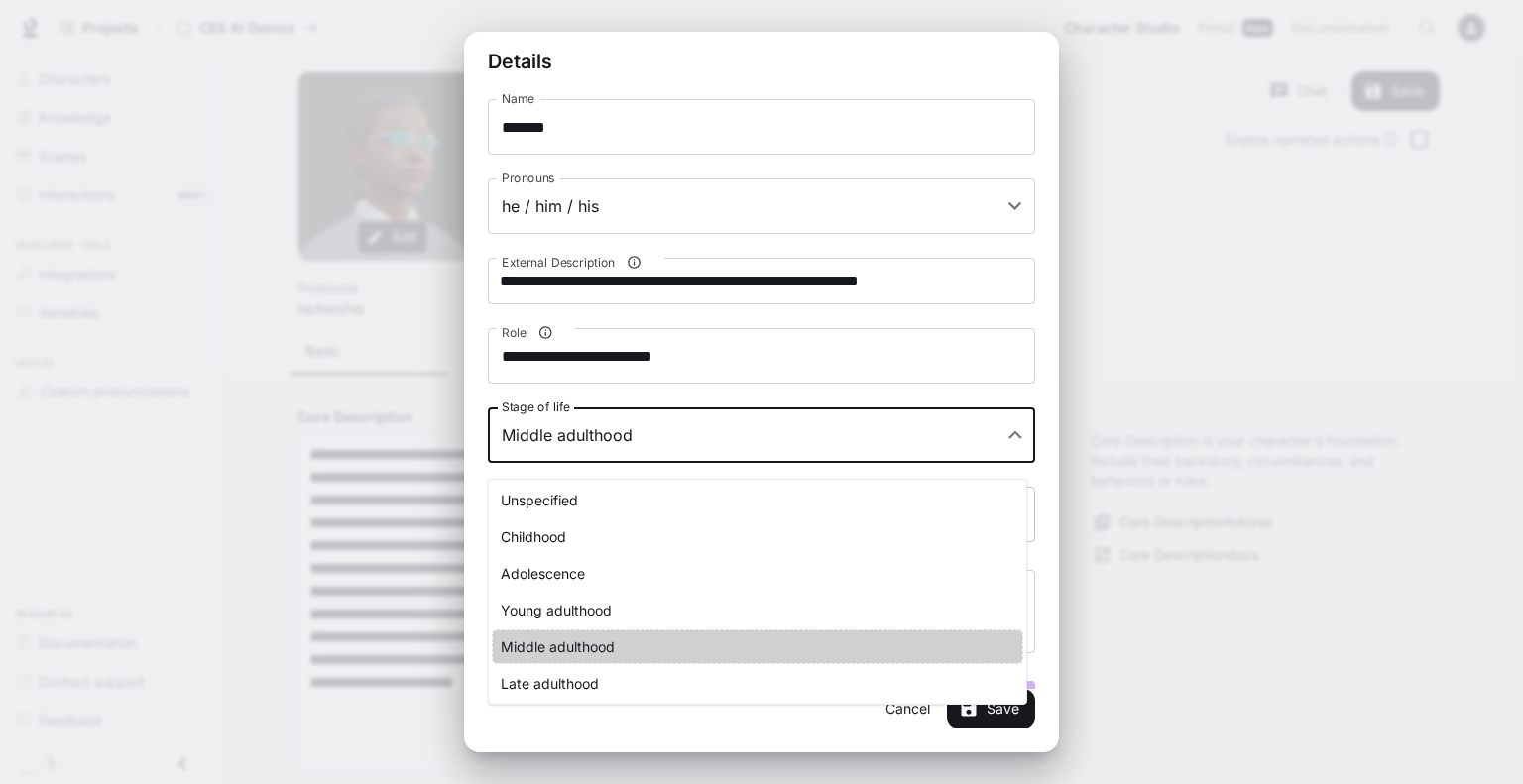 click on "Young adulthood" at bounding box center (758, 610) 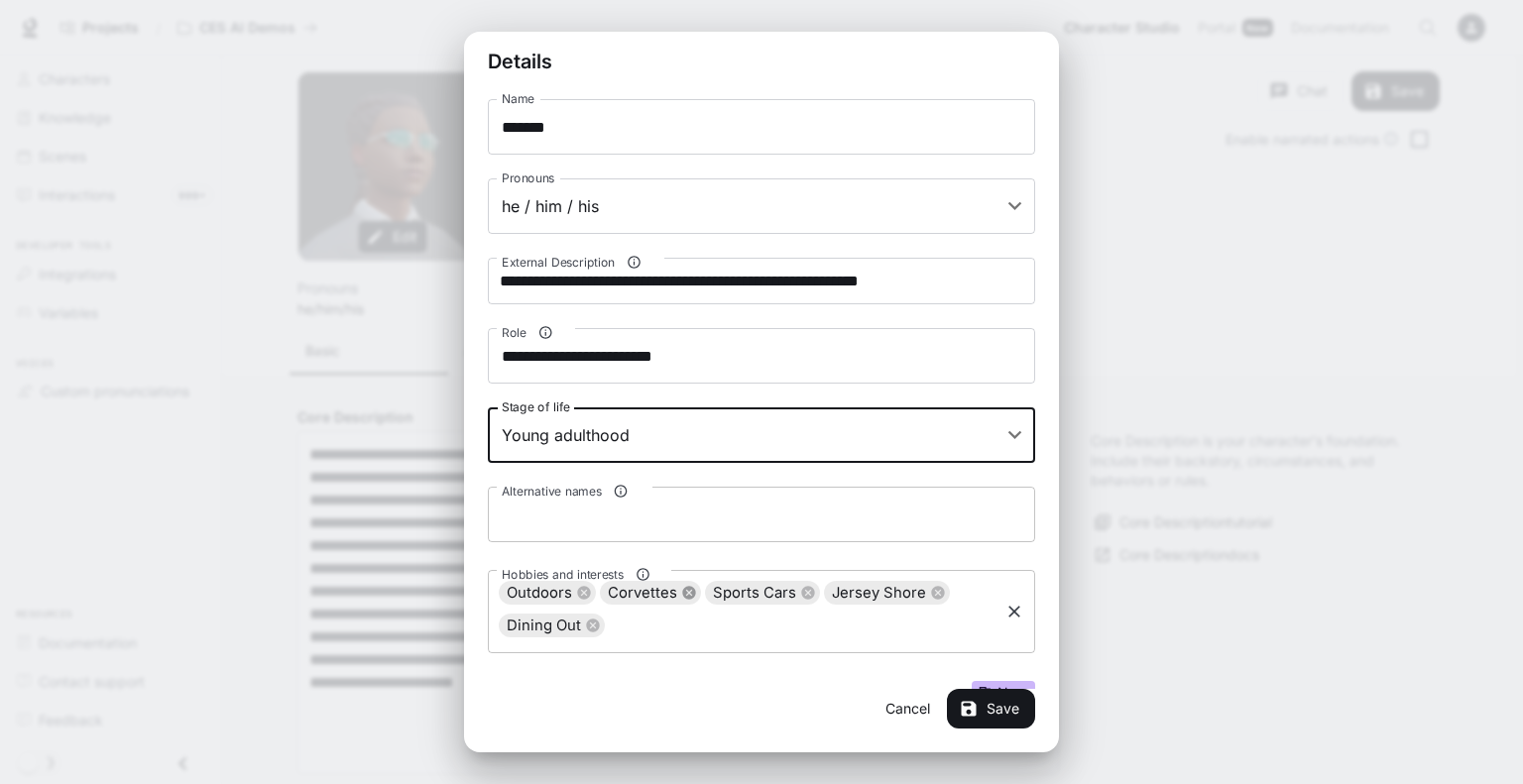 click at bounding box center [583, 592] 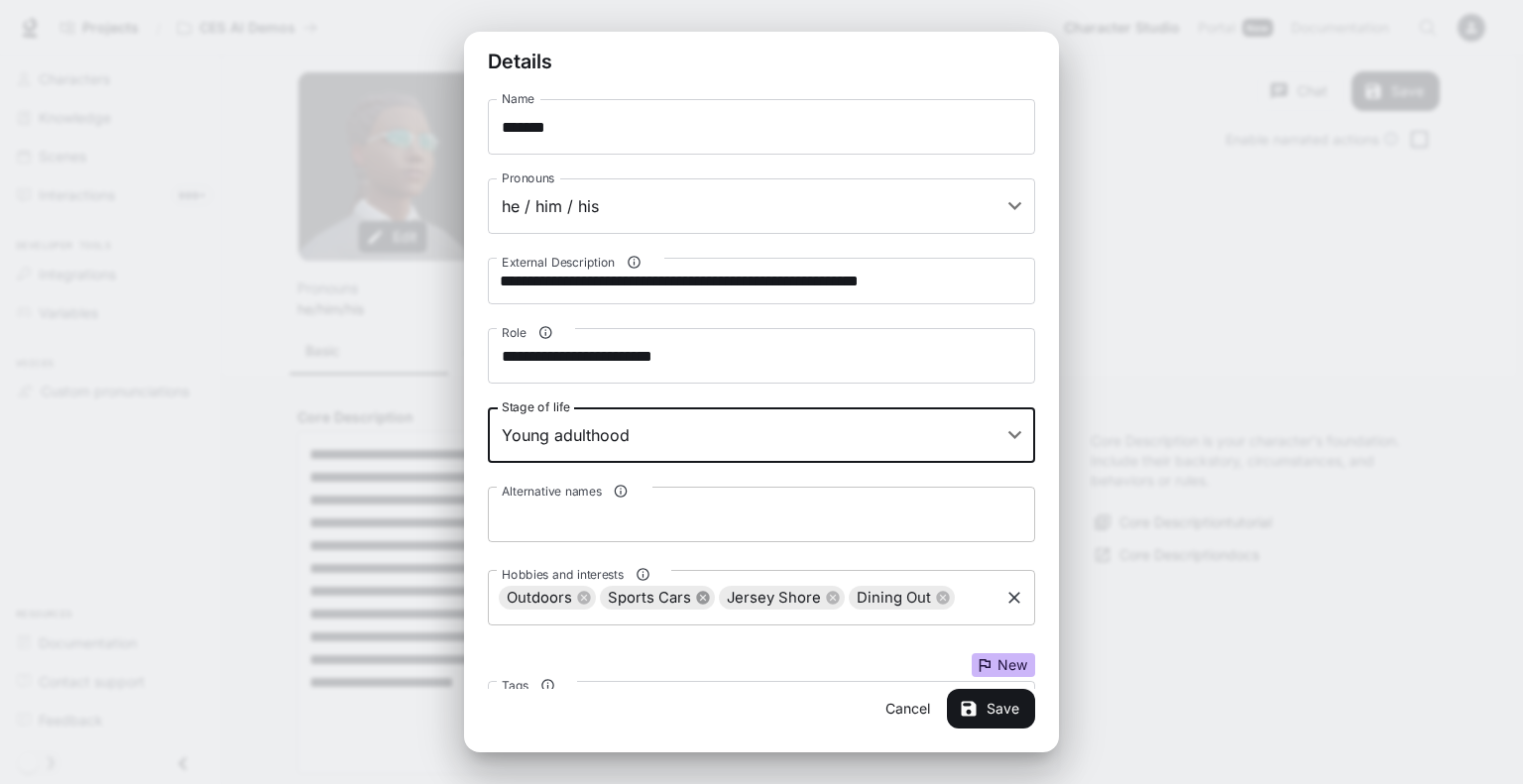 click at bounding box center [584, 598] 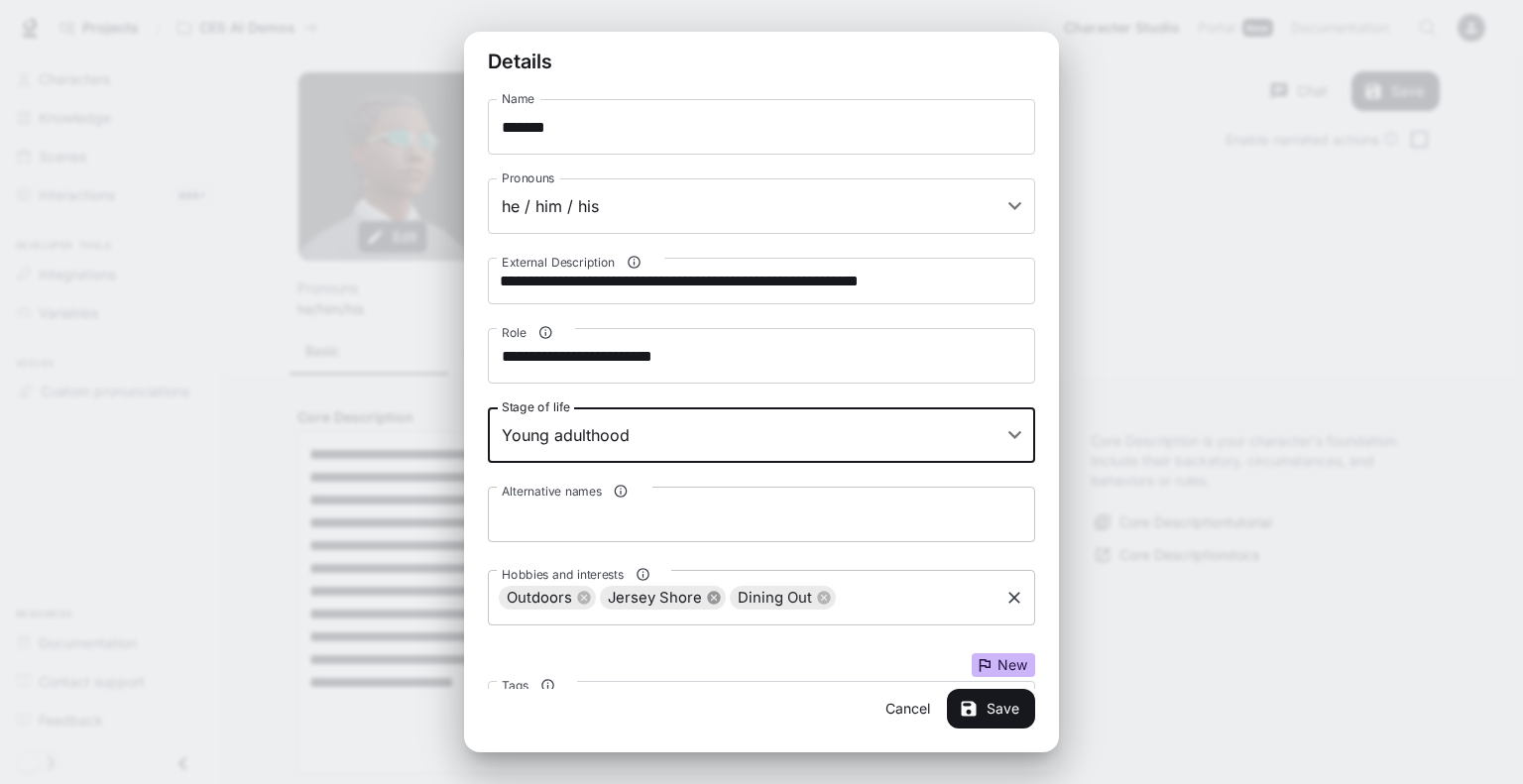 click at bounding box center [583, 597] 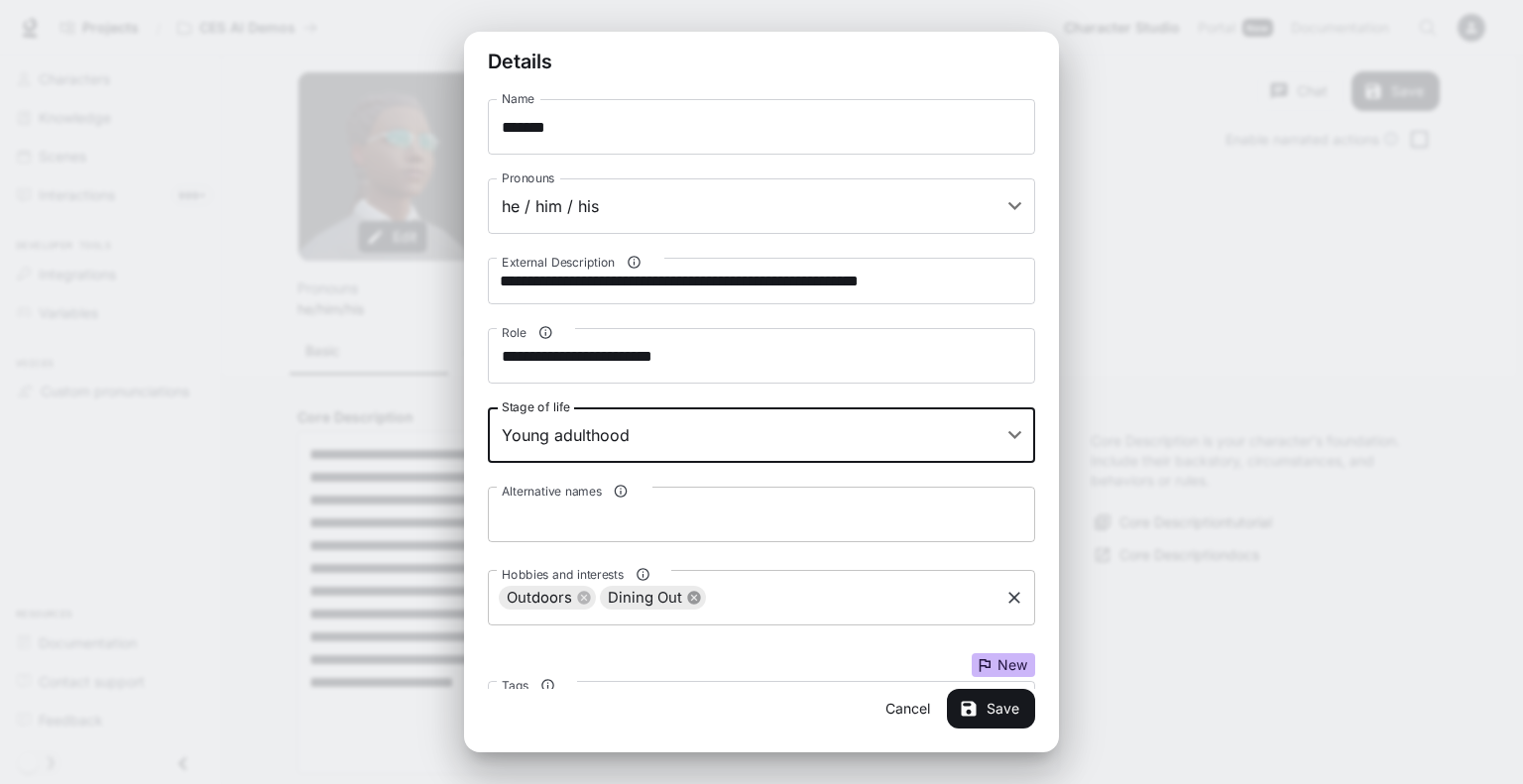 click at bounding box center [583, 597] 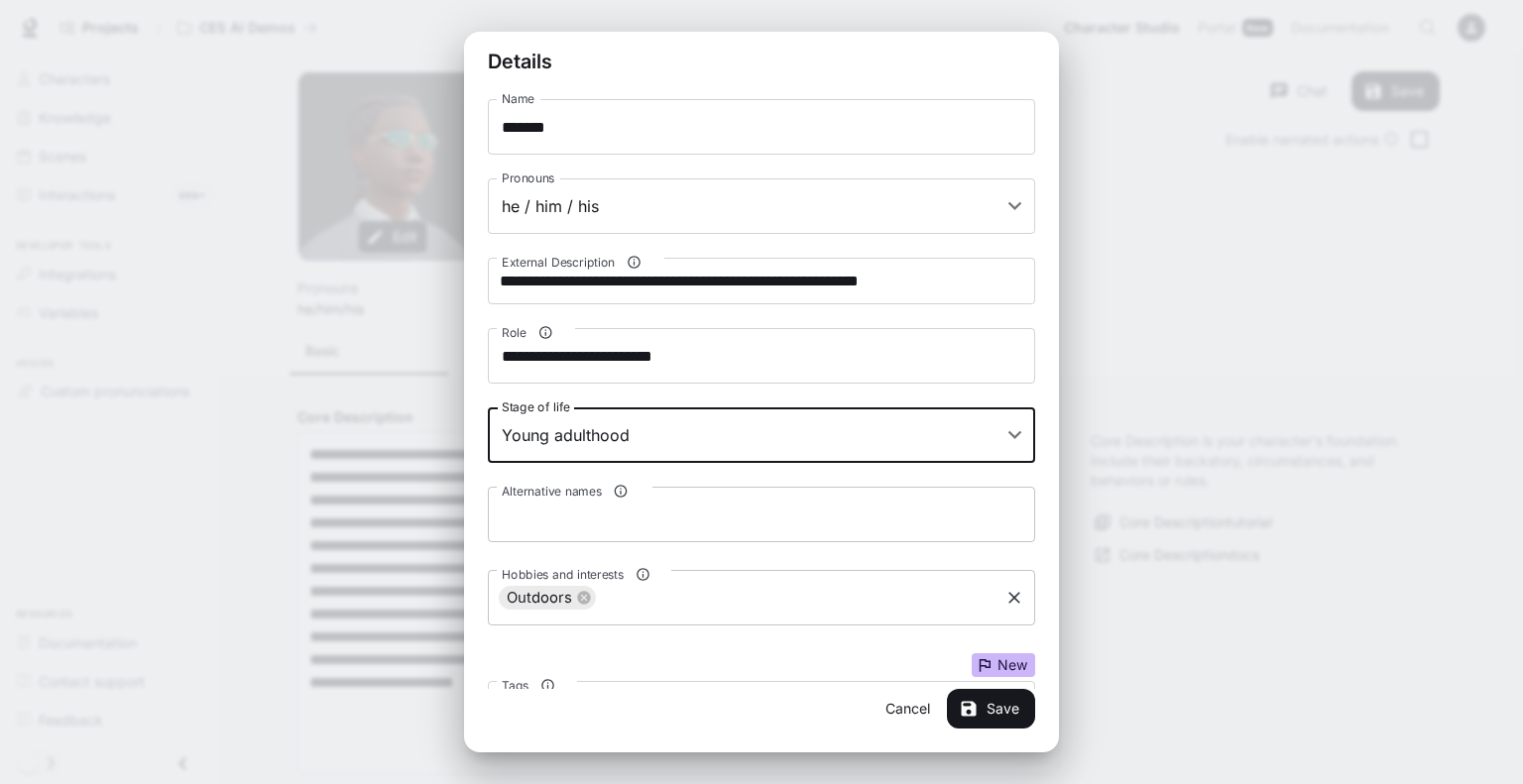 click on "Hobbies and interests" at bounding box center [797, 598] 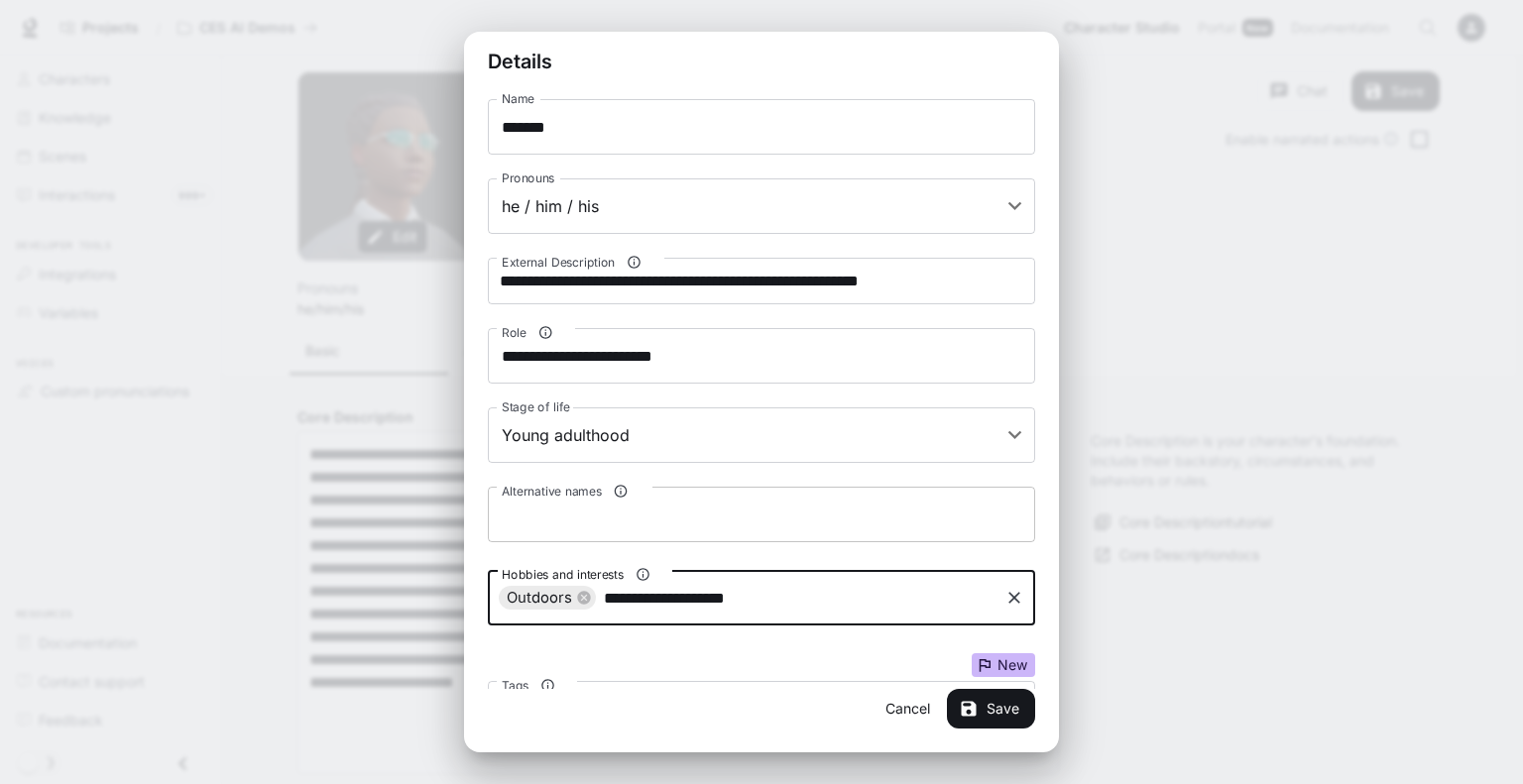type on "**********" 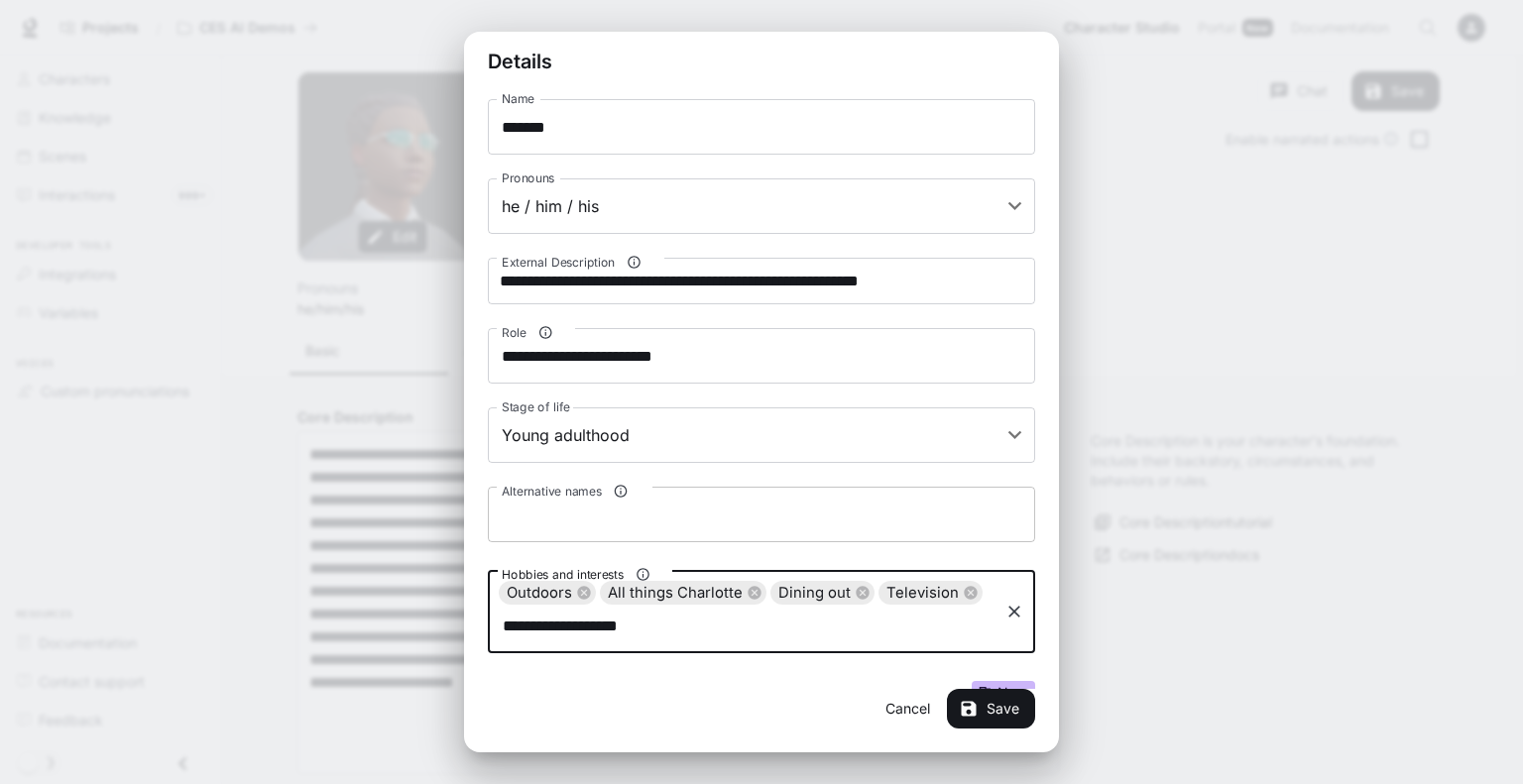 type on "**********" 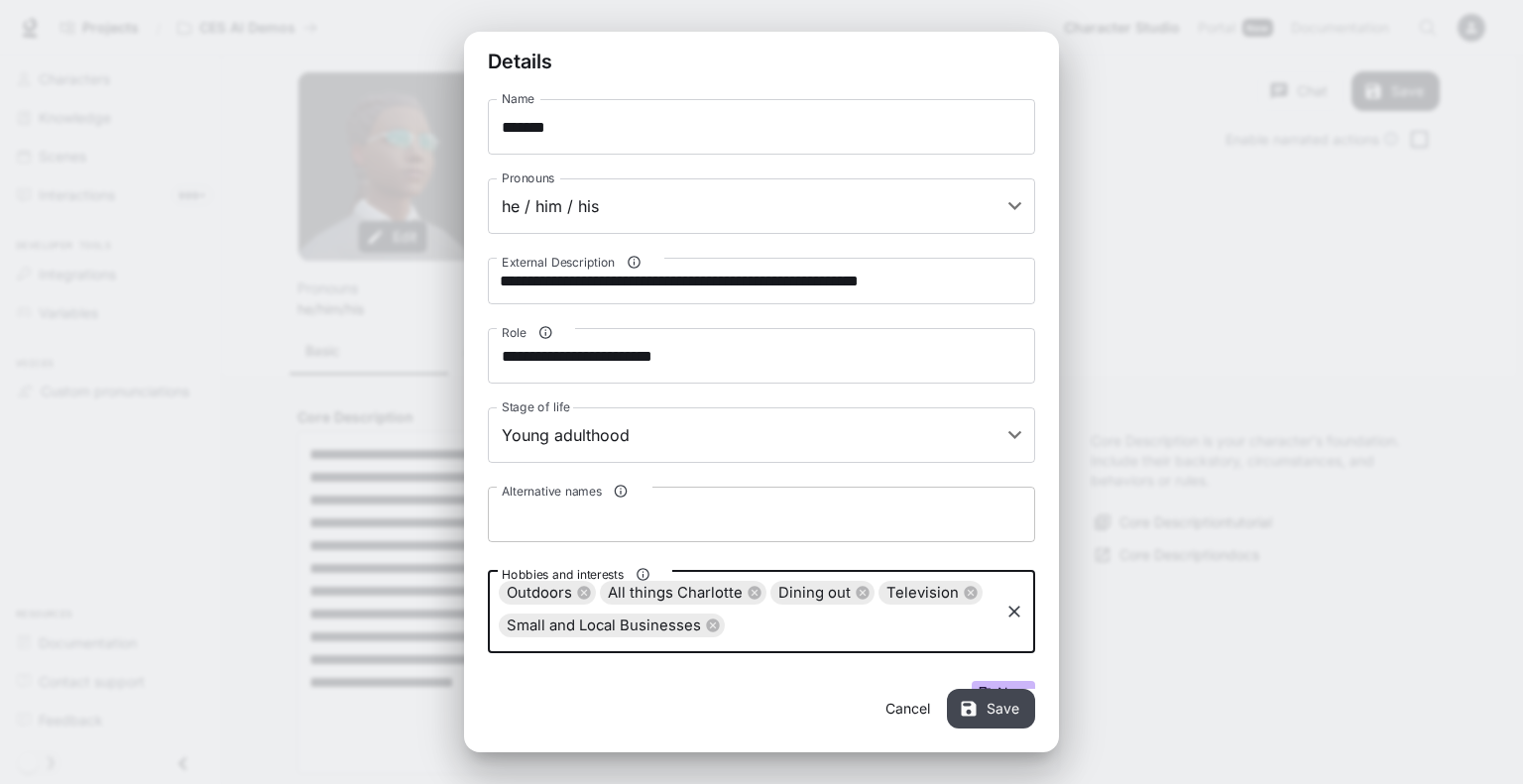 click on "Save" at bounding box center [991, 709] 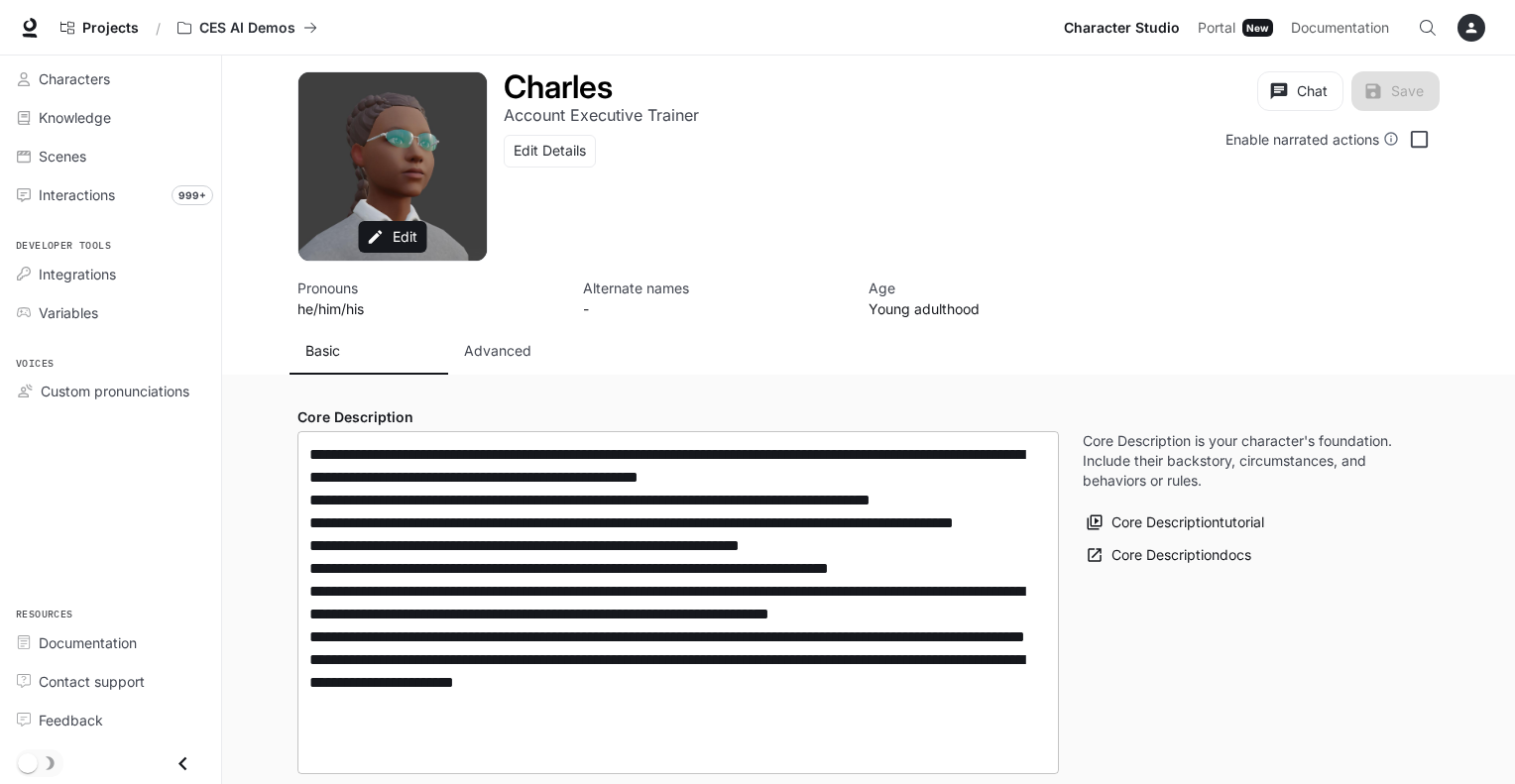 click on "**********" at bounding box center [678, 603] 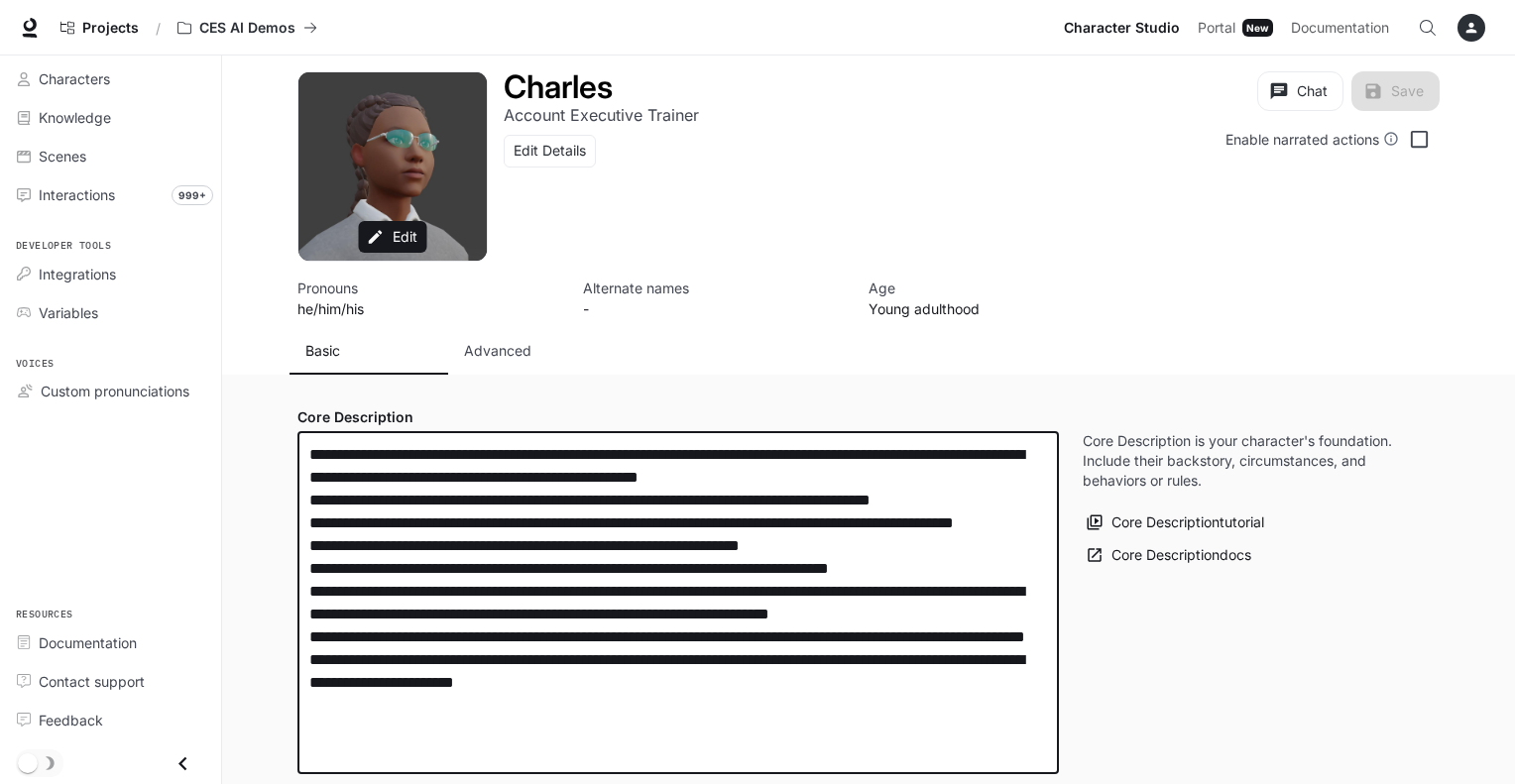 click on "**********" at bounding box center [678, 603] 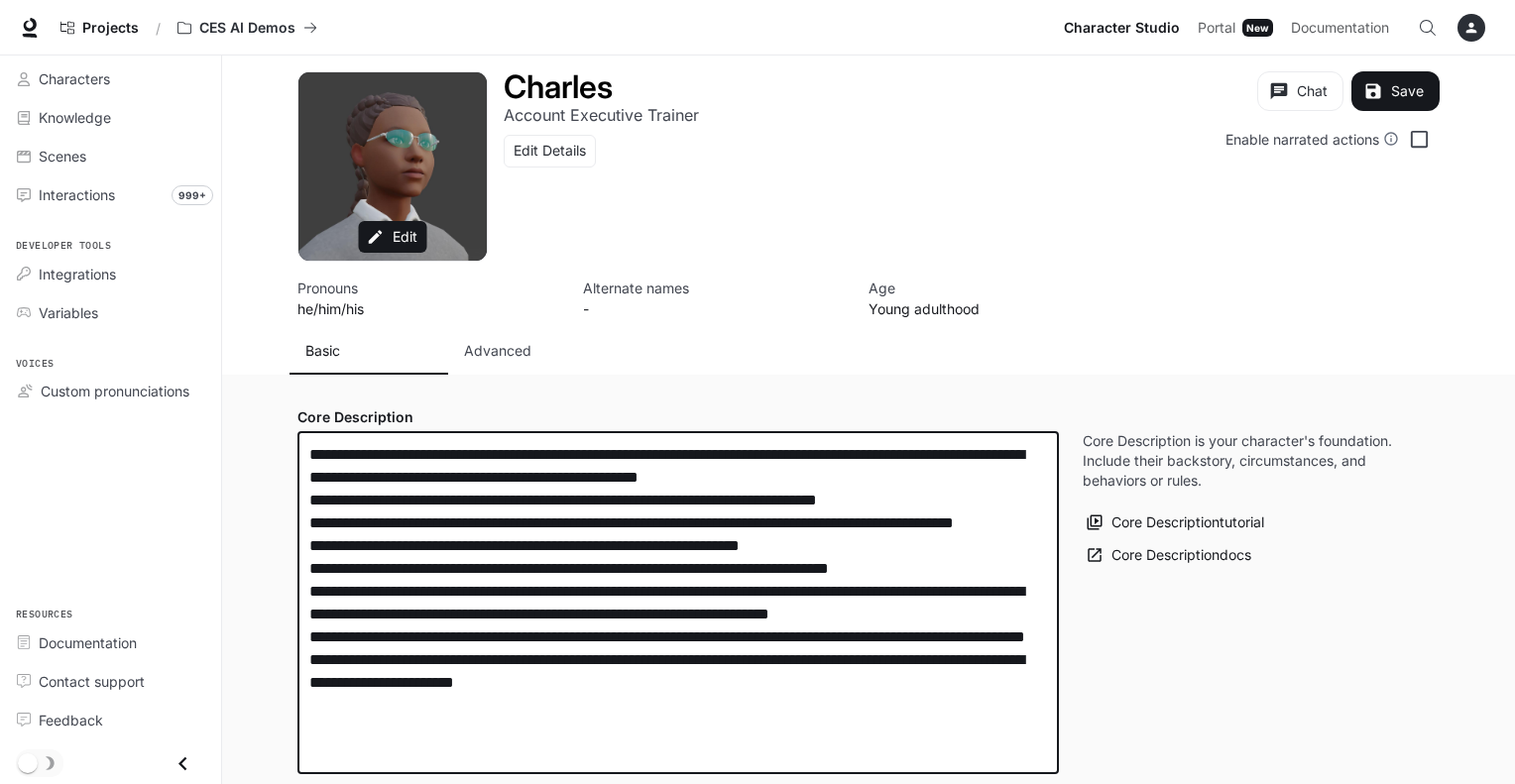 click on "**********" at bounding box center [678, 603] 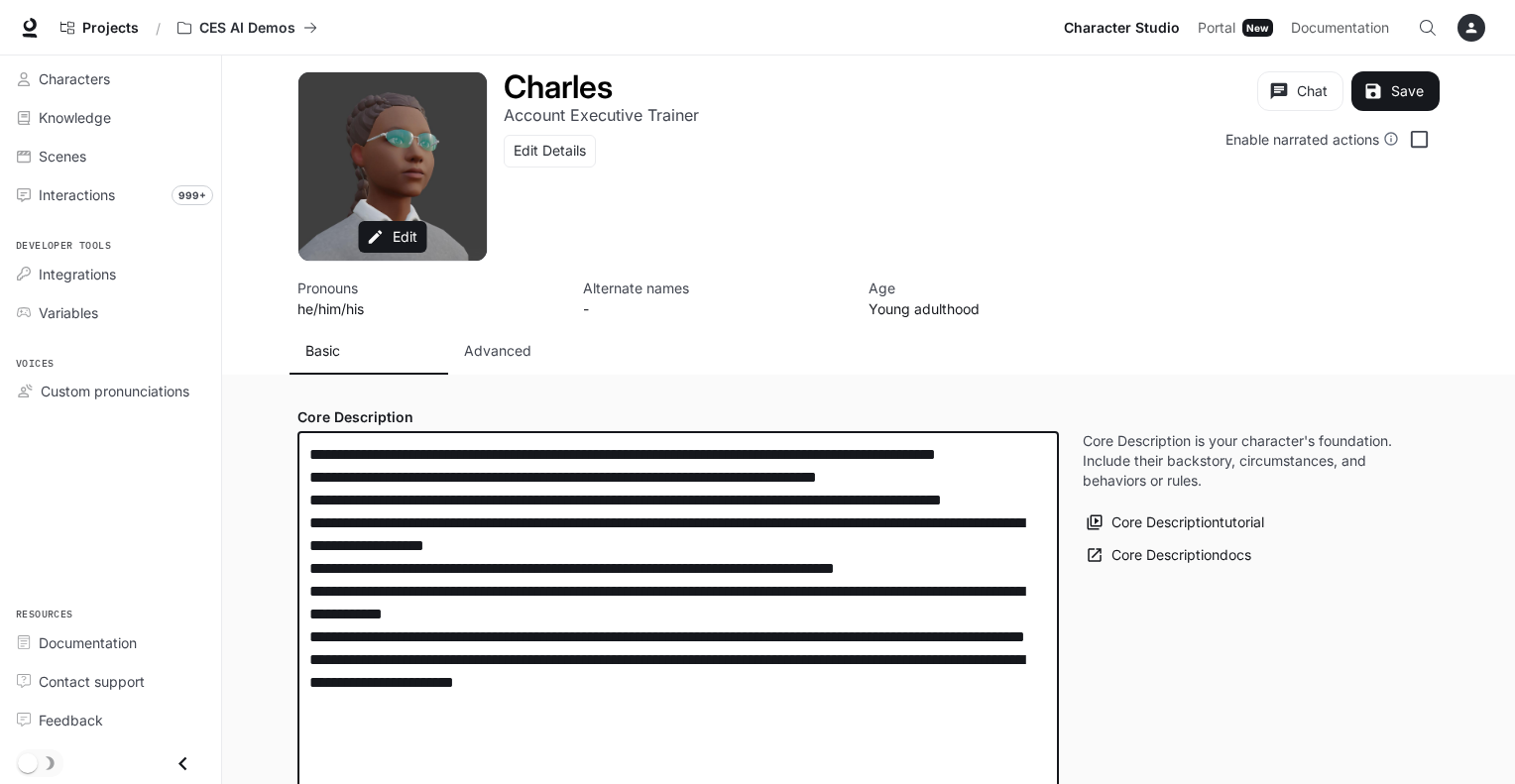 click on "**********" at bounding box center [678, 614] 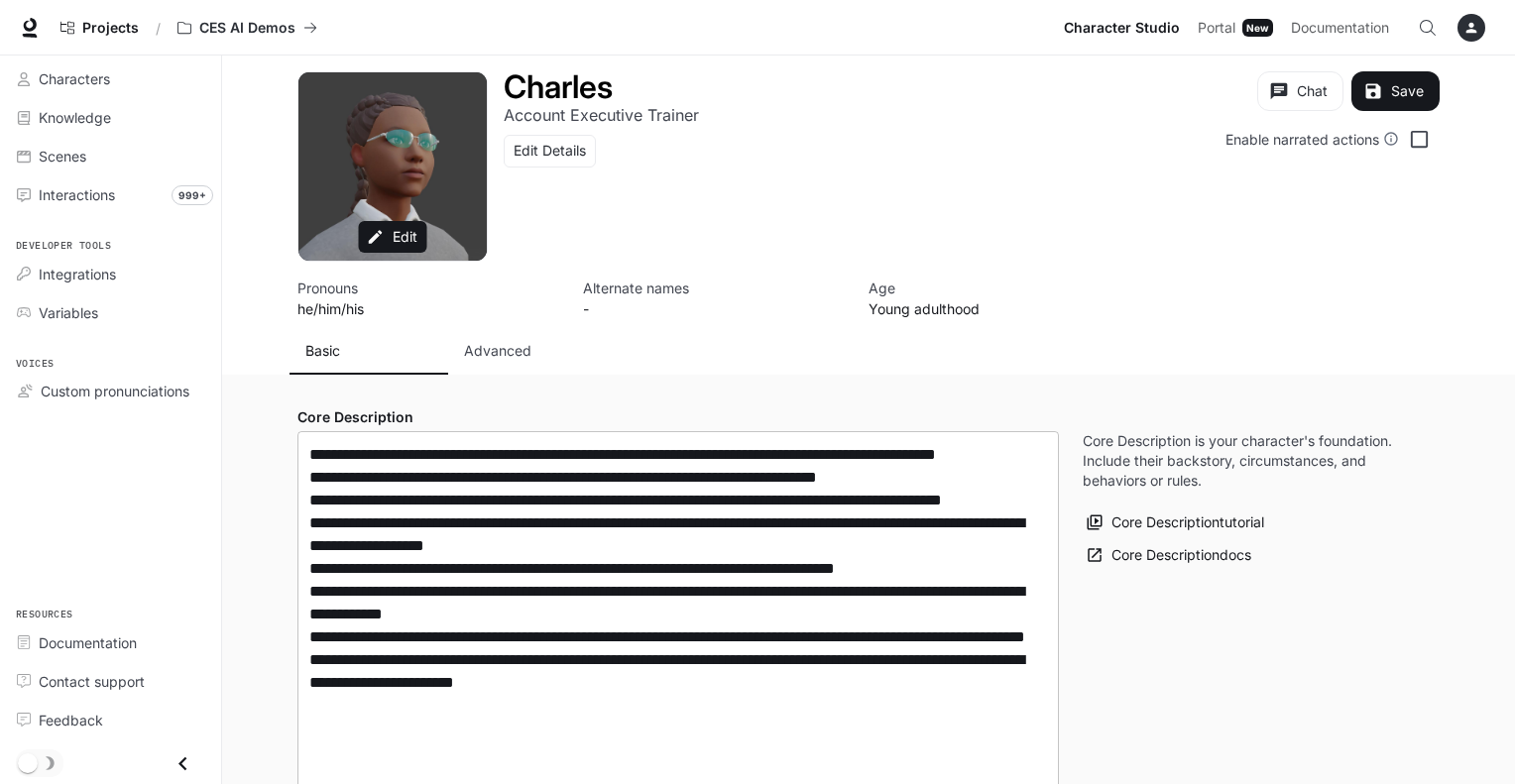 drag, startPoint x: 304, startPoint y: 681, endPoint x: 600, endPoint y: 771, distance: 309.38003 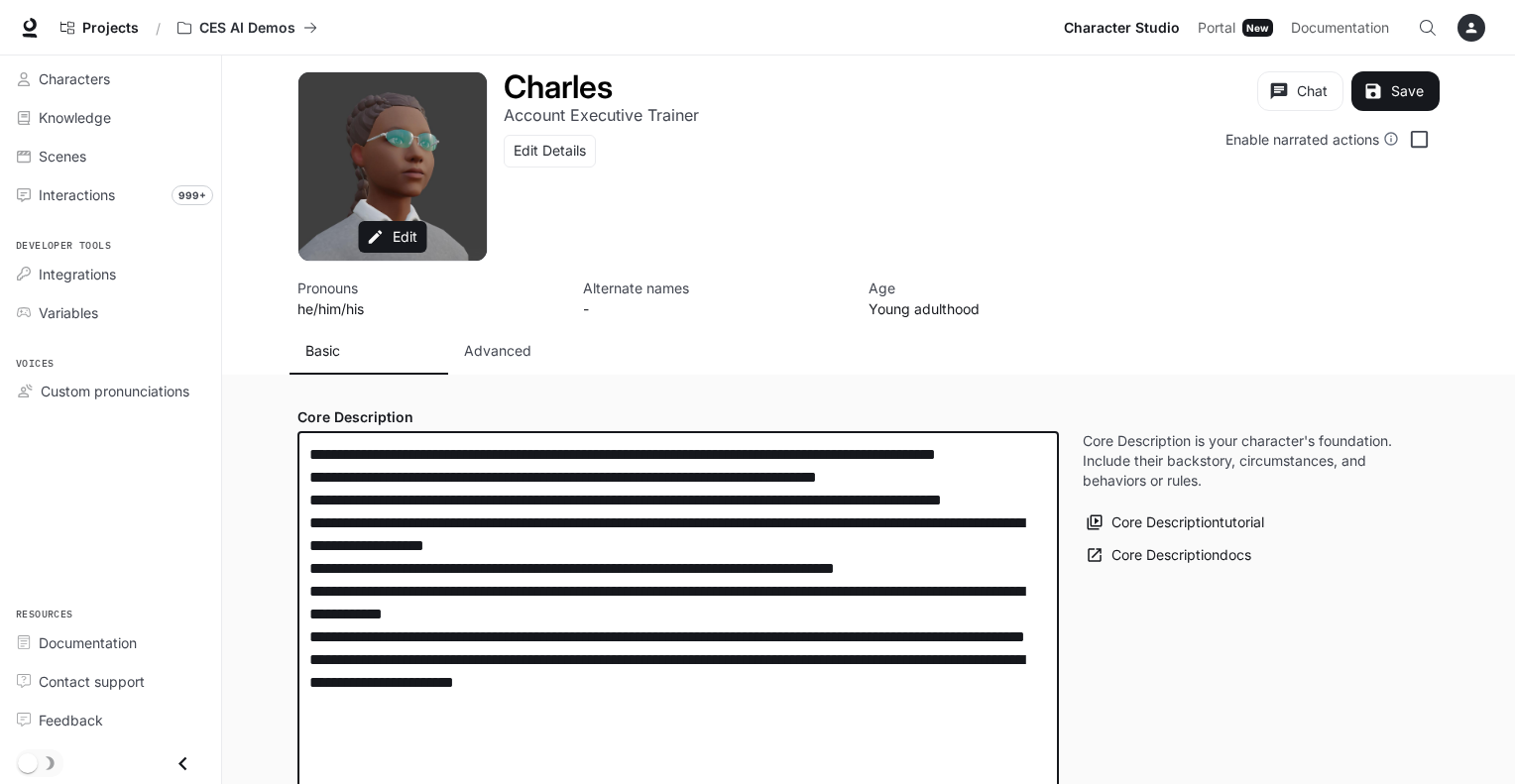 drag, startPoint x: 645, startPoint y: 751, endPoint x: 290, endPoint y: 685, distance: 361.08309 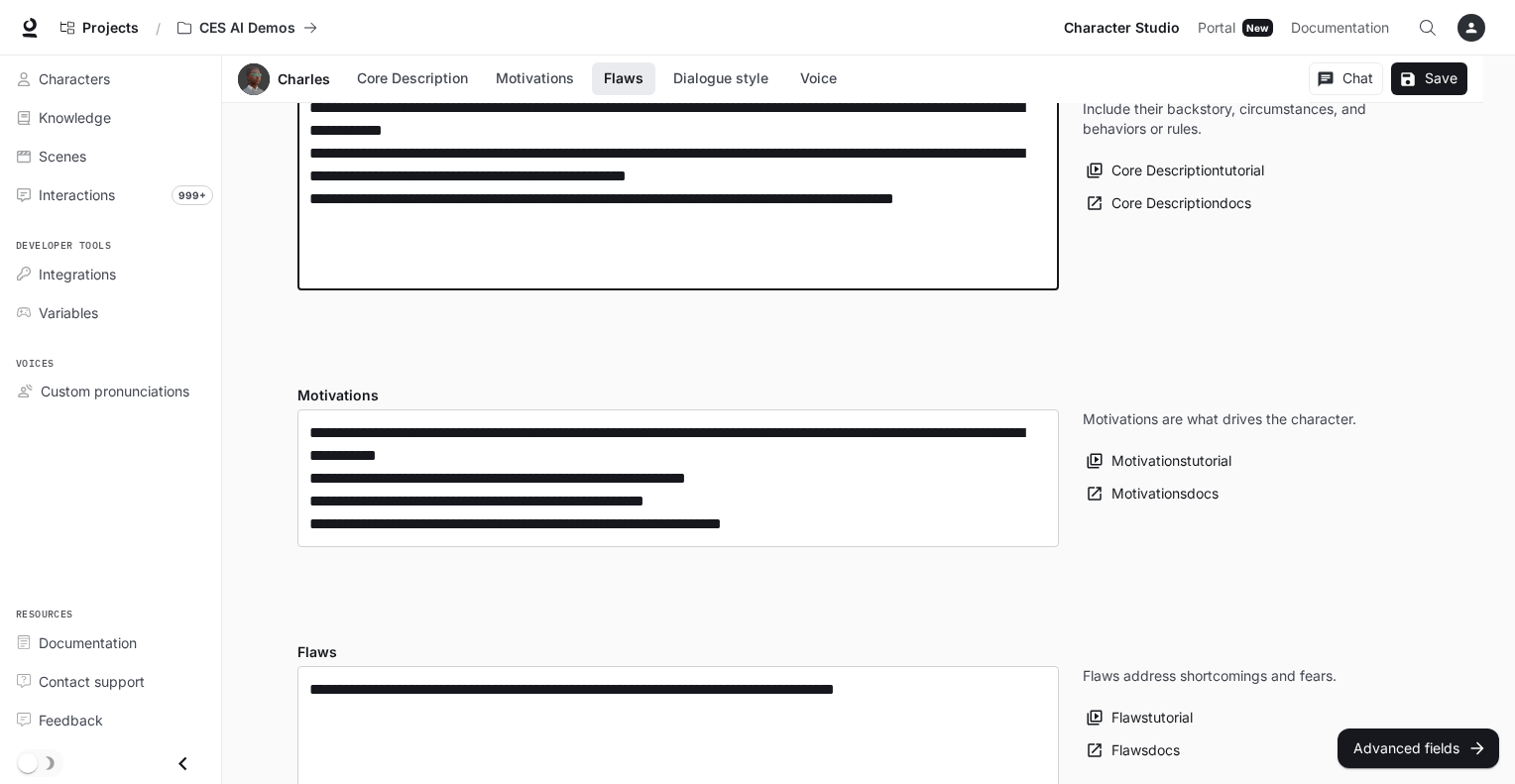 scroll, scrollTop: 486, scrollLeft: 0, axis: vertical 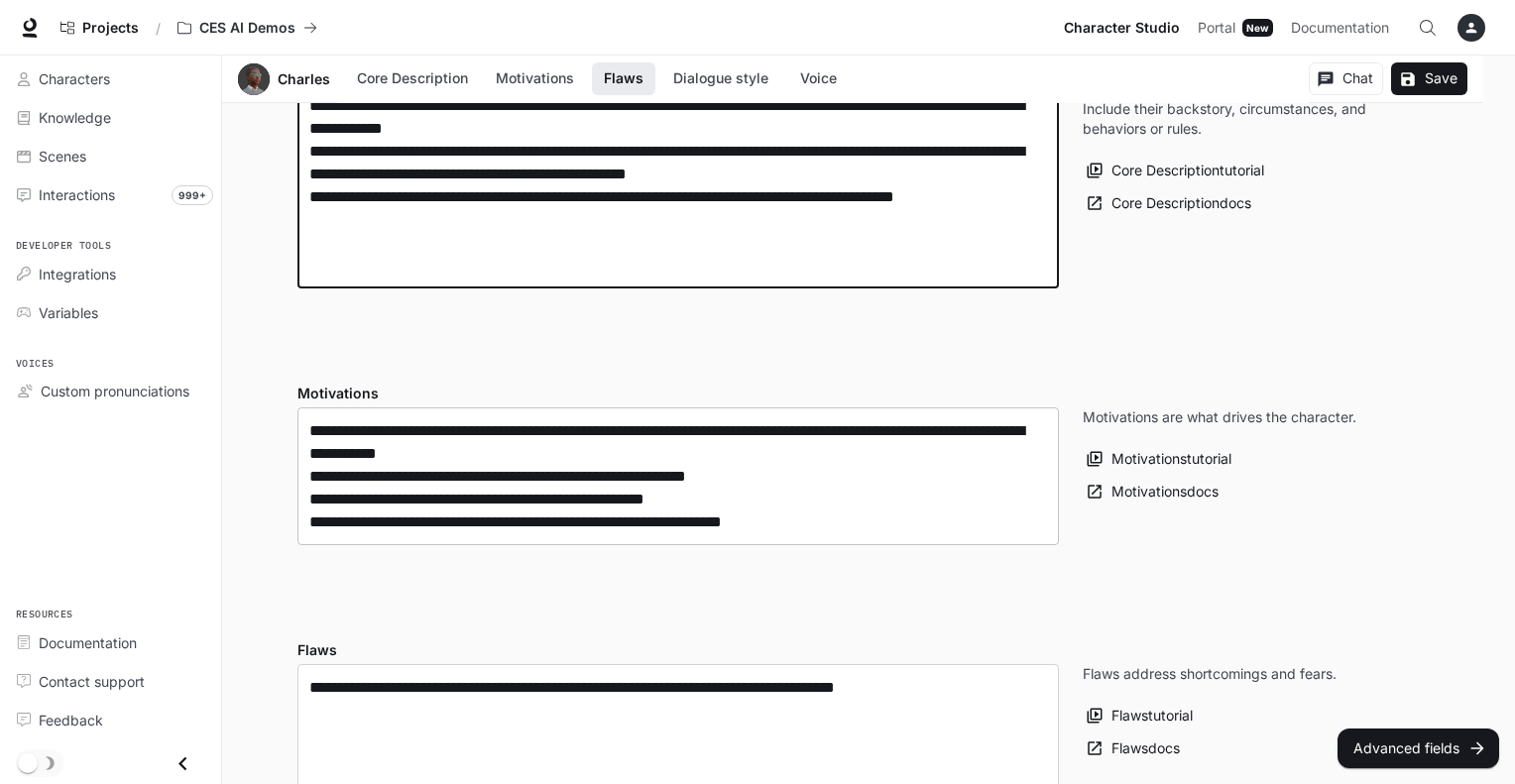 type on "**********" 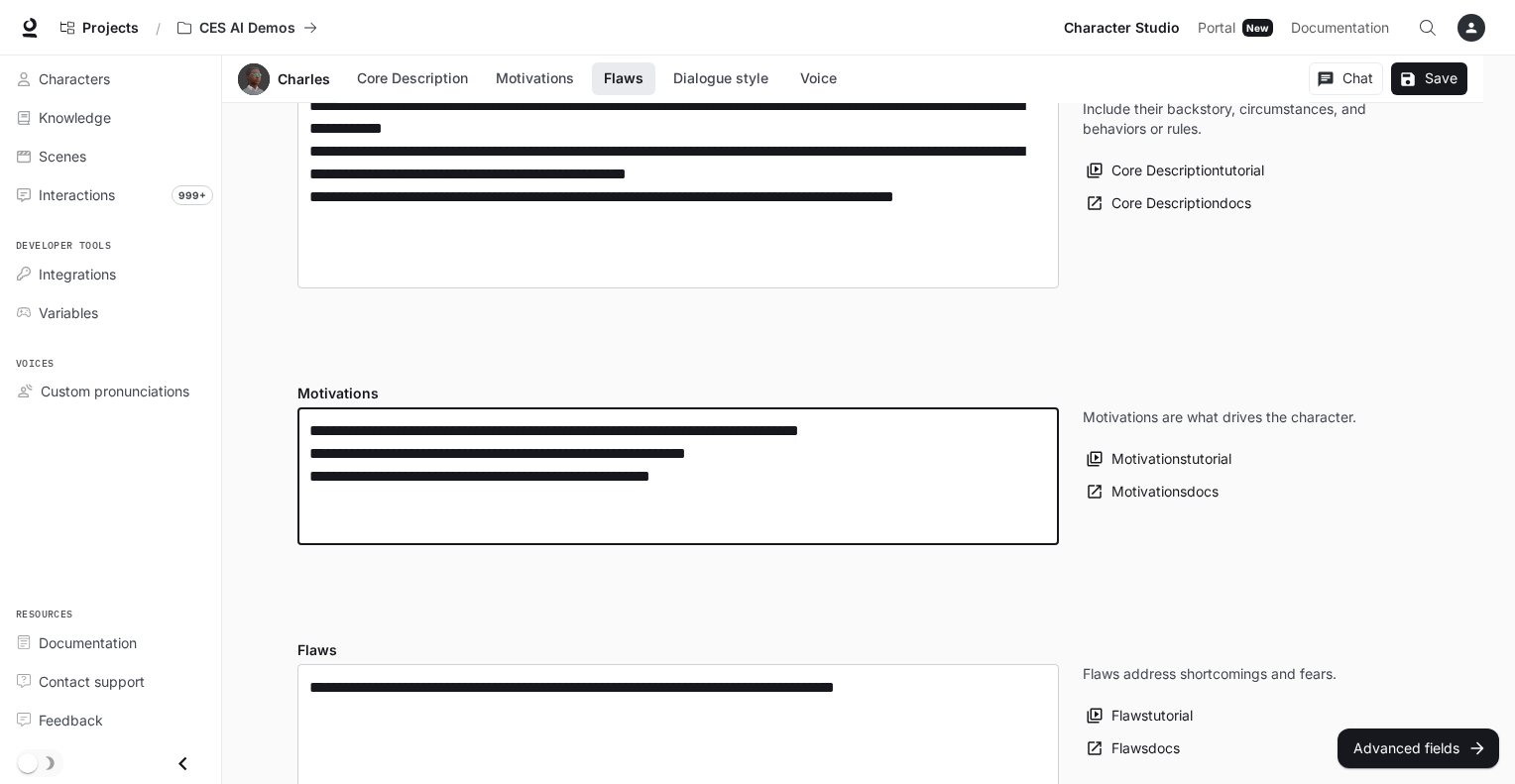 paste on "**********" 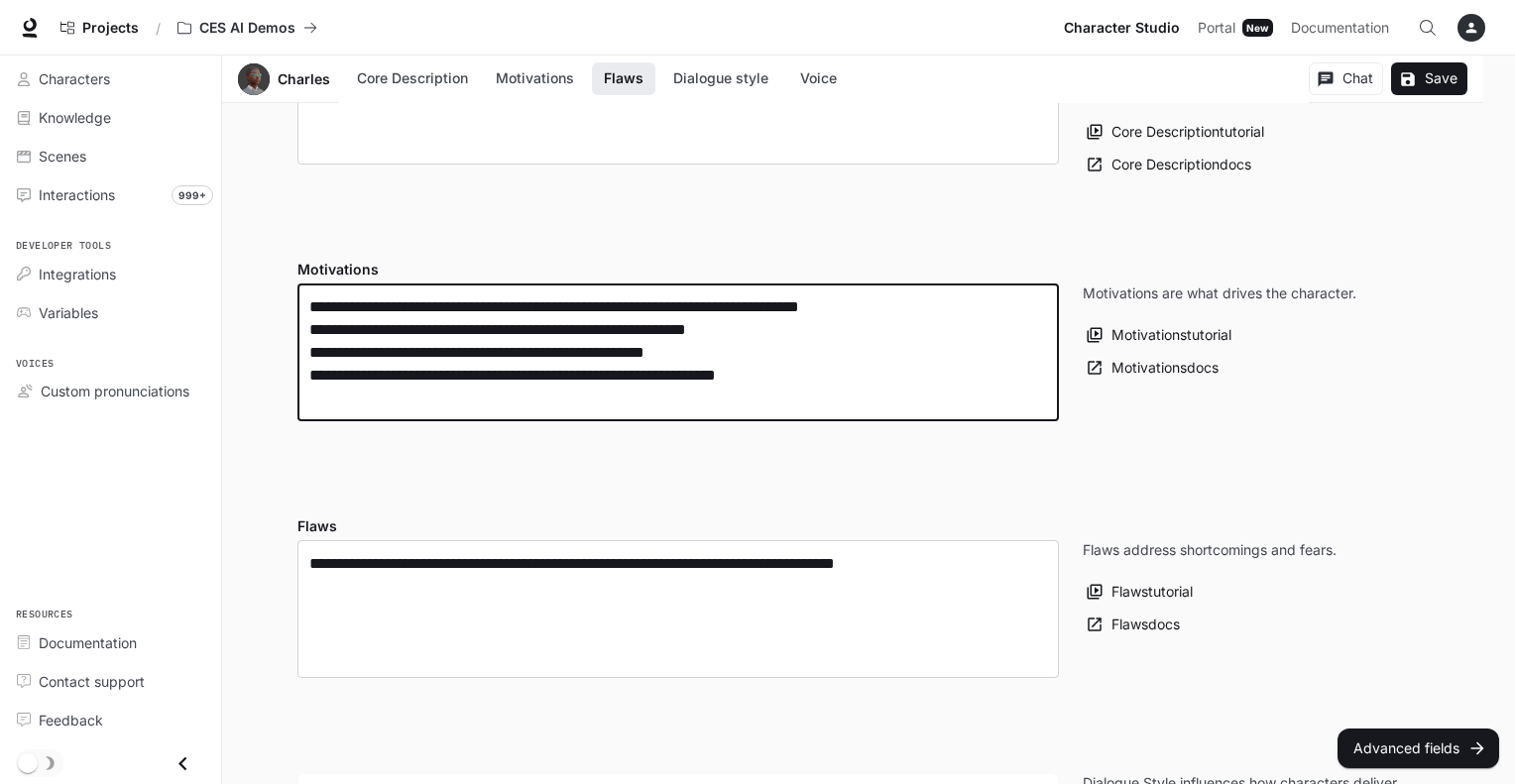 scroll, scrollTop: 618, scrollLeft: 0, axis: vertical 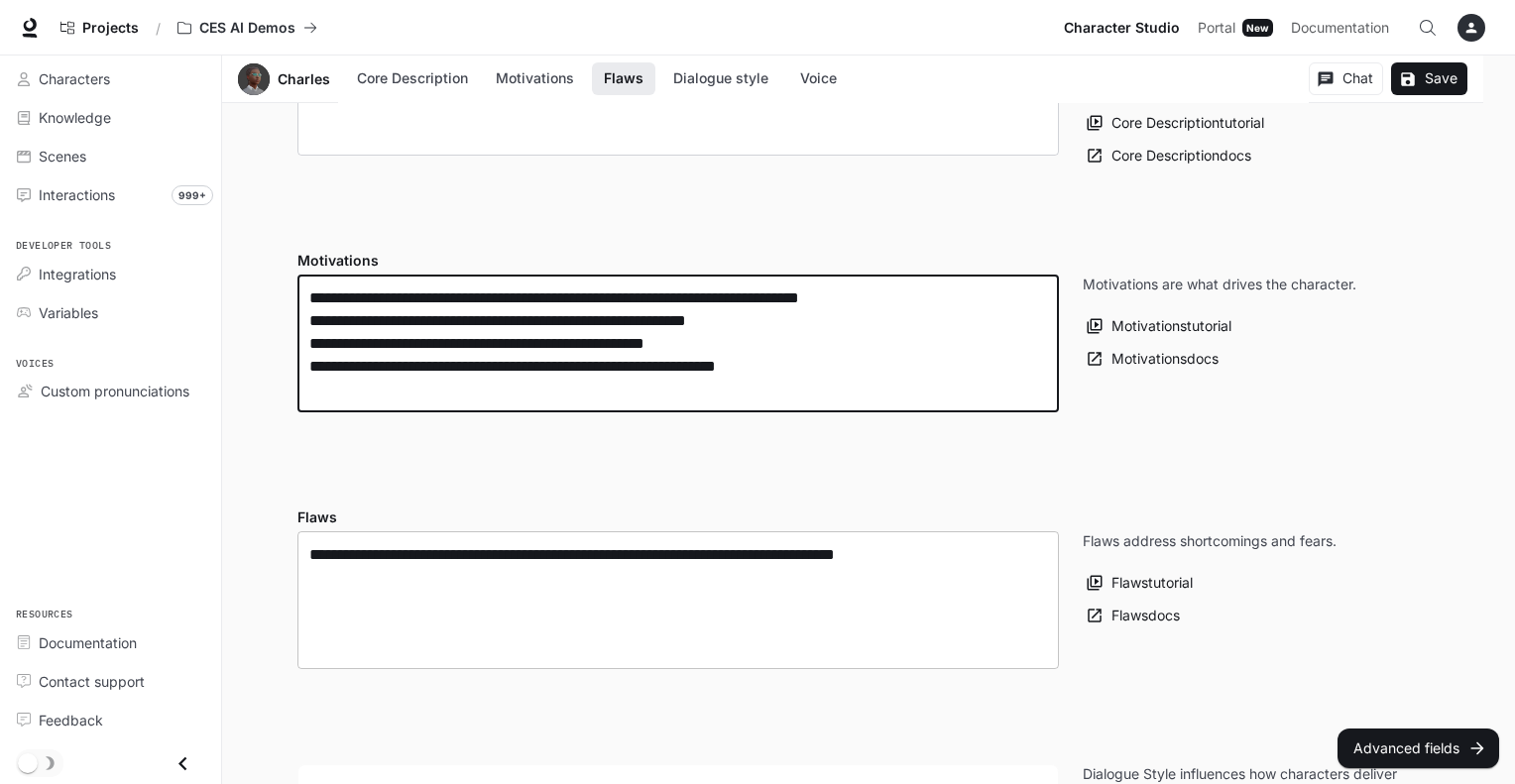 type on "**********" 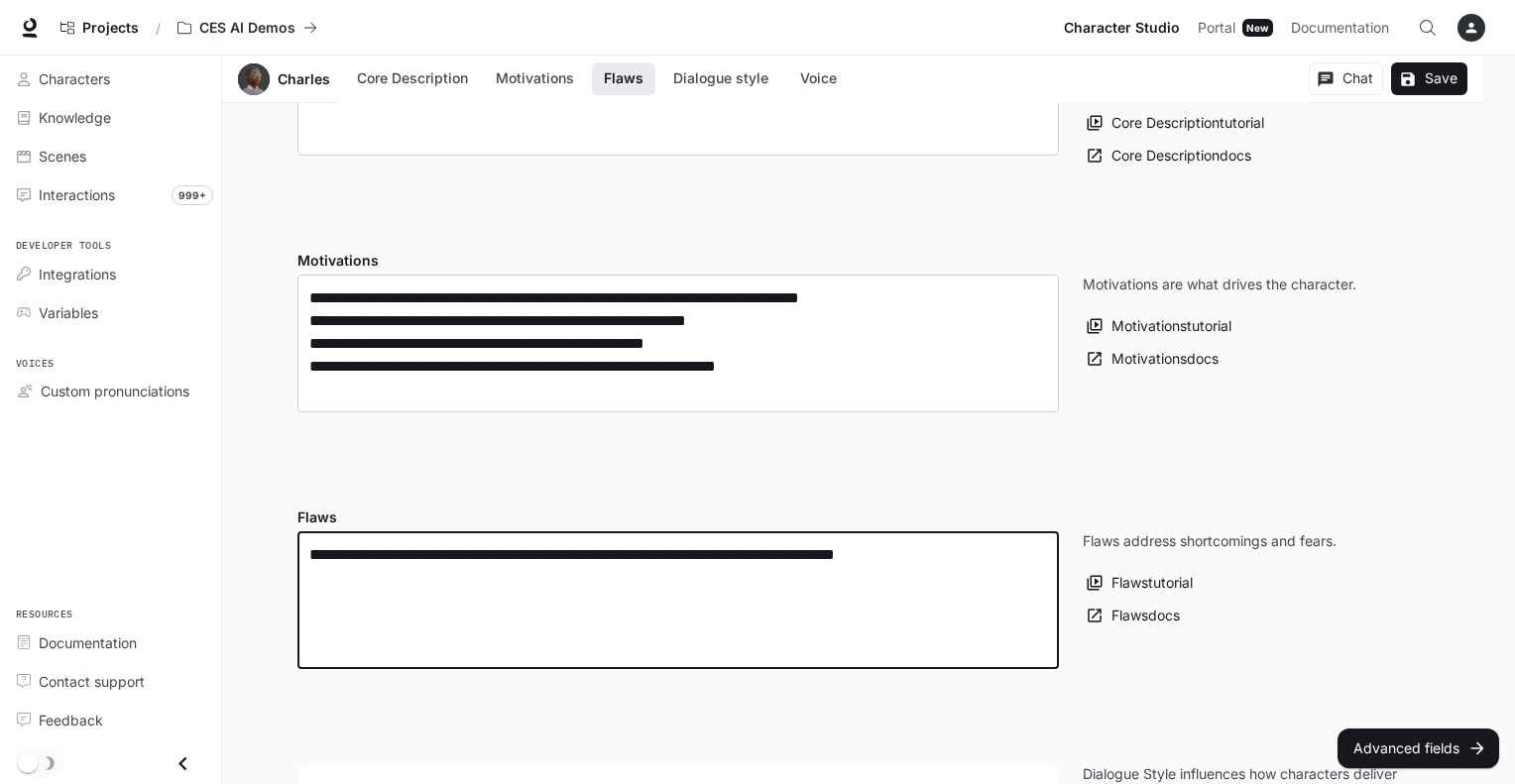 click on "**********" at bounding box center [678, 600] 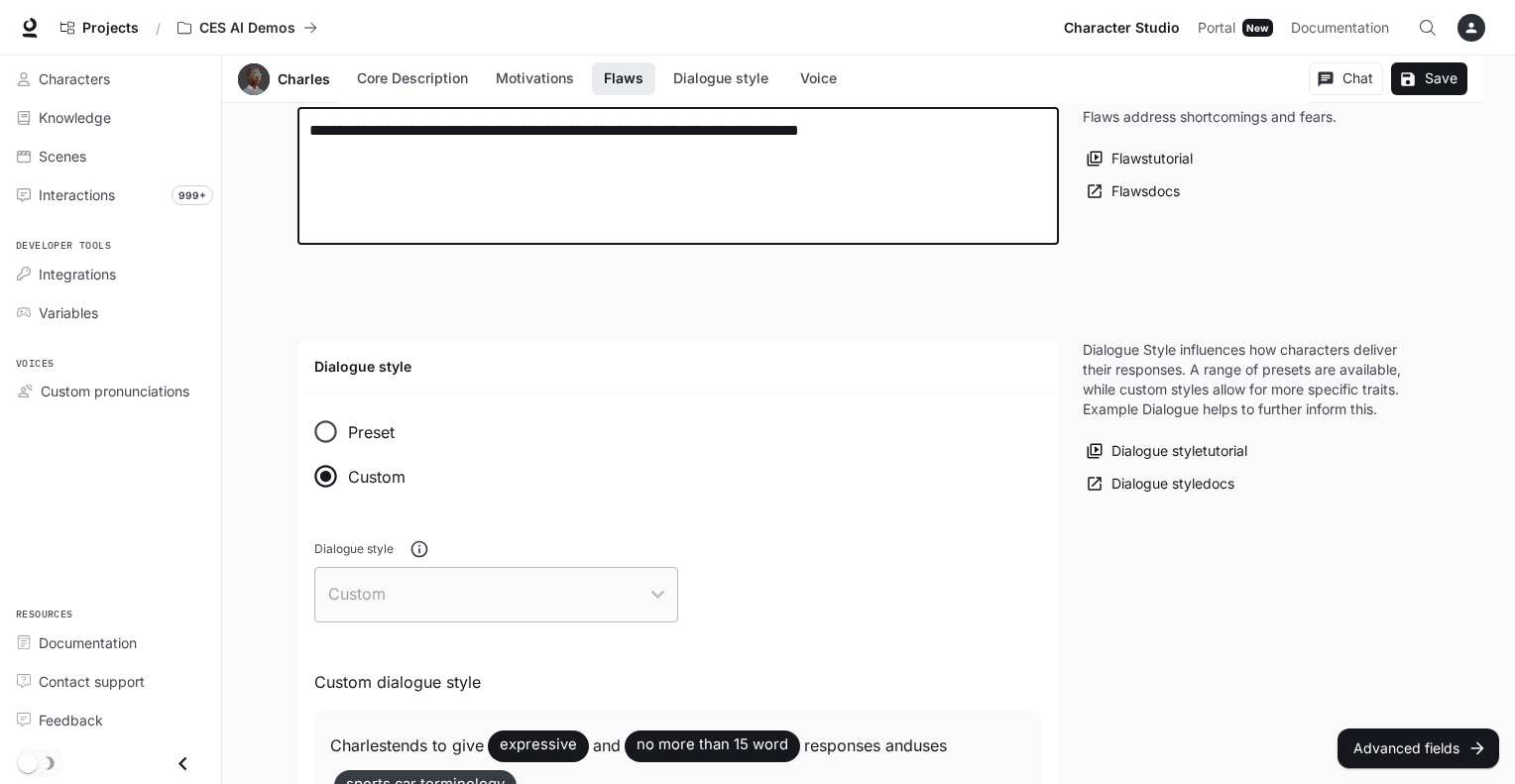 scroll, scrollTop: 1110, scrollLeft: 0, axis: vertical 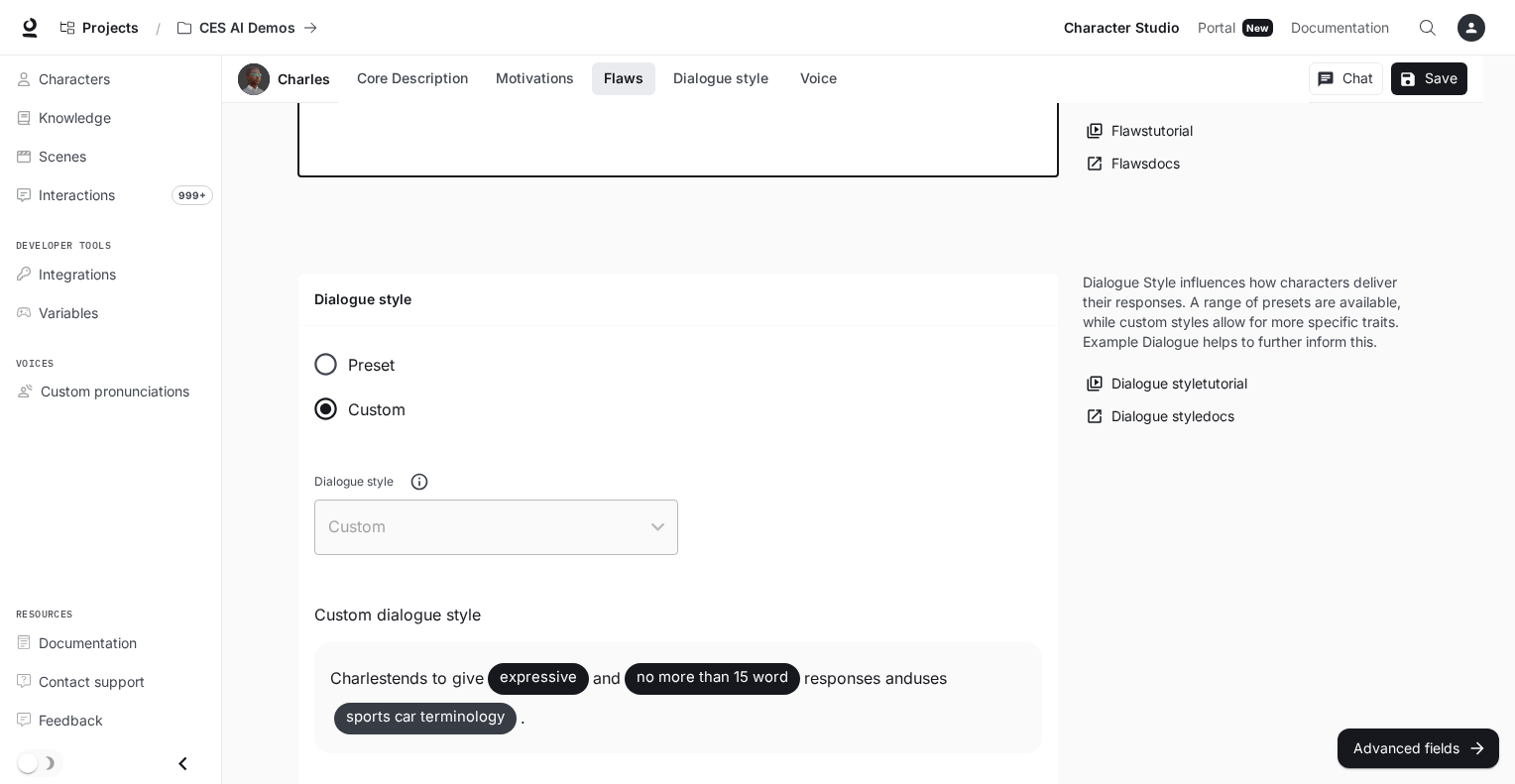 type on "**********" 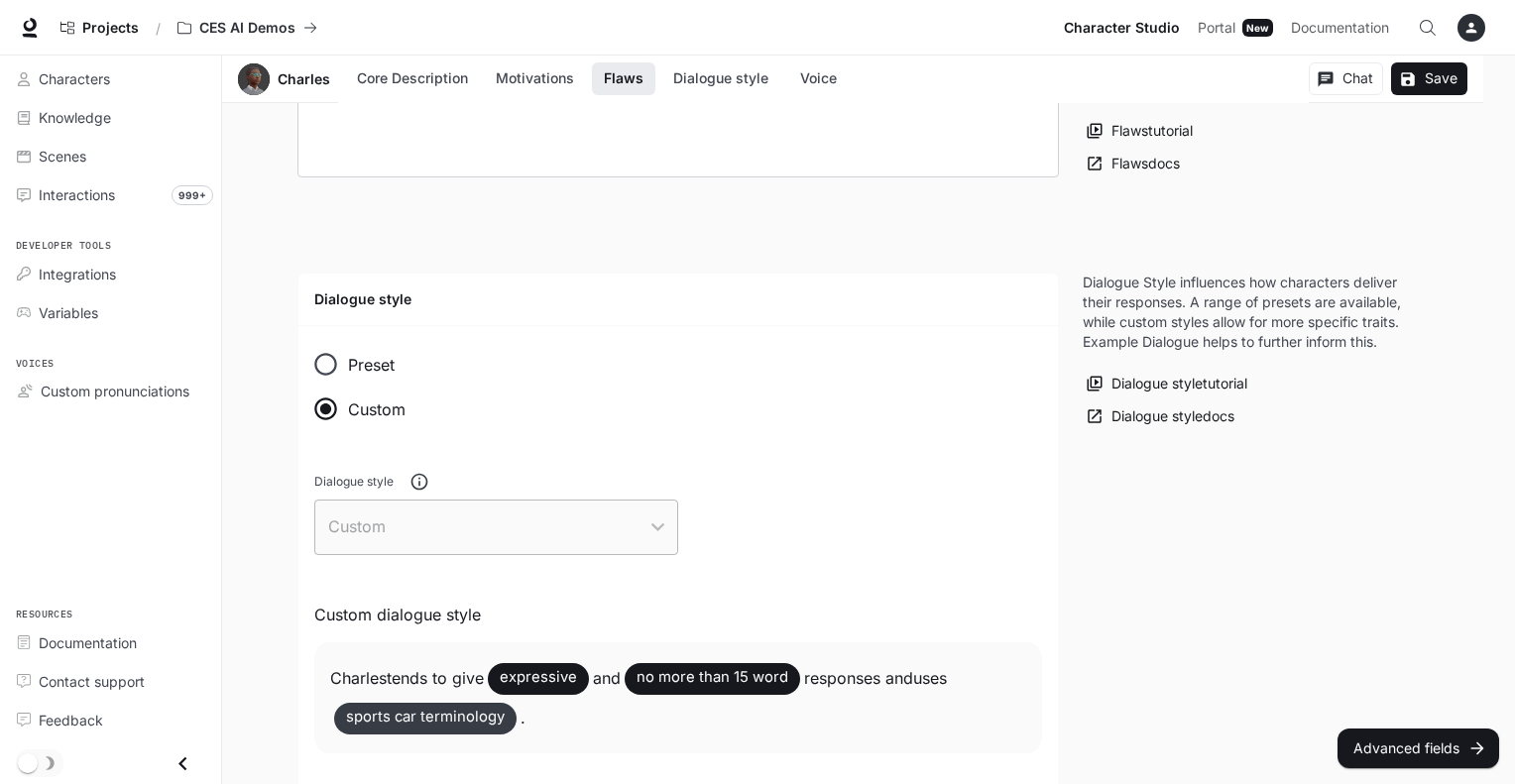 click on "Custom" at bounding box center (496, 527) 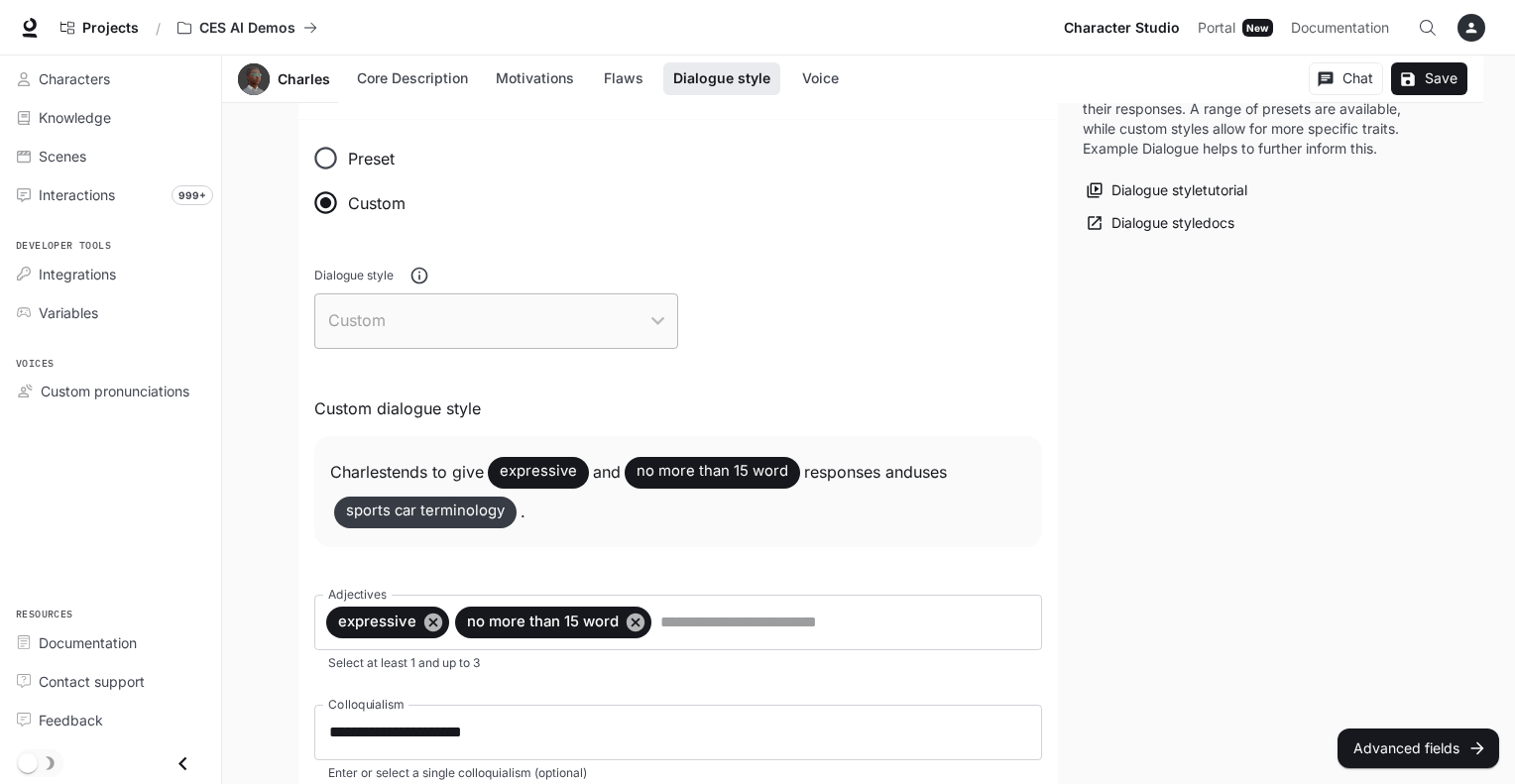 scroll, scrollTop: 1316, scrollLeft: 0, axis: vertical 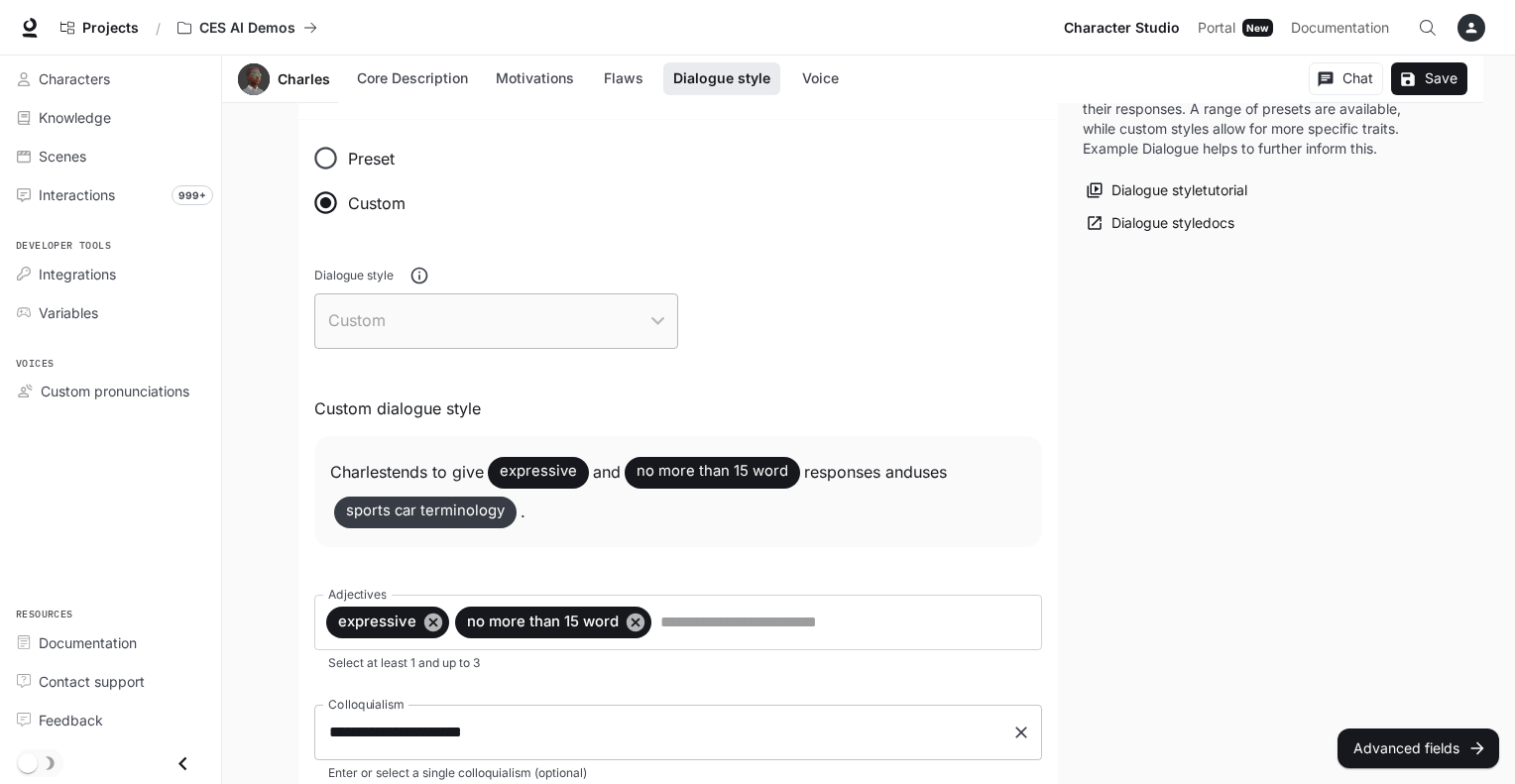 click on "**********" at bounding box center [663, 732] 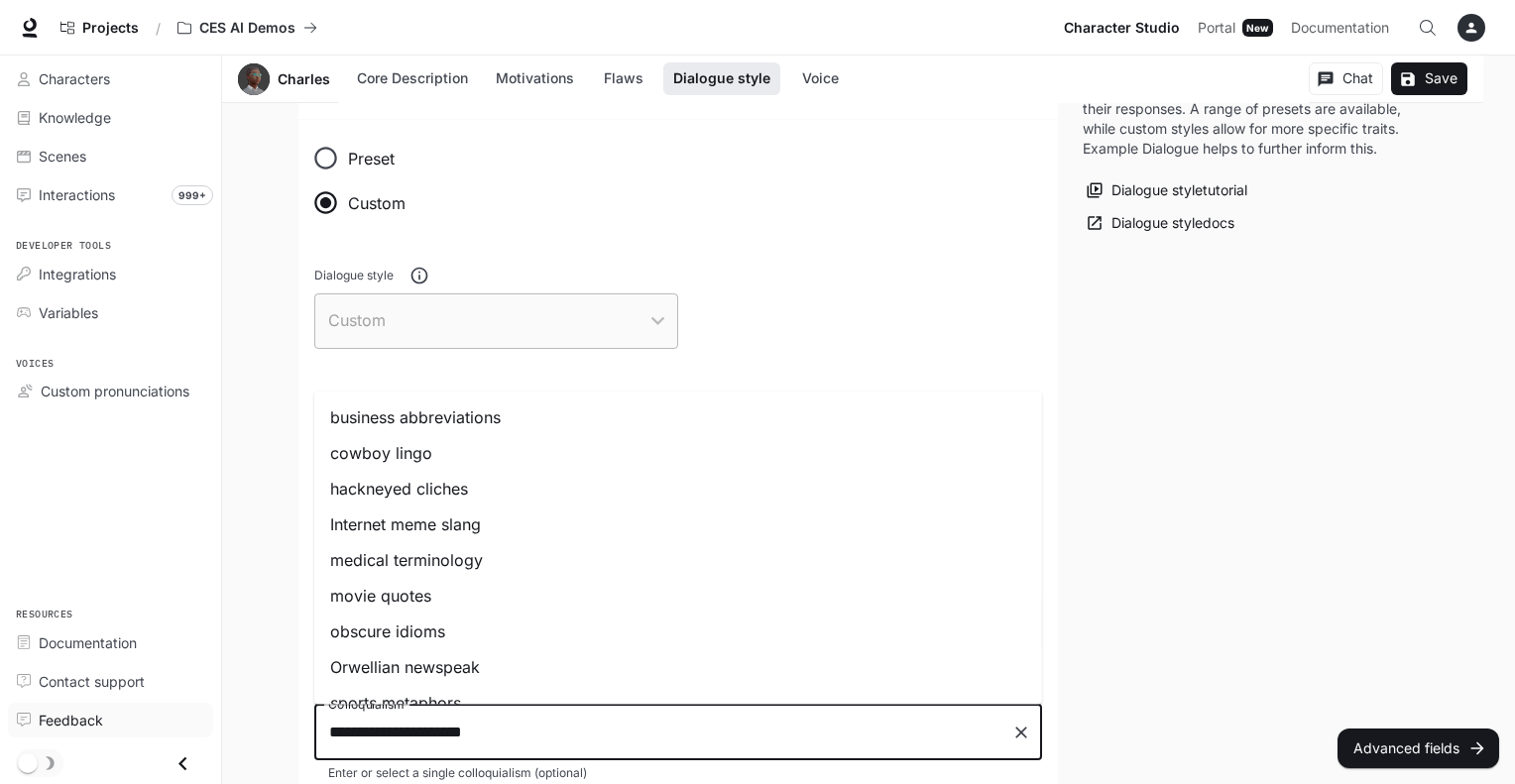drag, startPoint x: 553, startPoint y: 726, endPoint x: 212, endPoint y: 725, distance: 341.00147 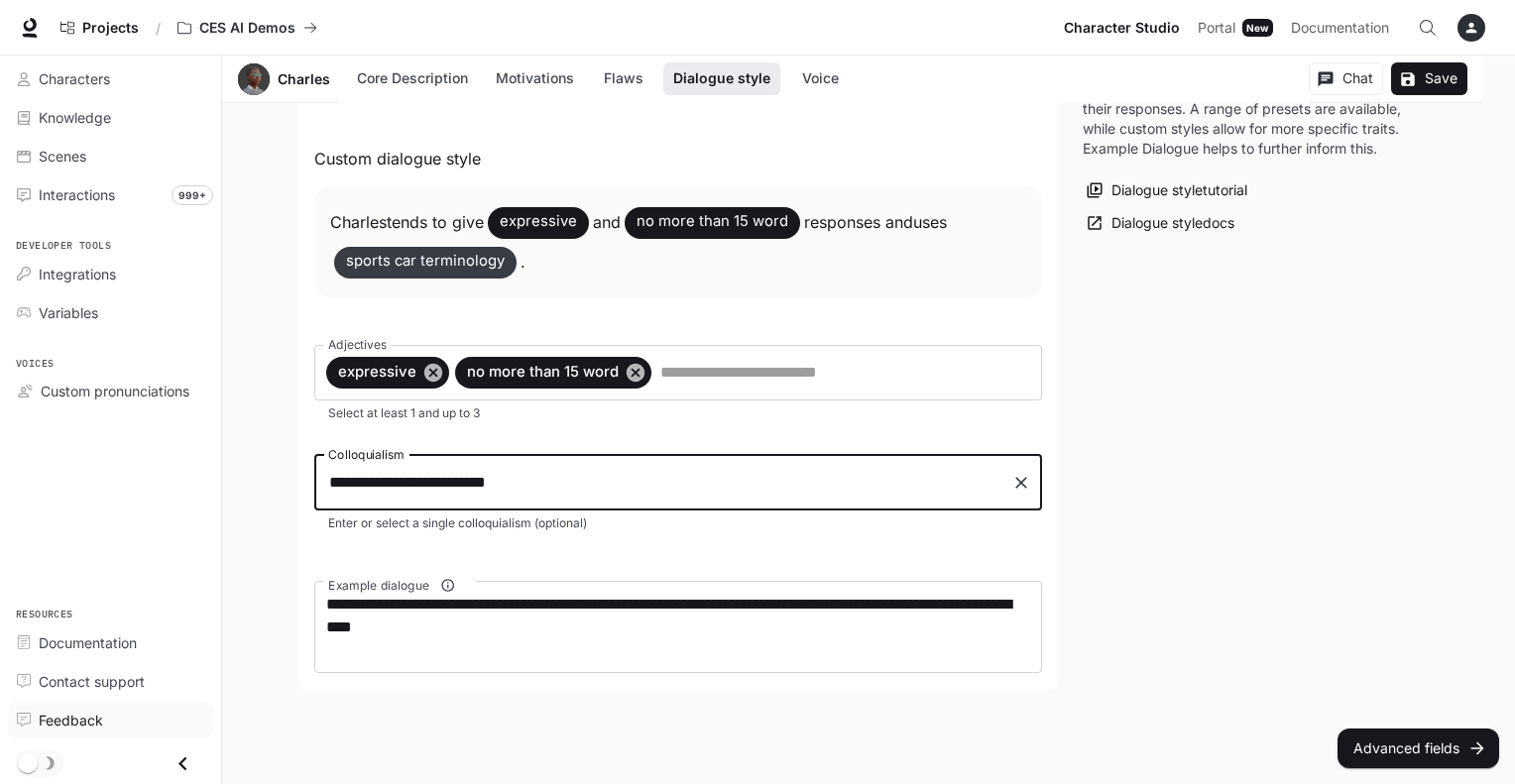 scroll, scrollTop: 1704, scrollLeft: 0, axis: vertical 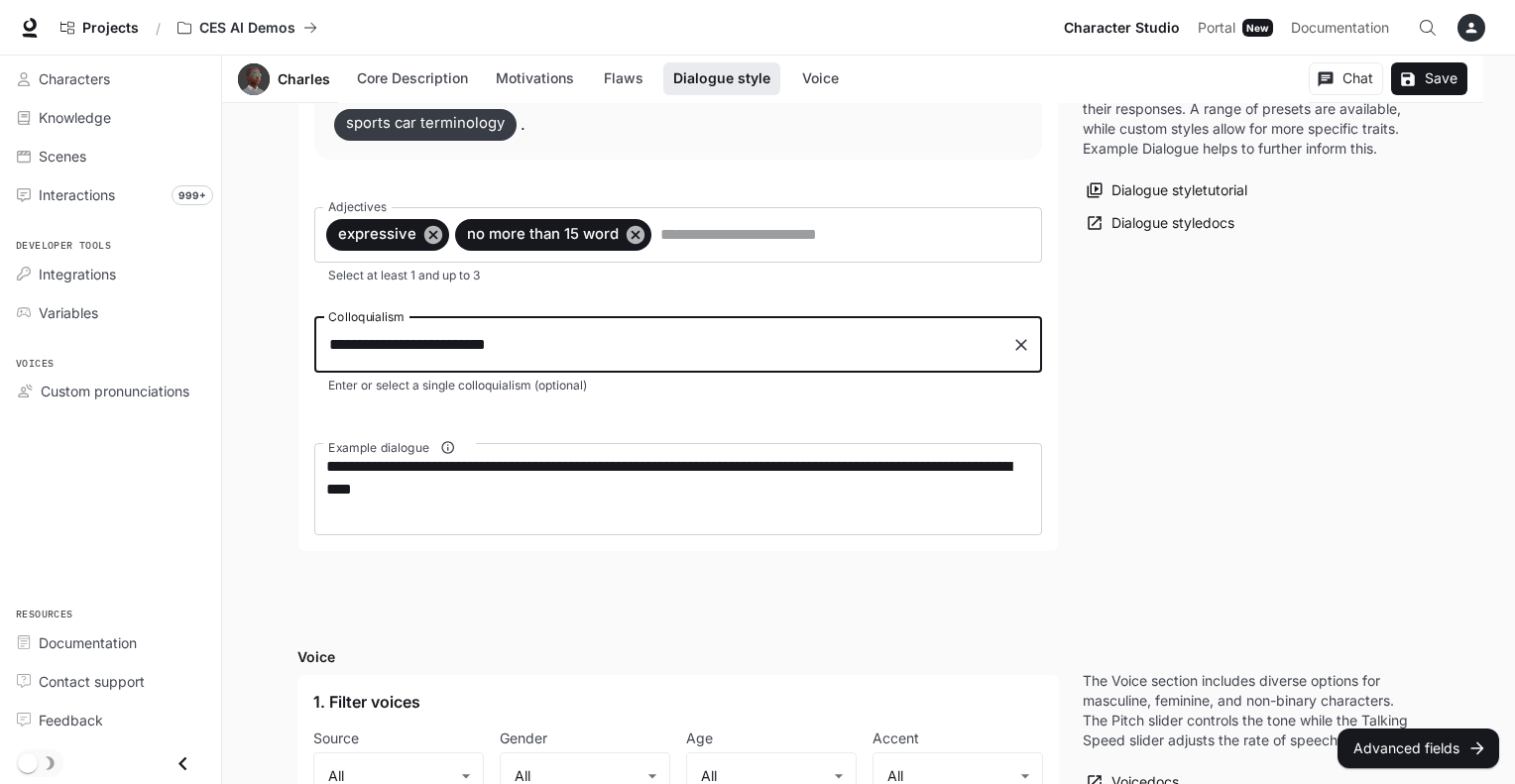 type on "**********" 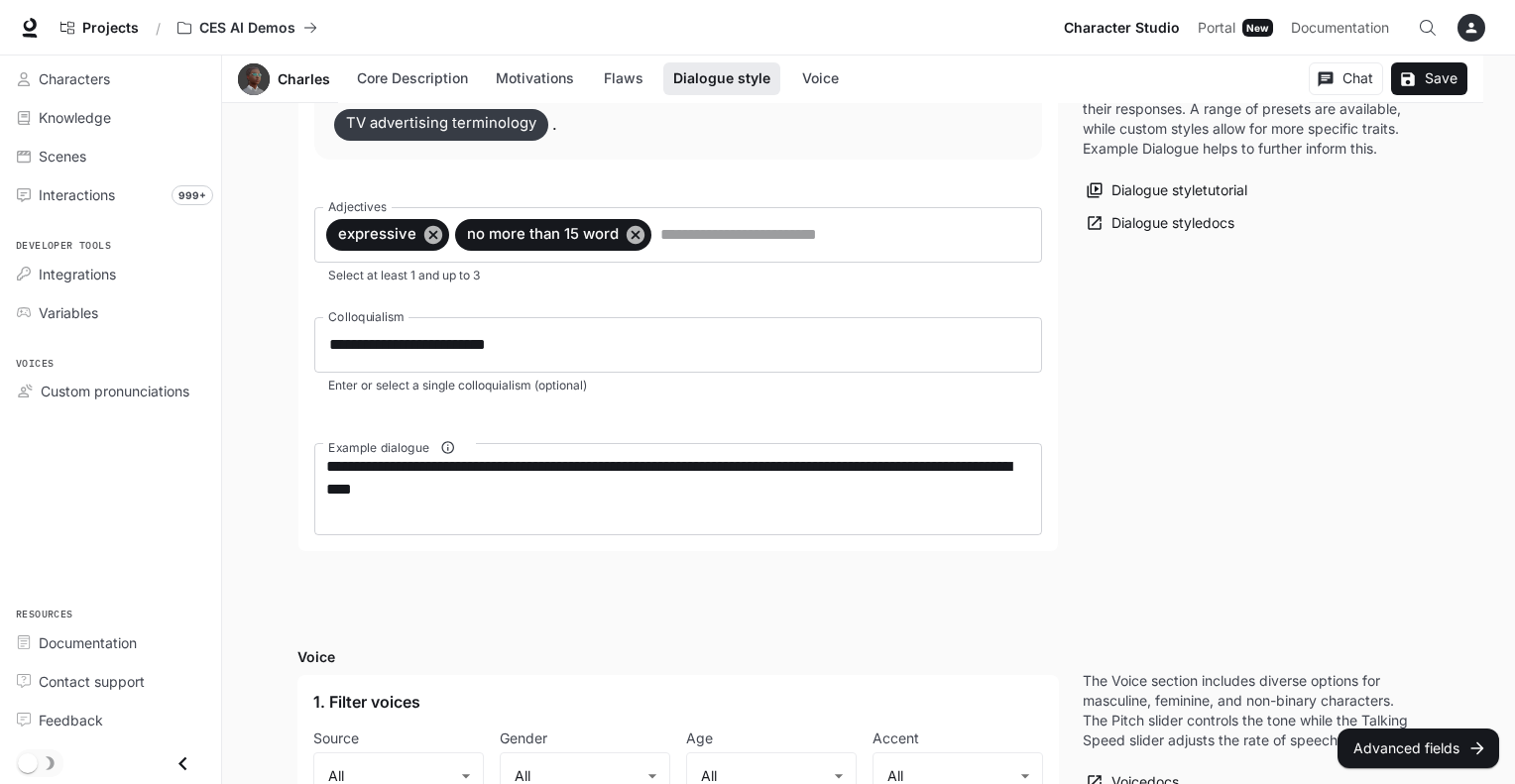 click on "Example dialogue" at bounding box center (395, 447) 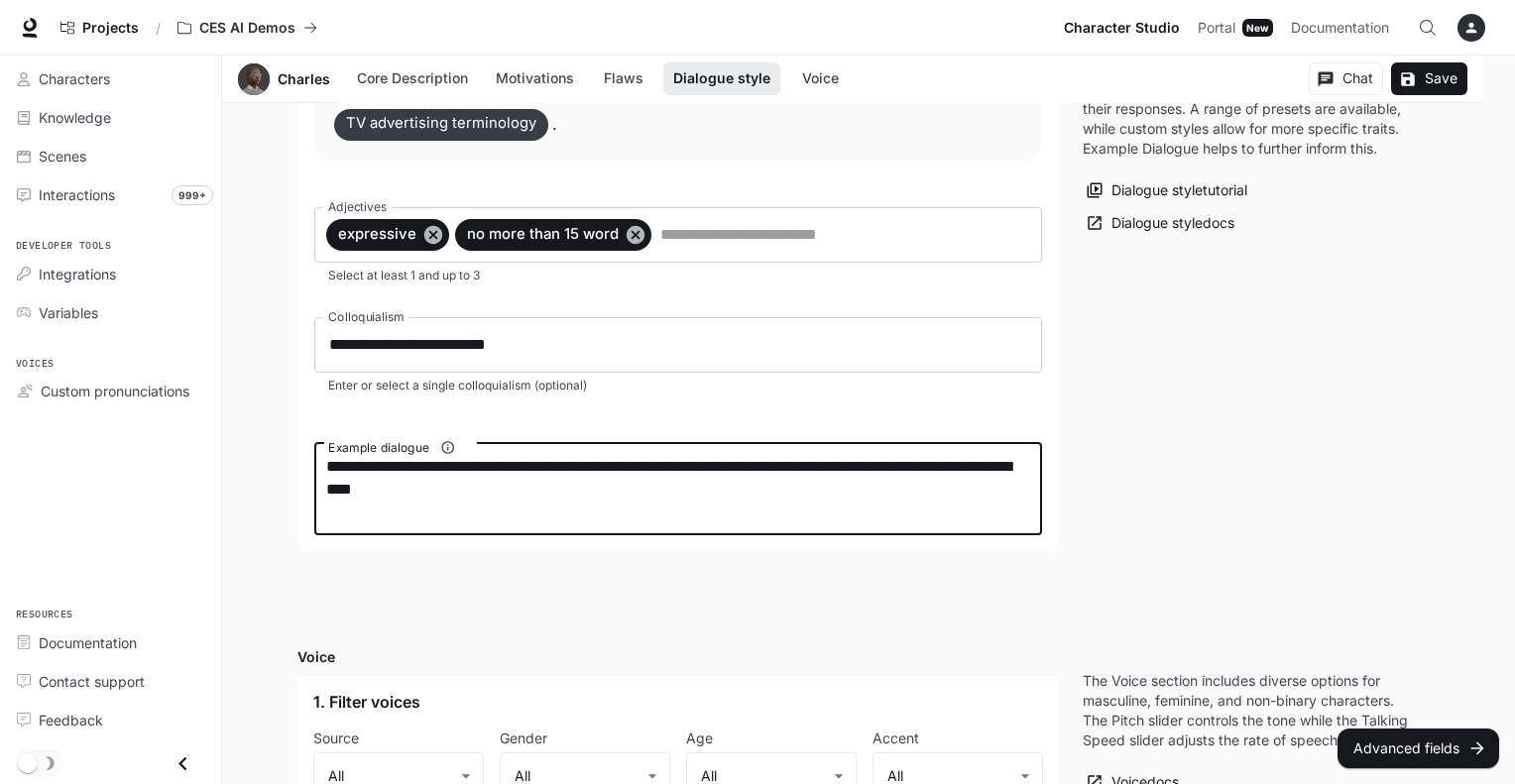 click on "**********" at bounding box center (678, 489) 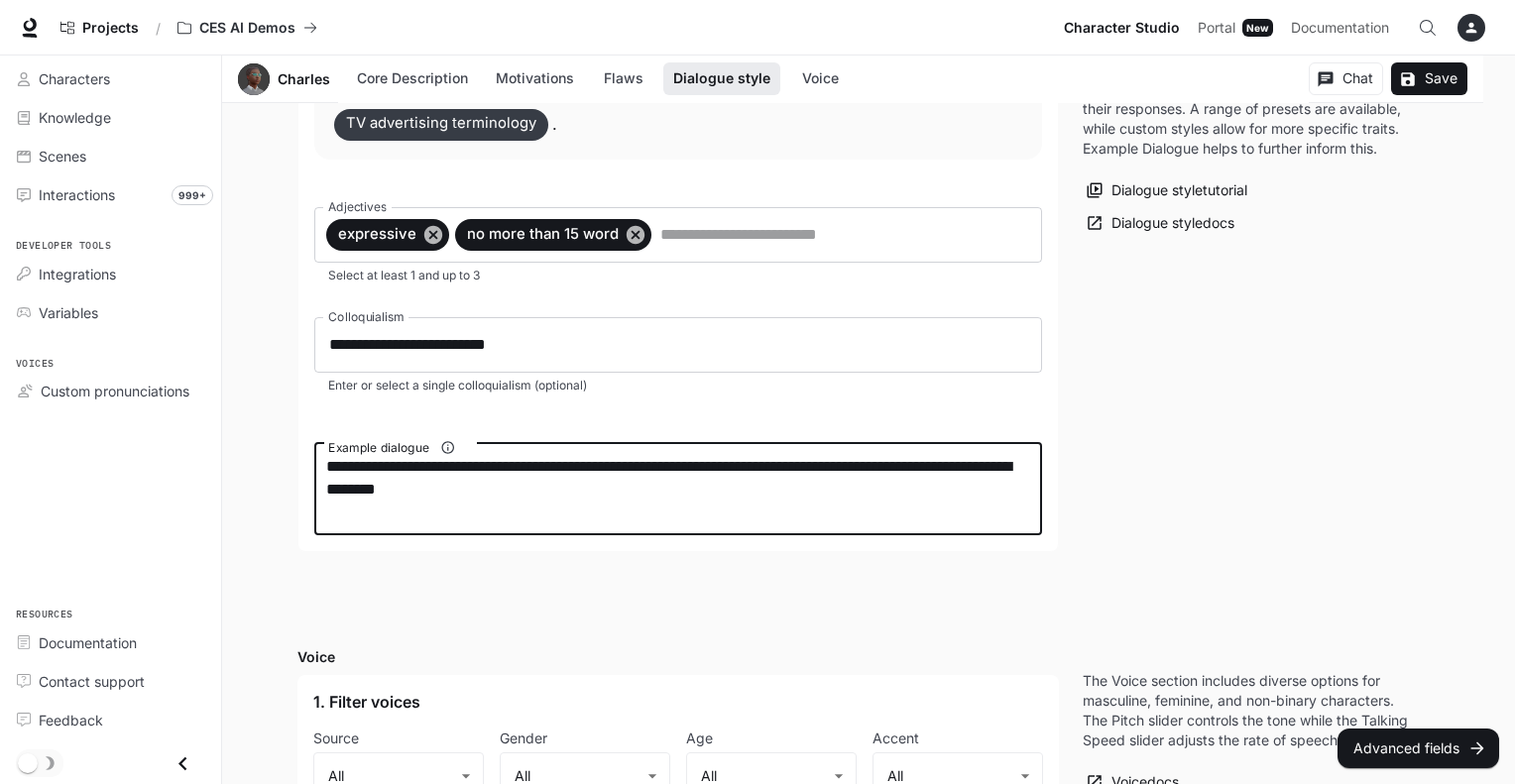 click on "**********" at bounding box center (678, 489) 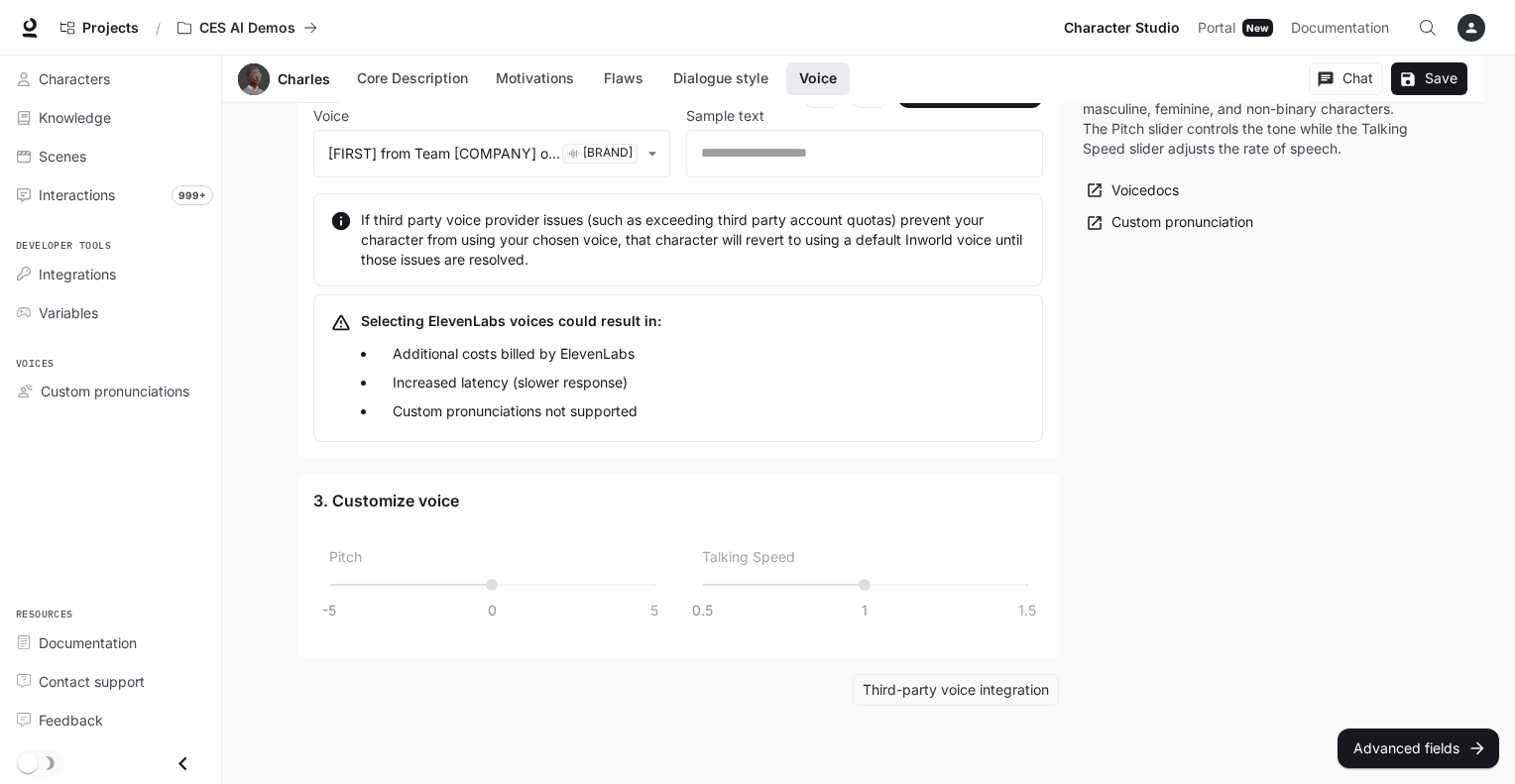 scroll, scrollTop: 2531, scrollLeft: 0, axis: vertical 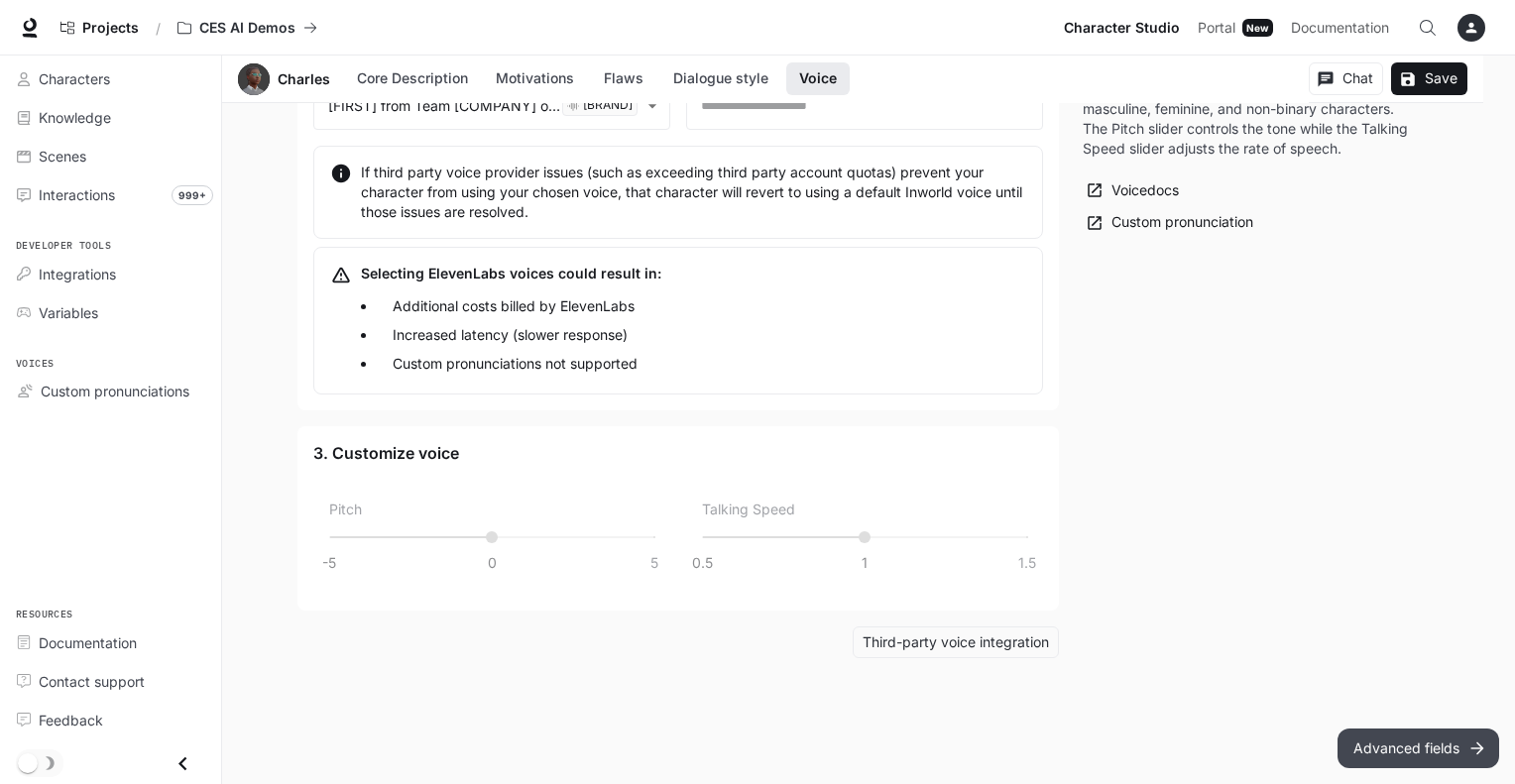 type on "**********" 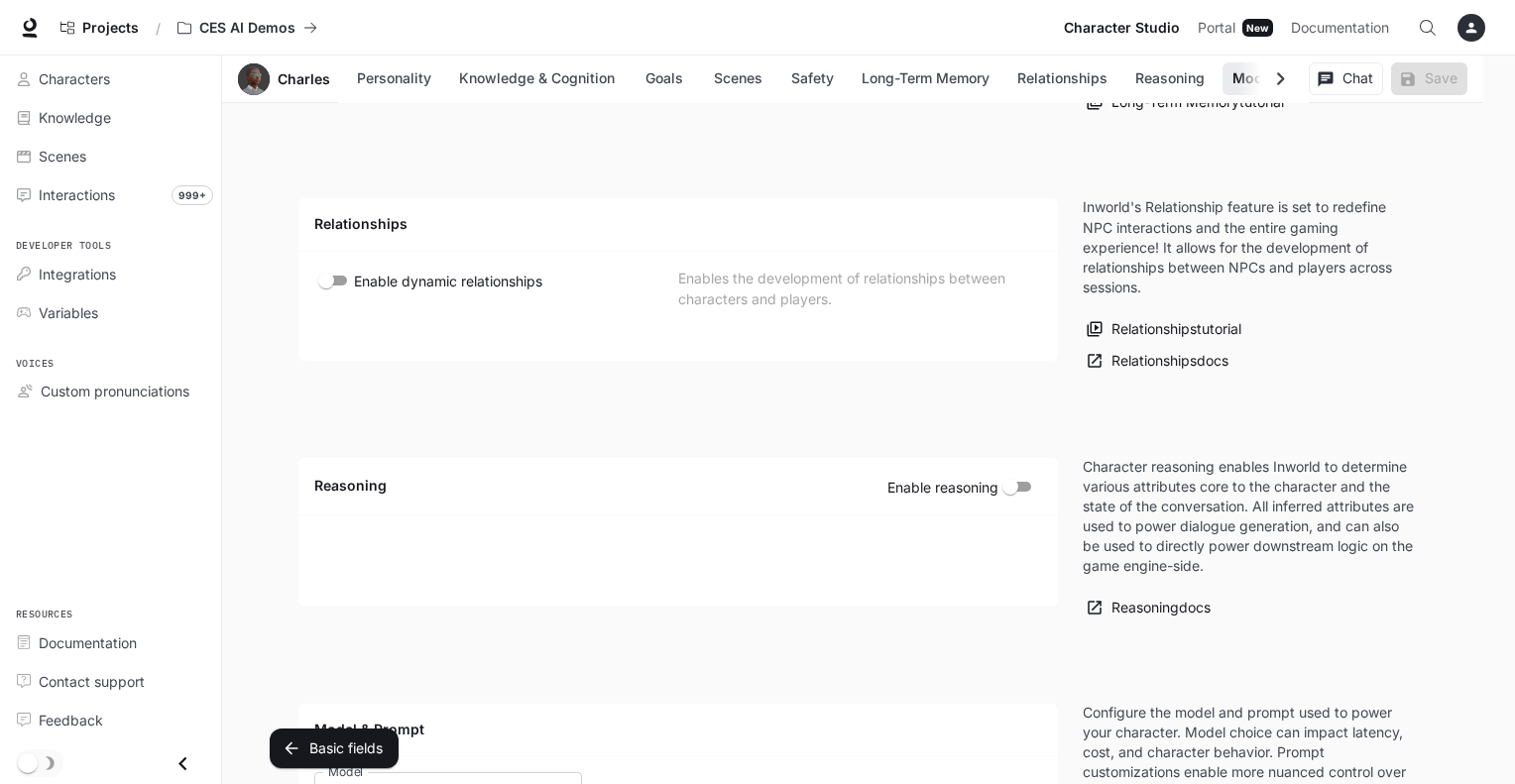 scroll, scrollTop: 4354, scrollLeft: 0, axis: vertical 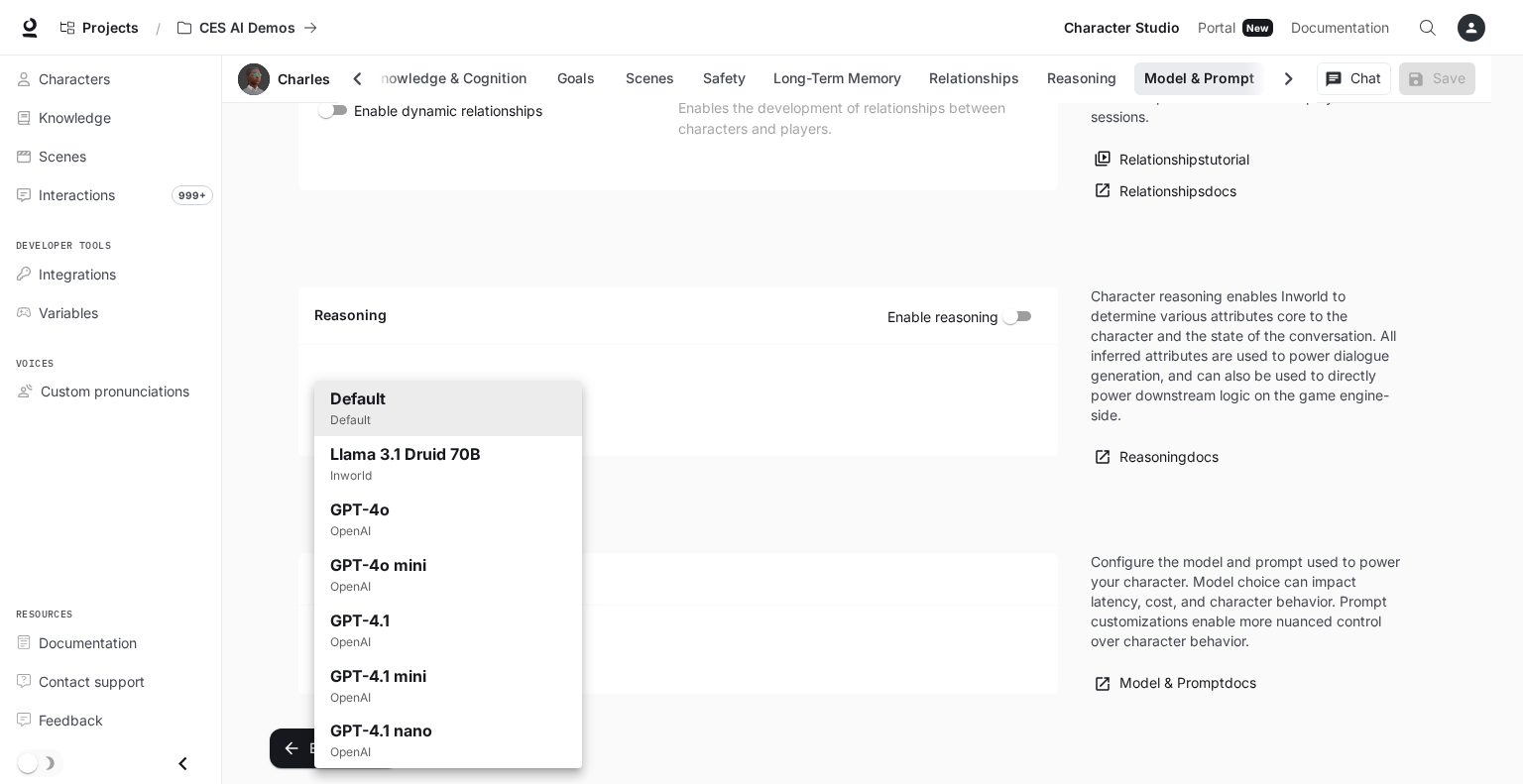 click on "Skip to main content Projects / CES AI Demos Character Studio Character Studio Portal Portal New Documentation Documentation Character studio Portal Characters Knowledge Scenes Interactions 999+ Developer tools Integrations Variables Voices Custom pronunciations Resources Documentation Contact support Feedback Section Model & Prompt Charles Personality Knowledge & Cognition Goals Scenes Safety Long-Term Memory Relationships Reasoning Model & Prompt Personality Character traits Happy Funny Friendly Smart Character traits Mood Sadness Joy Anger Fear Disgust Trust Anticipation Surprise Static emotions Dynamic emotions 0.7 Personality Negative Positive Aggressive Peaceful Cautious Open Introvert Extravert Insecure +" at bounding box center [762, -1828] 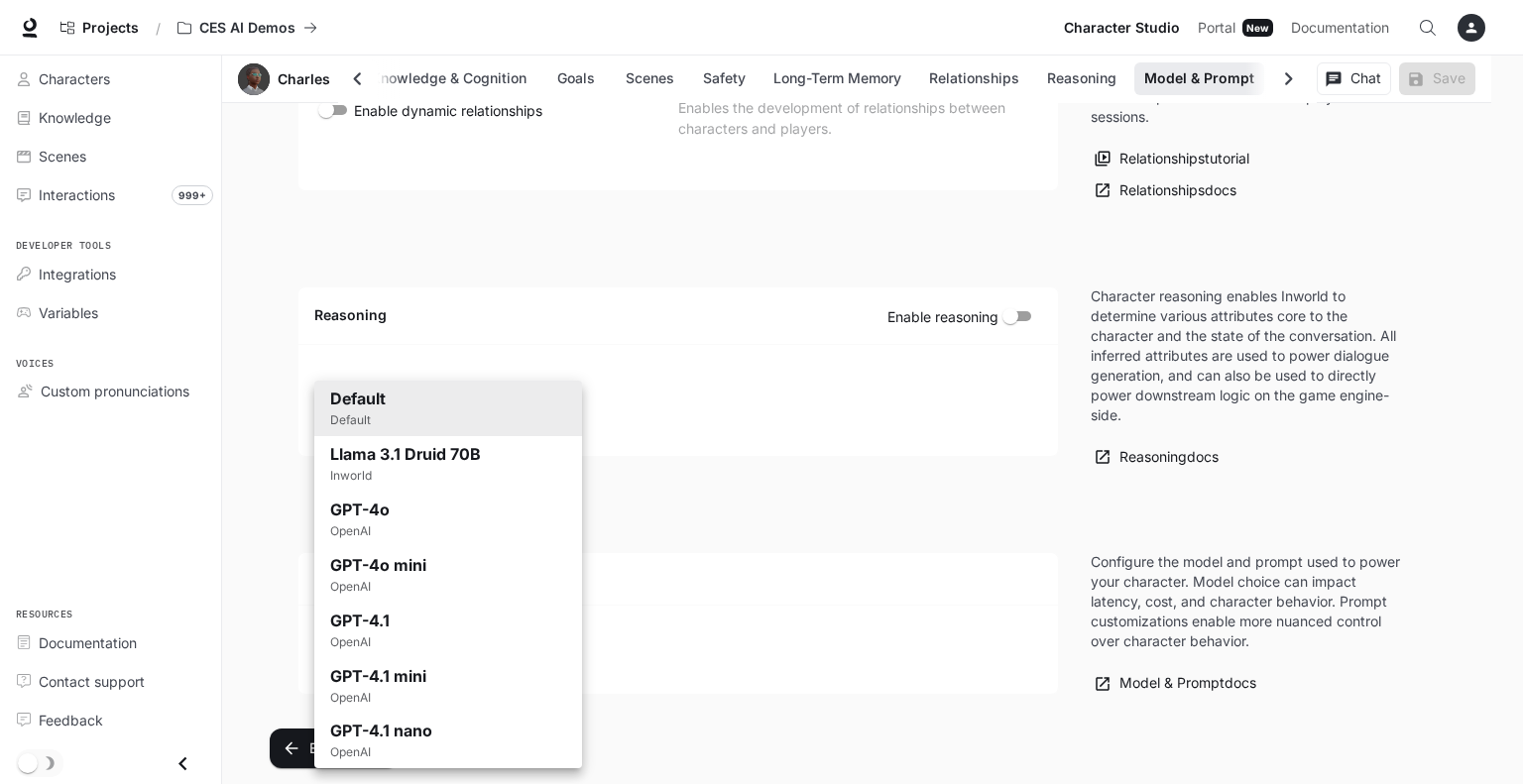 click at bounding box center (762, 392) 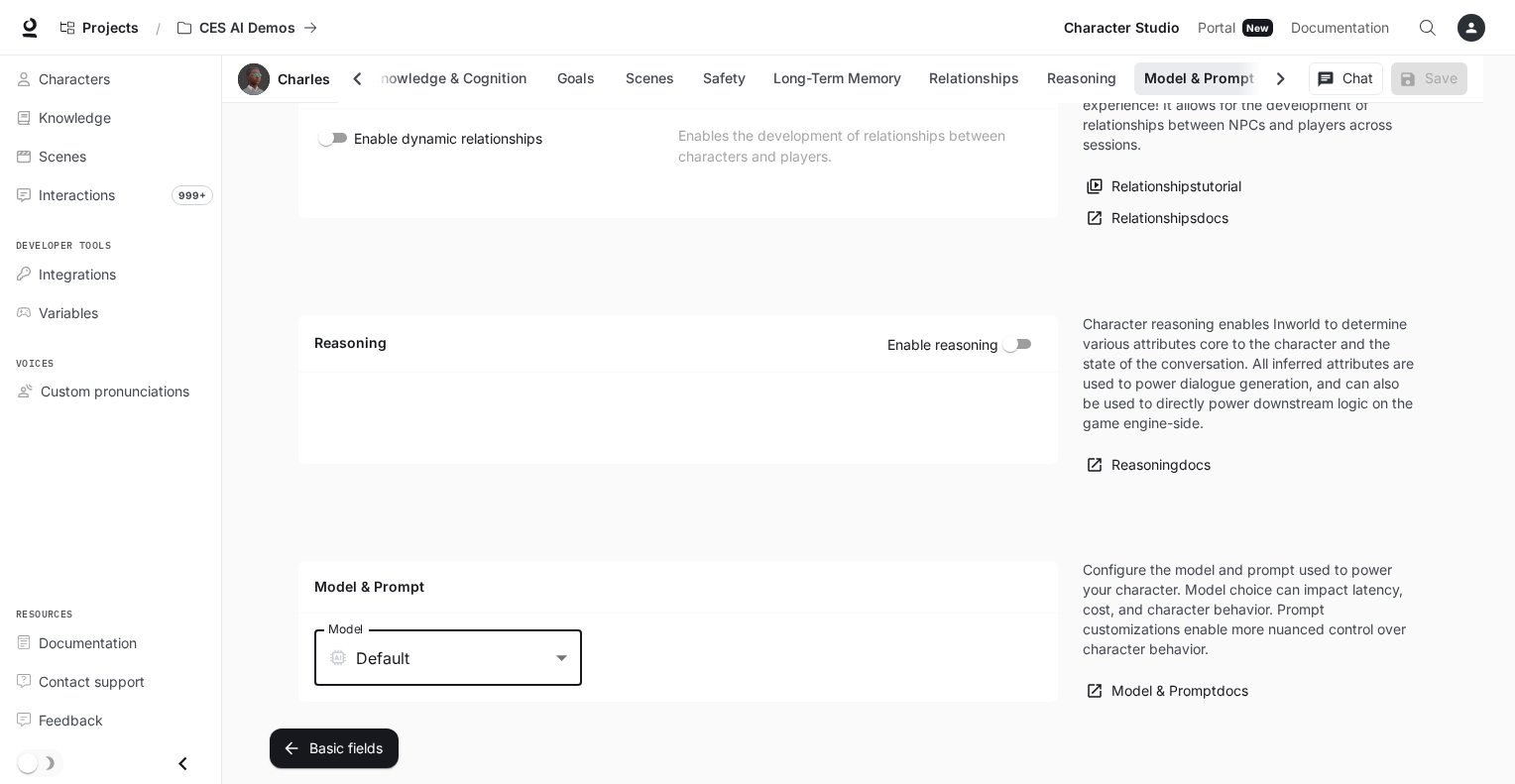 click on "Personality Knowledge & Cognition Goals Scenes Safety Long-Term Memory Relationships Reasoning Model & Prompt Personality Character traits Happy Funny Friendly Smart Character traits Mood Sadness Joy Anger Fear Disgust Trust Anticipation Surprise Static emotions Dynamic emotions 0.7 Personality Negative Positive Aggressive Peaceful Cautious Open Introvert Extravert Insecure Confident Personality controls Inworld's emotional engine, shaping a character's behavior by defining the breadth of their emotions through adjectives and sliders that help mold their demeanor. Personality  tutorial Personality  docs Knowledge & Cognition Knowledge BGWeatherApp-beverly-nj Bob Rothberg - Auto Direct Corvettes.pdf Brand Genius FAQ + 11 Chad Rothberg - Auto Direct Corvettes.pdf Corrected_Corvette_Inventory.txt corvette_inventory.txt NMP FAQ + 7 NMP - Gerard Kunkel + 8 Welcome to Auto Direct Corvettes.txt Add knowledge Knowledge Filters Experimental feature None Character should hold detailed knowledge about most topics Mild 1" at bounding box center (869, -1691) 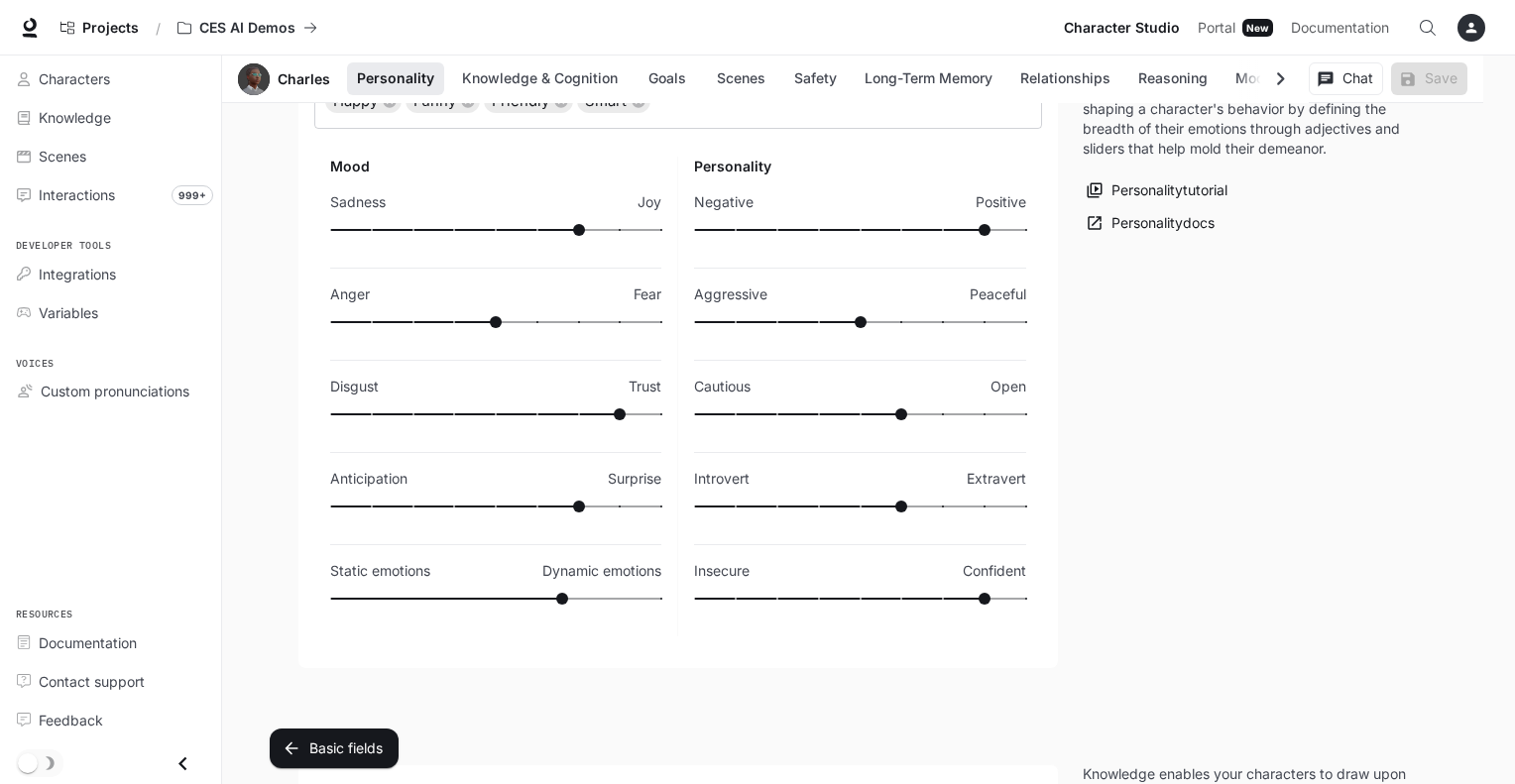 scroll, scrollTop: 418, scrollLeft: 0, axis: vertical 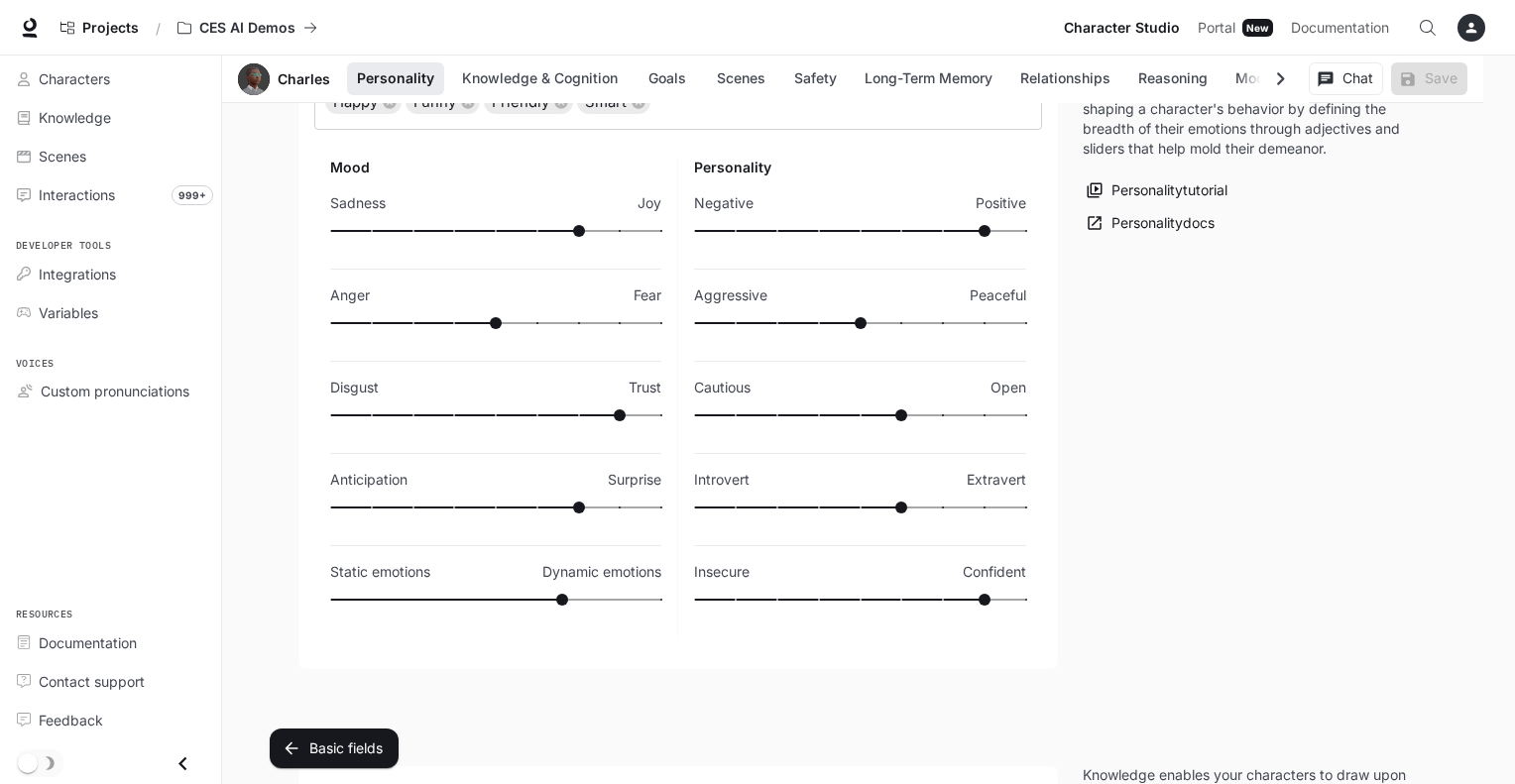 click at bounding box center [839, 231] 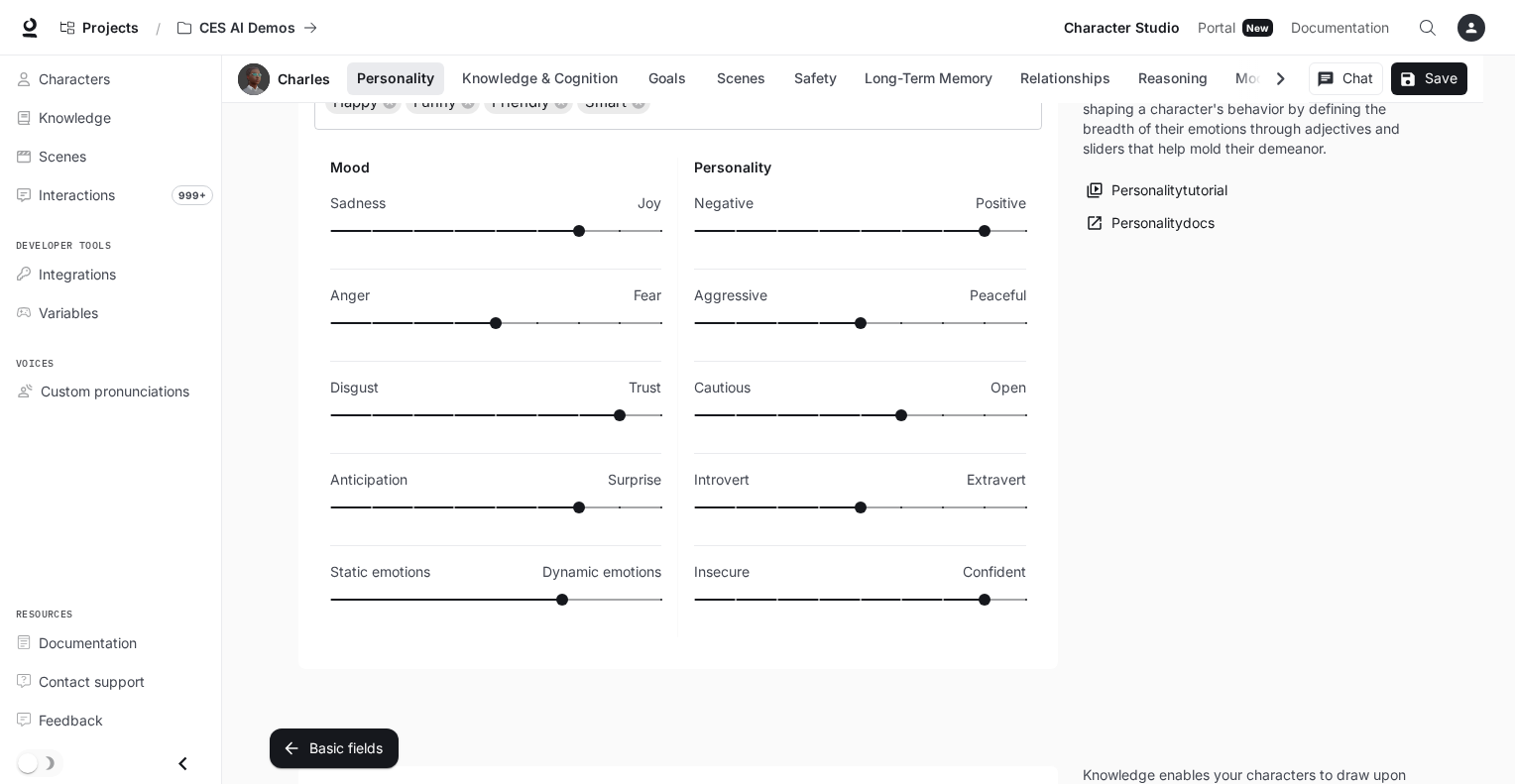 click at bounding box center [860, 231] 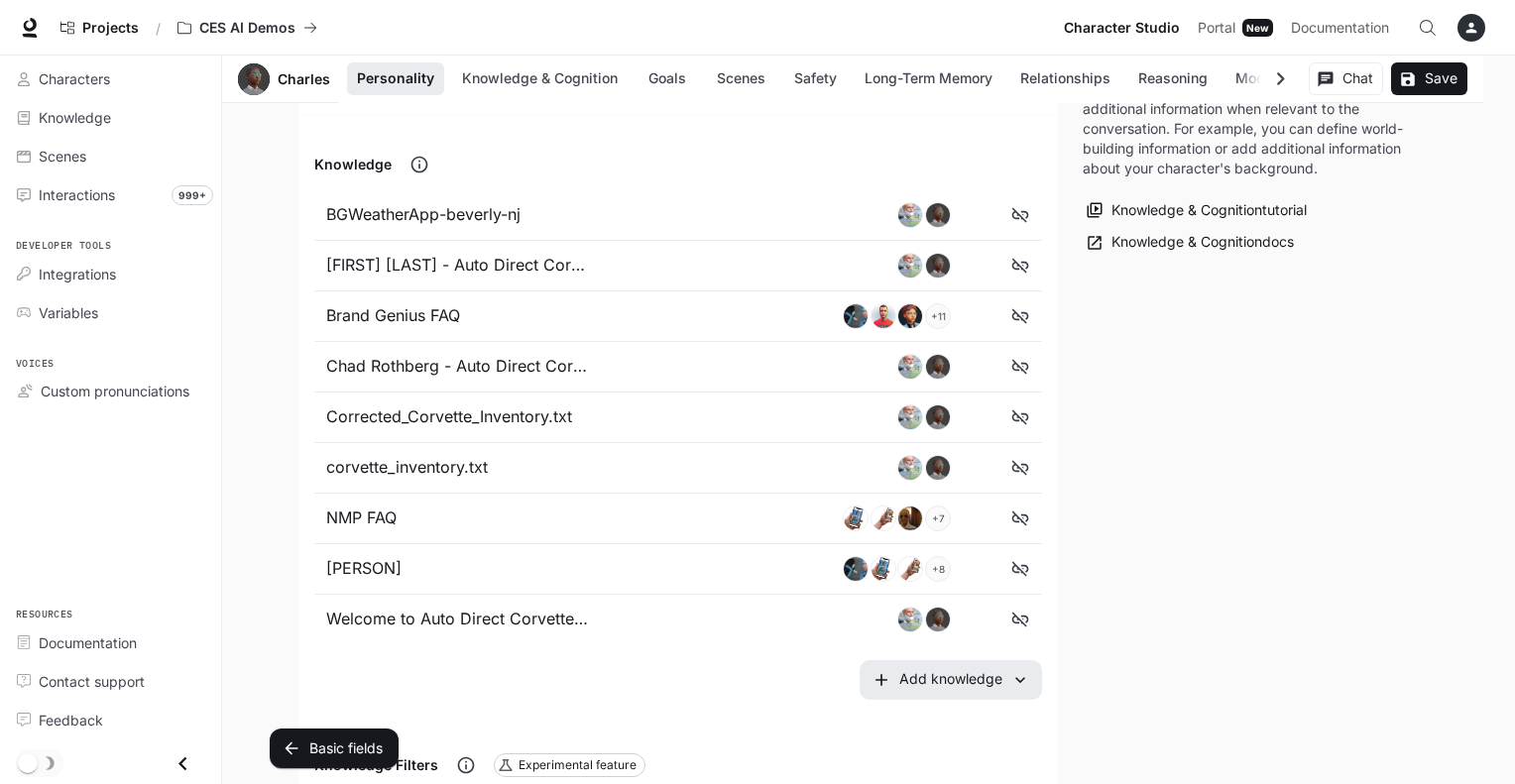 scroll, scrollTop: 1149, scrollLeft: 0, axis: vertical 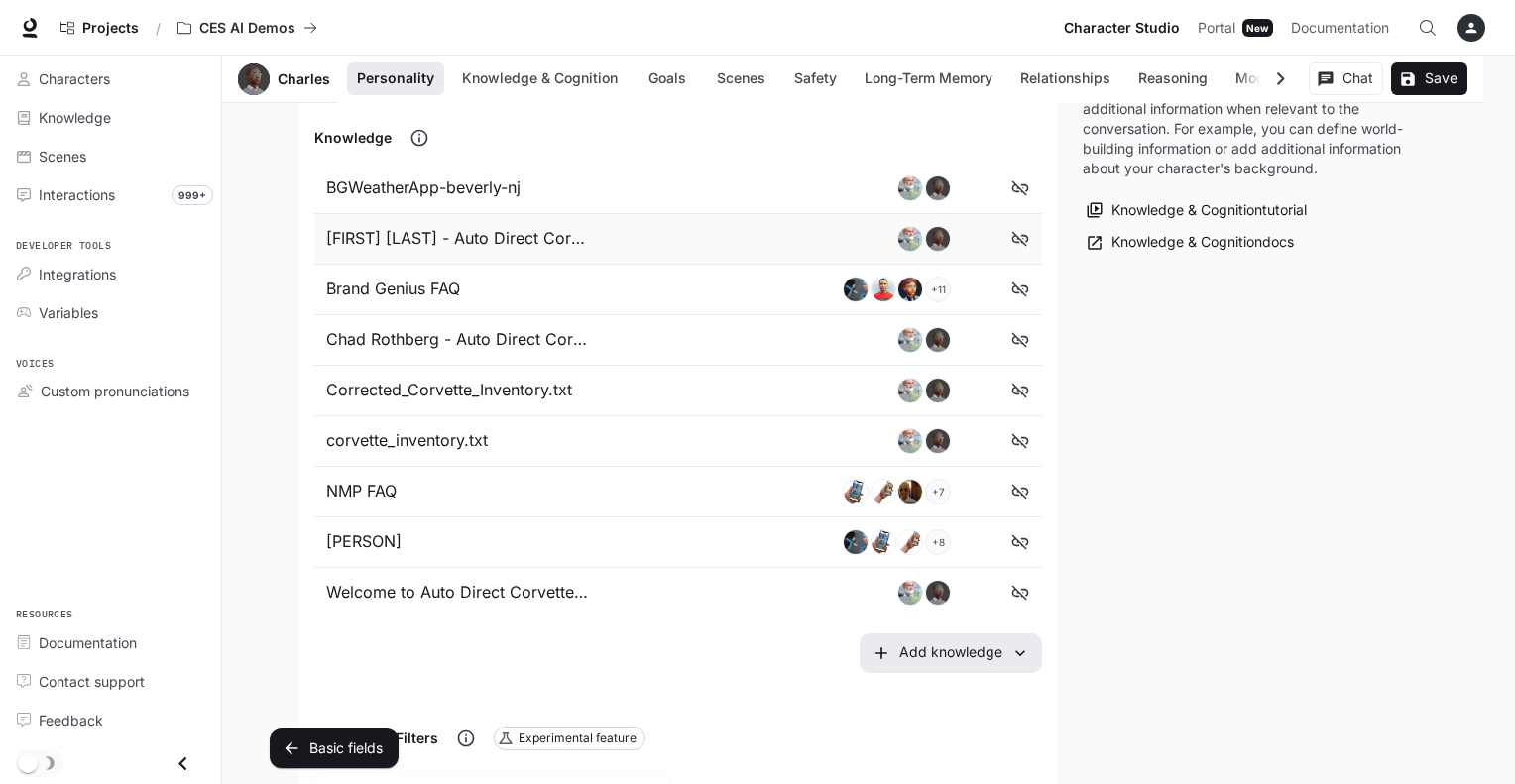 click at bounding box center [1020, 188] 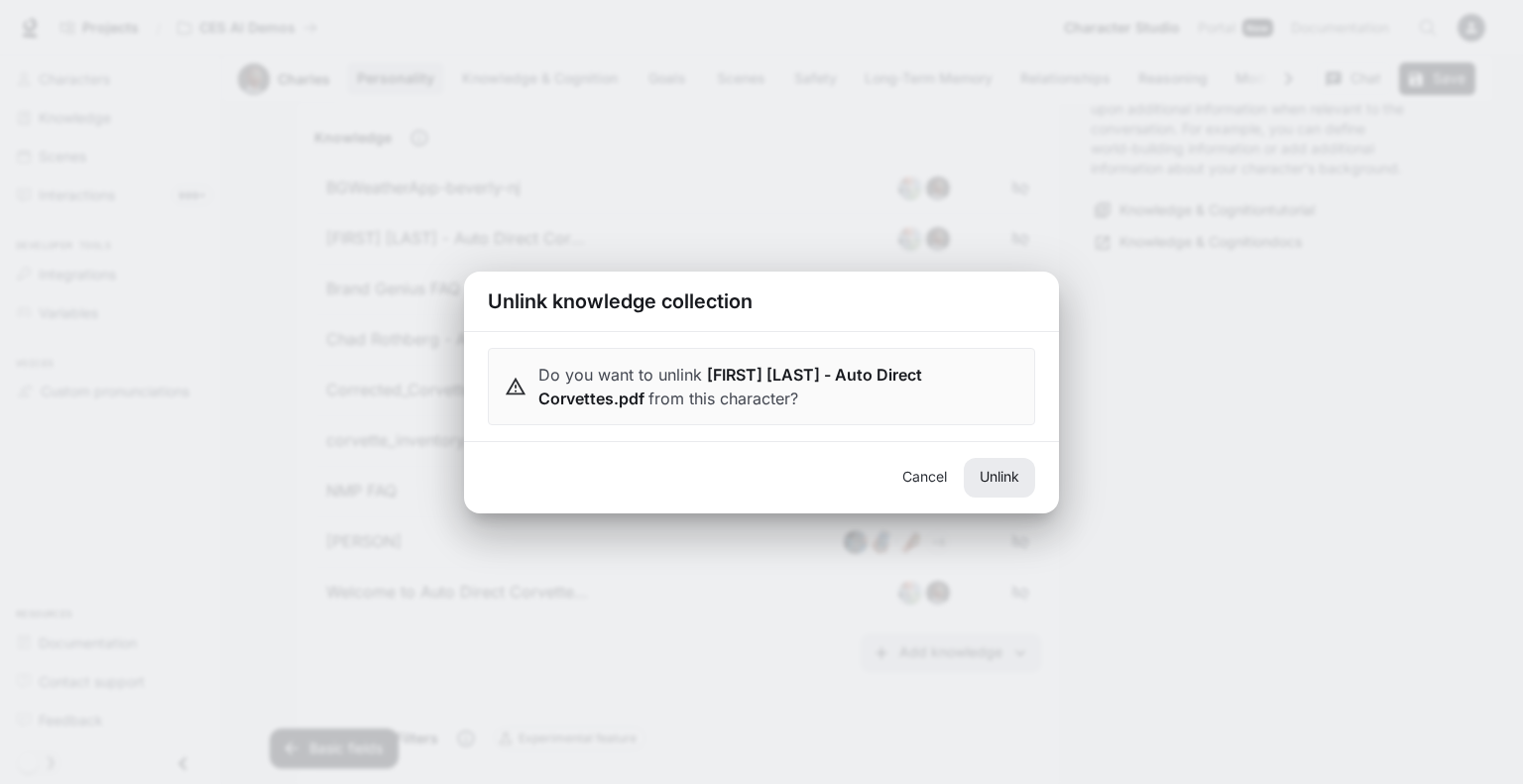 click on "Unlink" at bounding box center (999, 478) 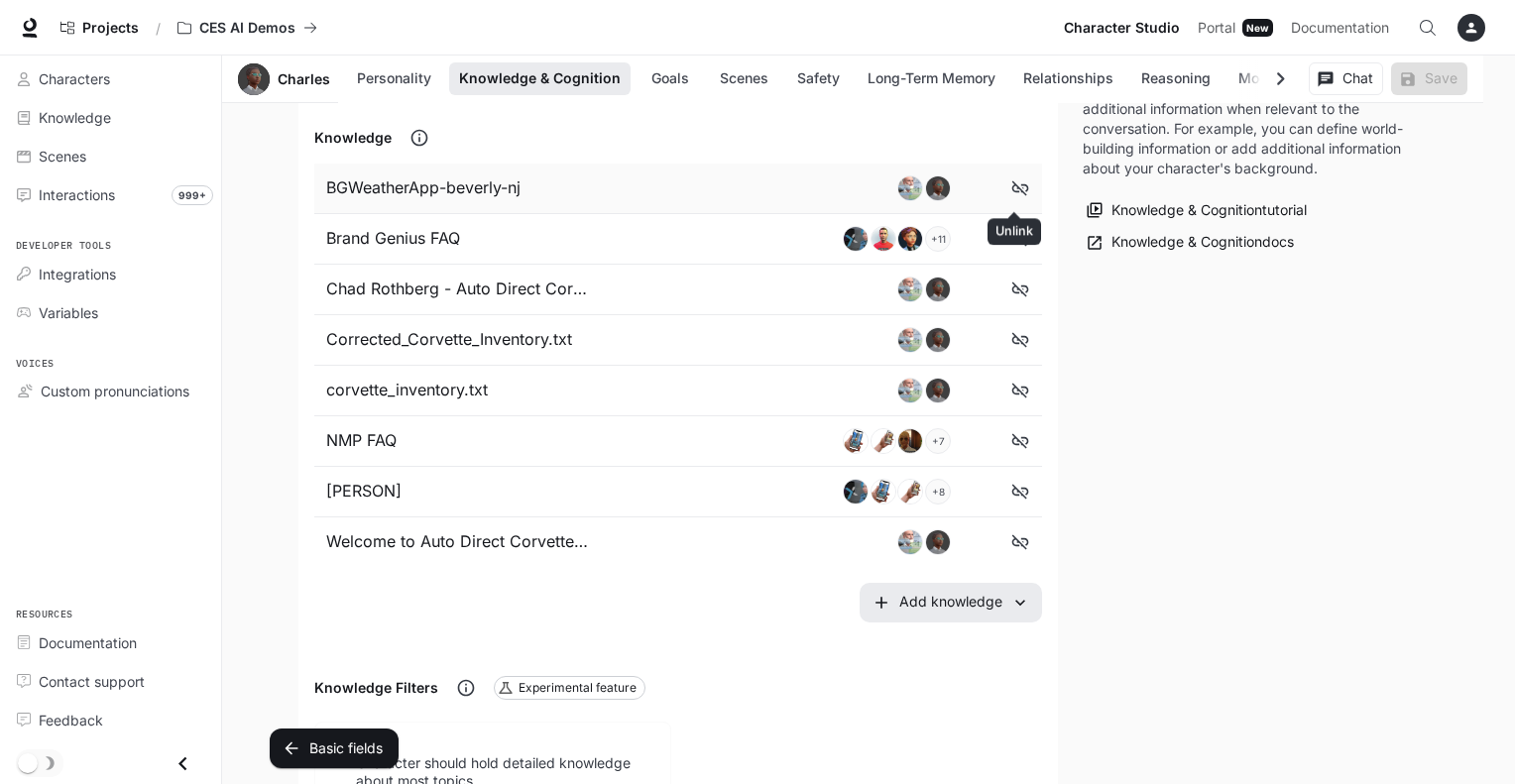 click at bounding box center (1020, 188) 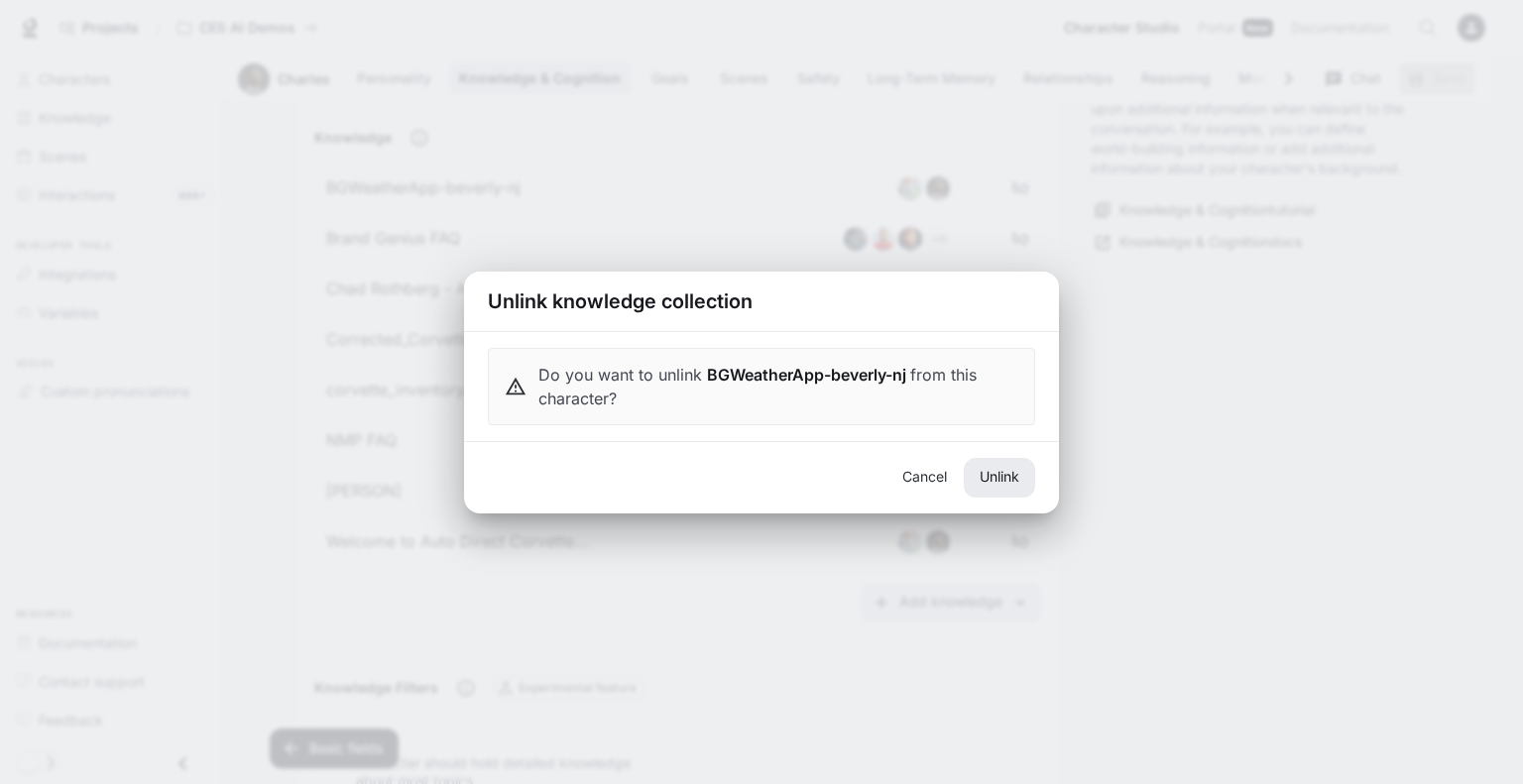 click on "Unlink" at bounding box center [999, 478] 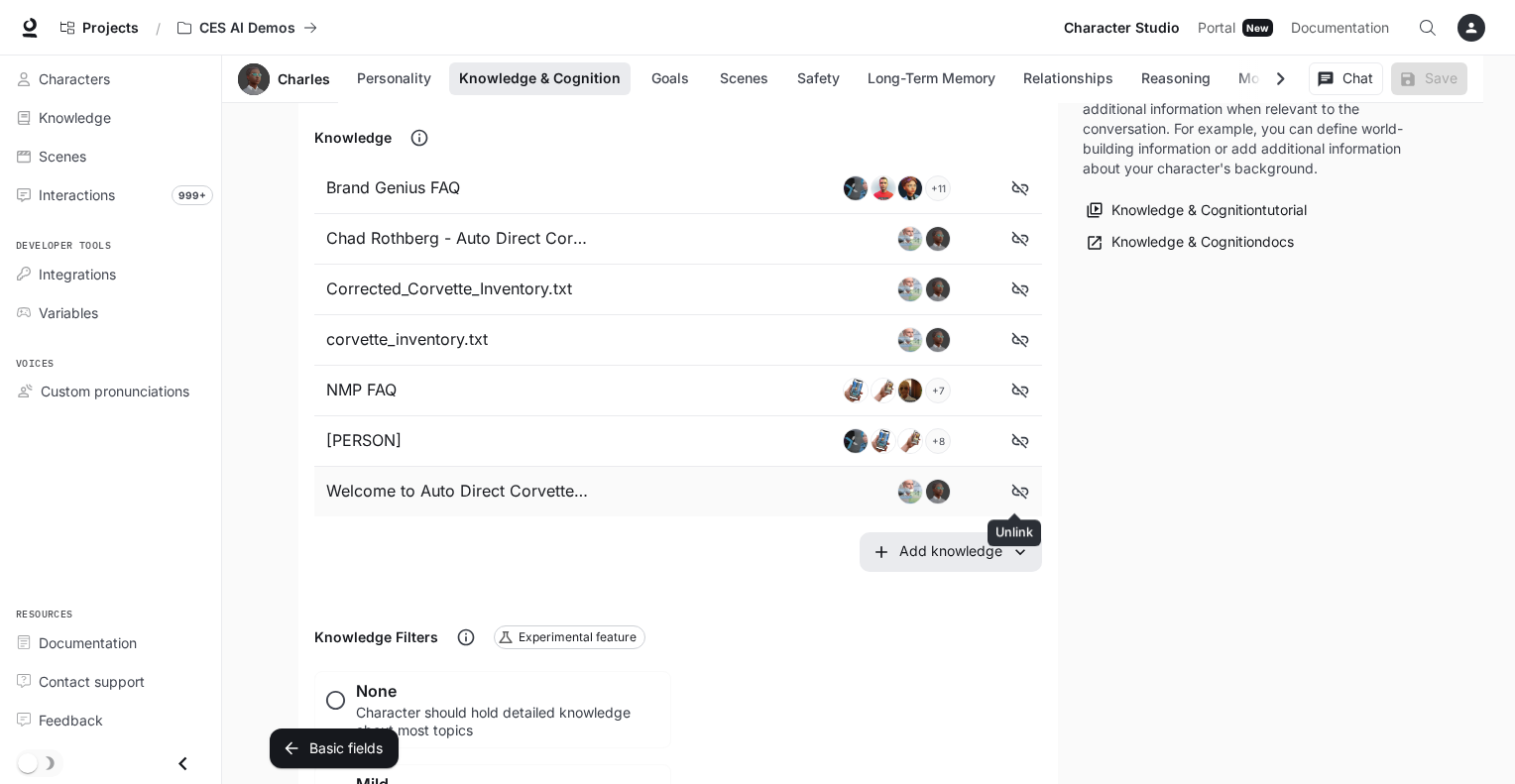 click at bounding box center [1020, 188] 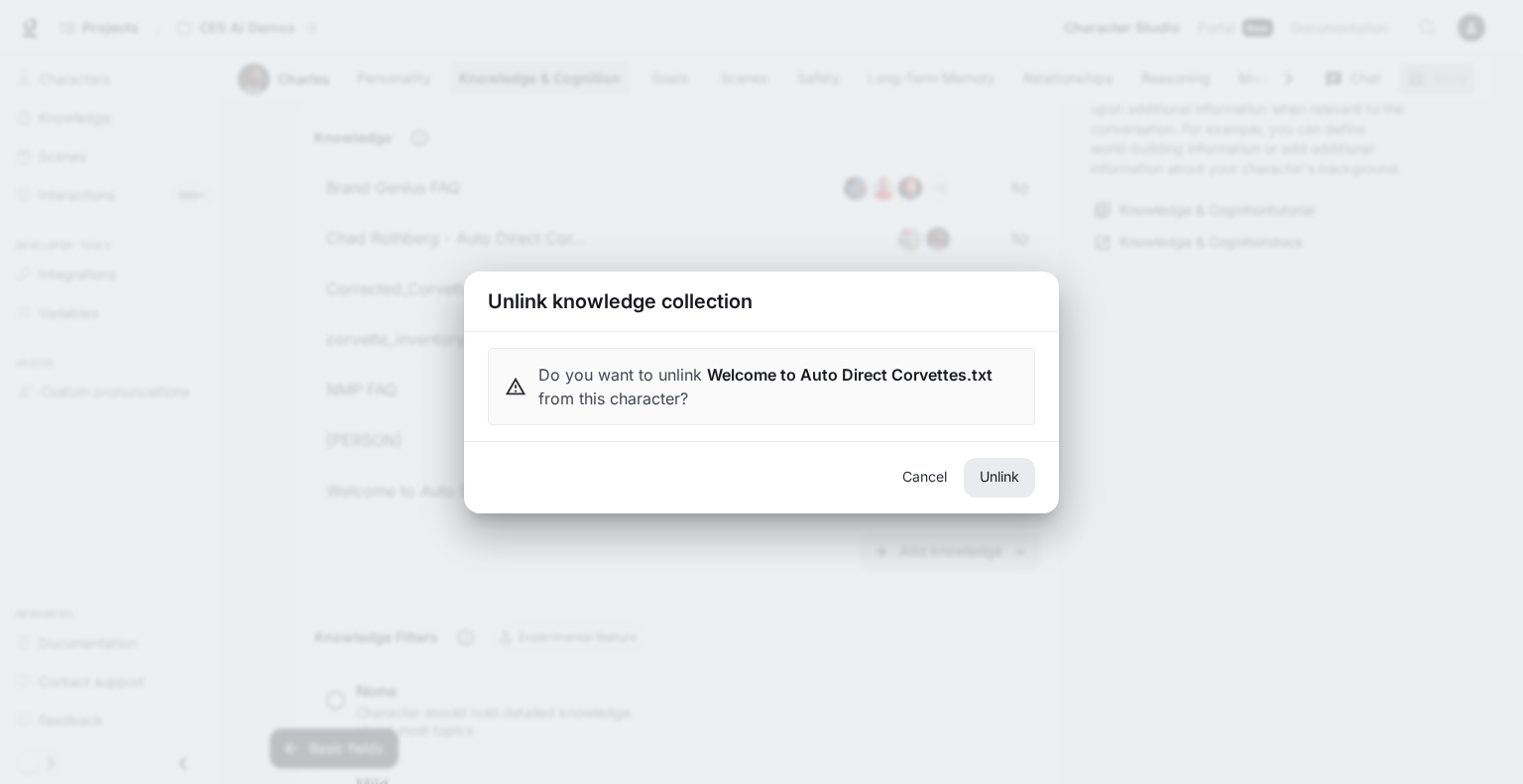 click on "Unlink" at bounding box center [999, 478] 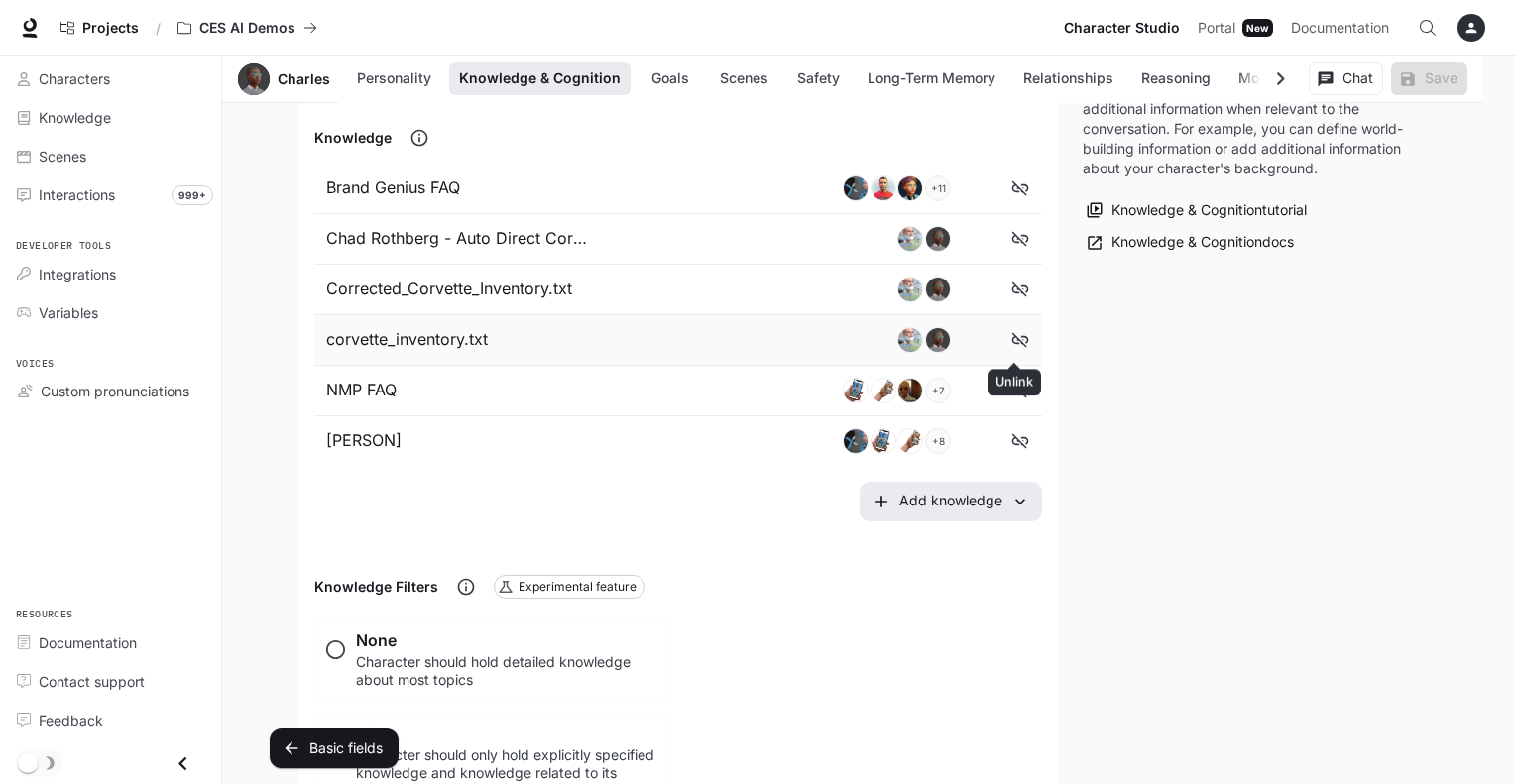 click at bounding box center (1020, 187) 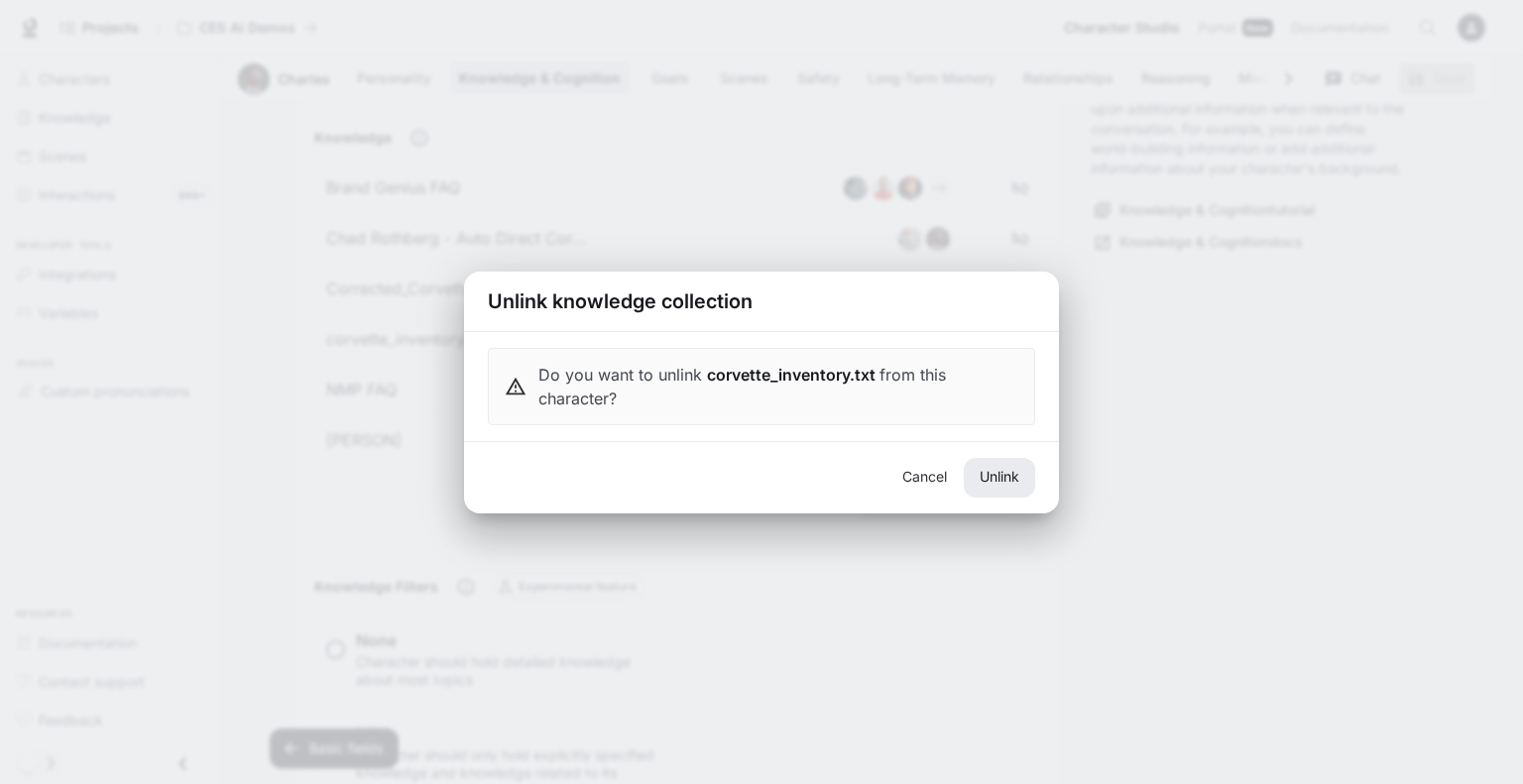 click on "Unlink" at bounding box center [999, 478] 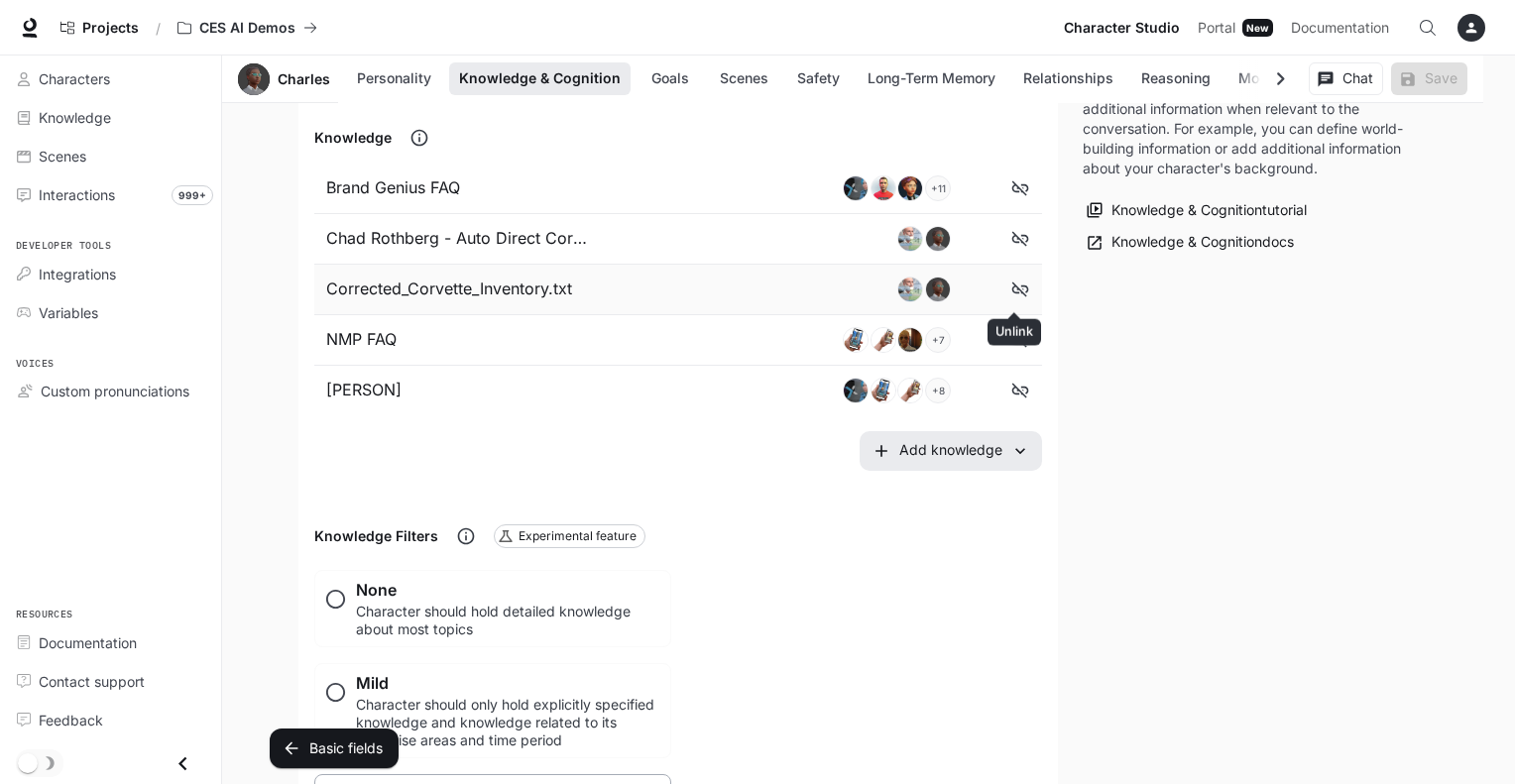 click at bounding box center [1020, 187] 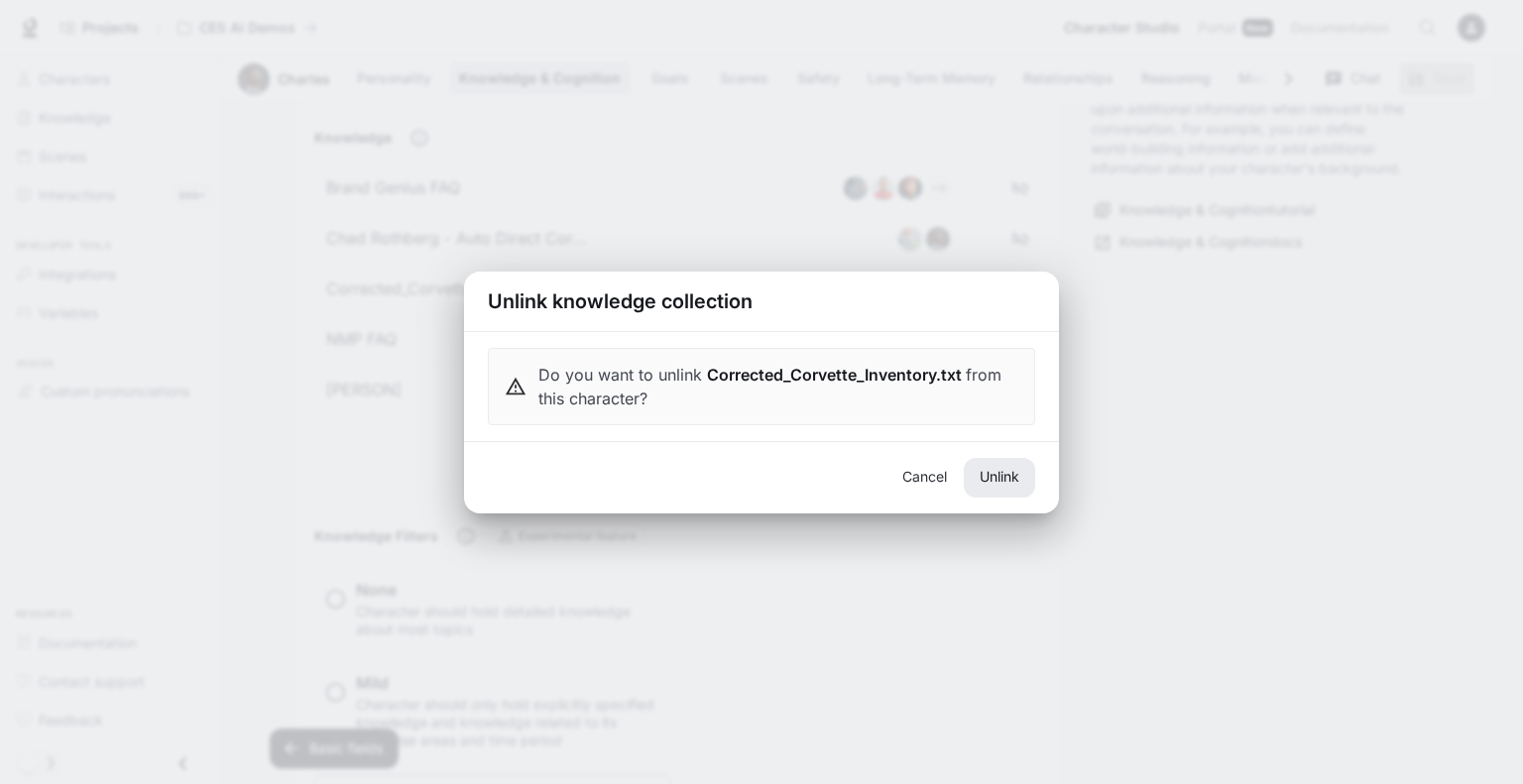 click on "Unlink" at bounding box center [999, 478] 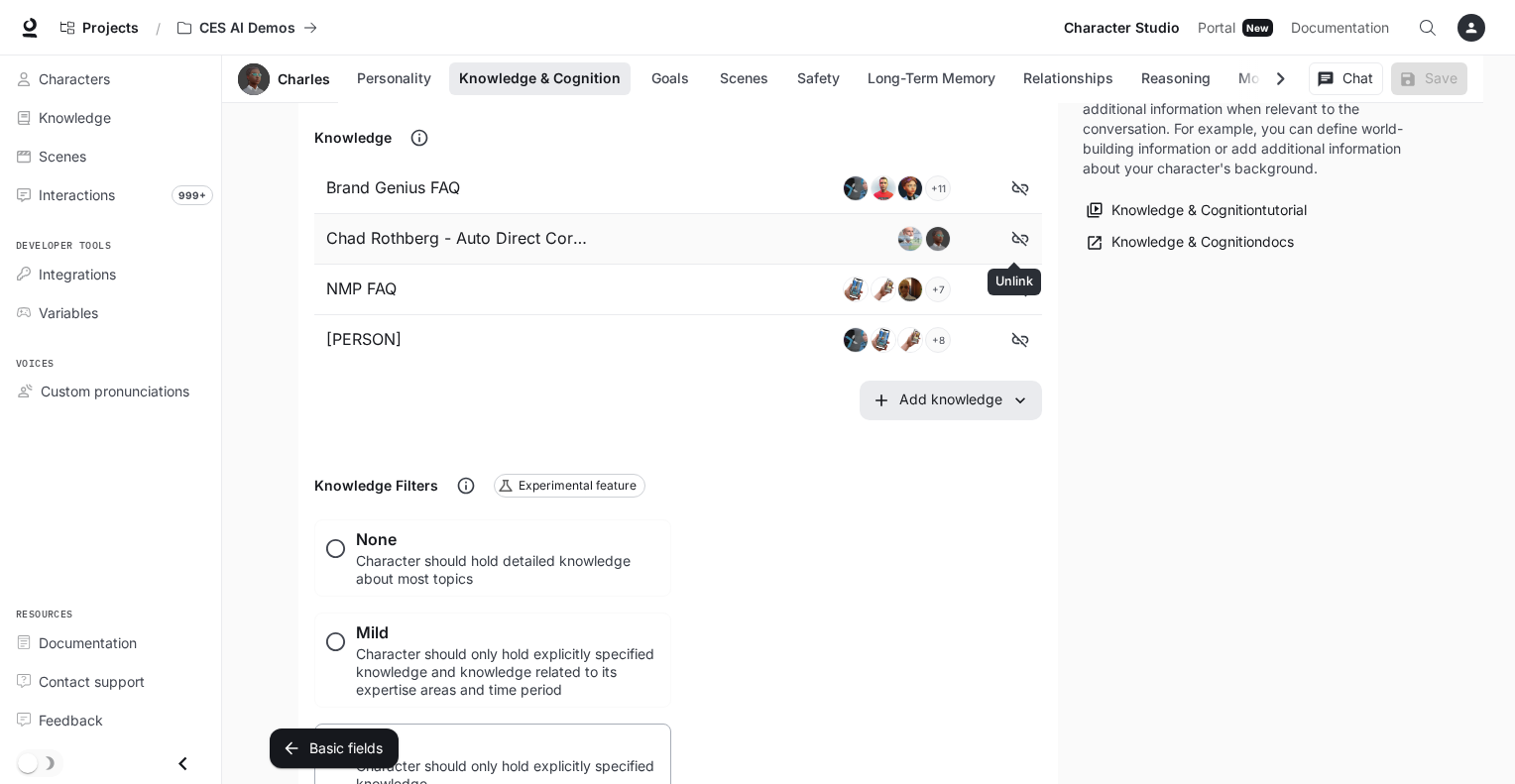 click at bounding box center (1020, 188) 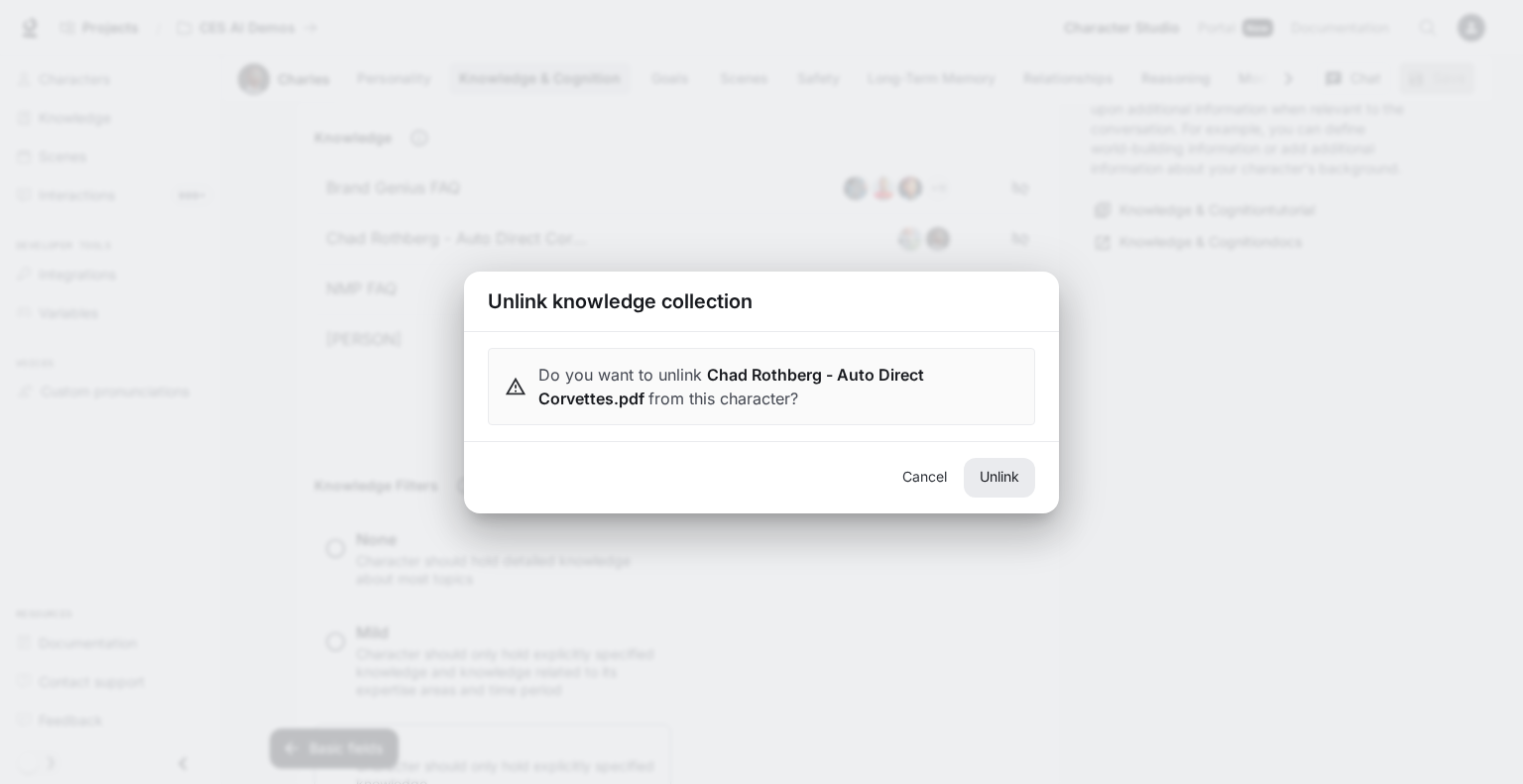 click on "Unlink" at bounding box center [999, 478] 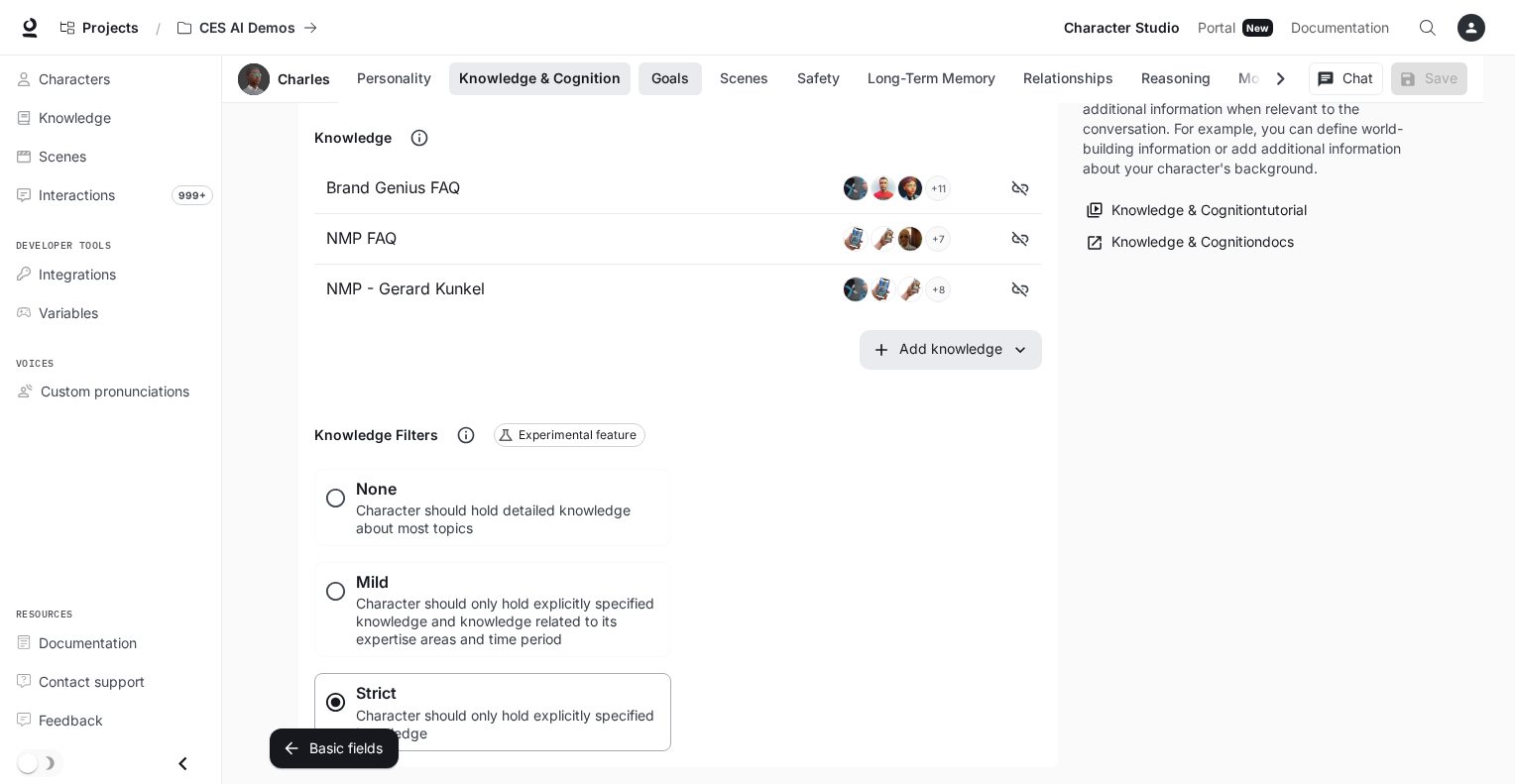 click on "Goals" at bounding box center [670, 78] 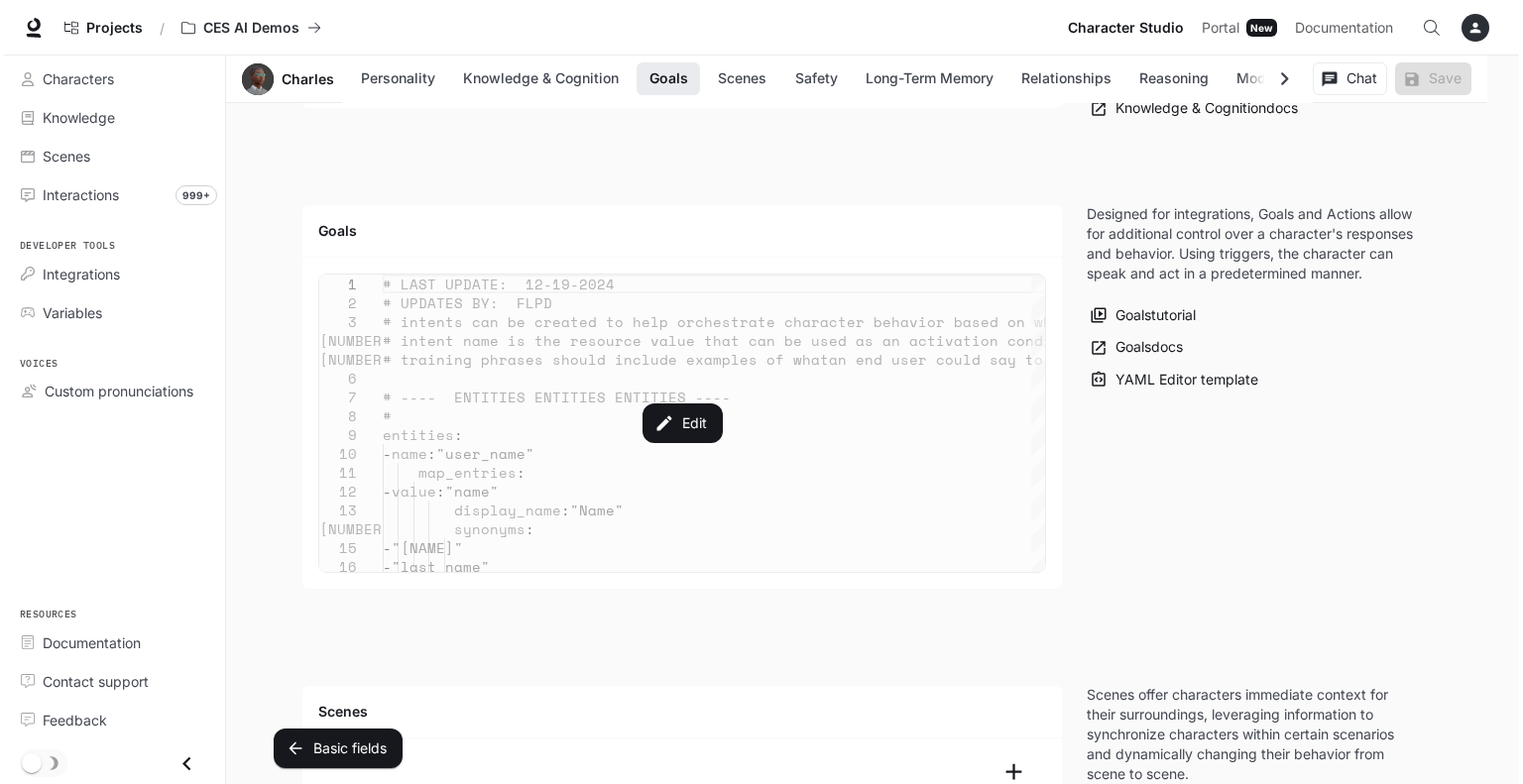 scroll, scrollTop: 1835, scrollLeft: 0, axis: vertical 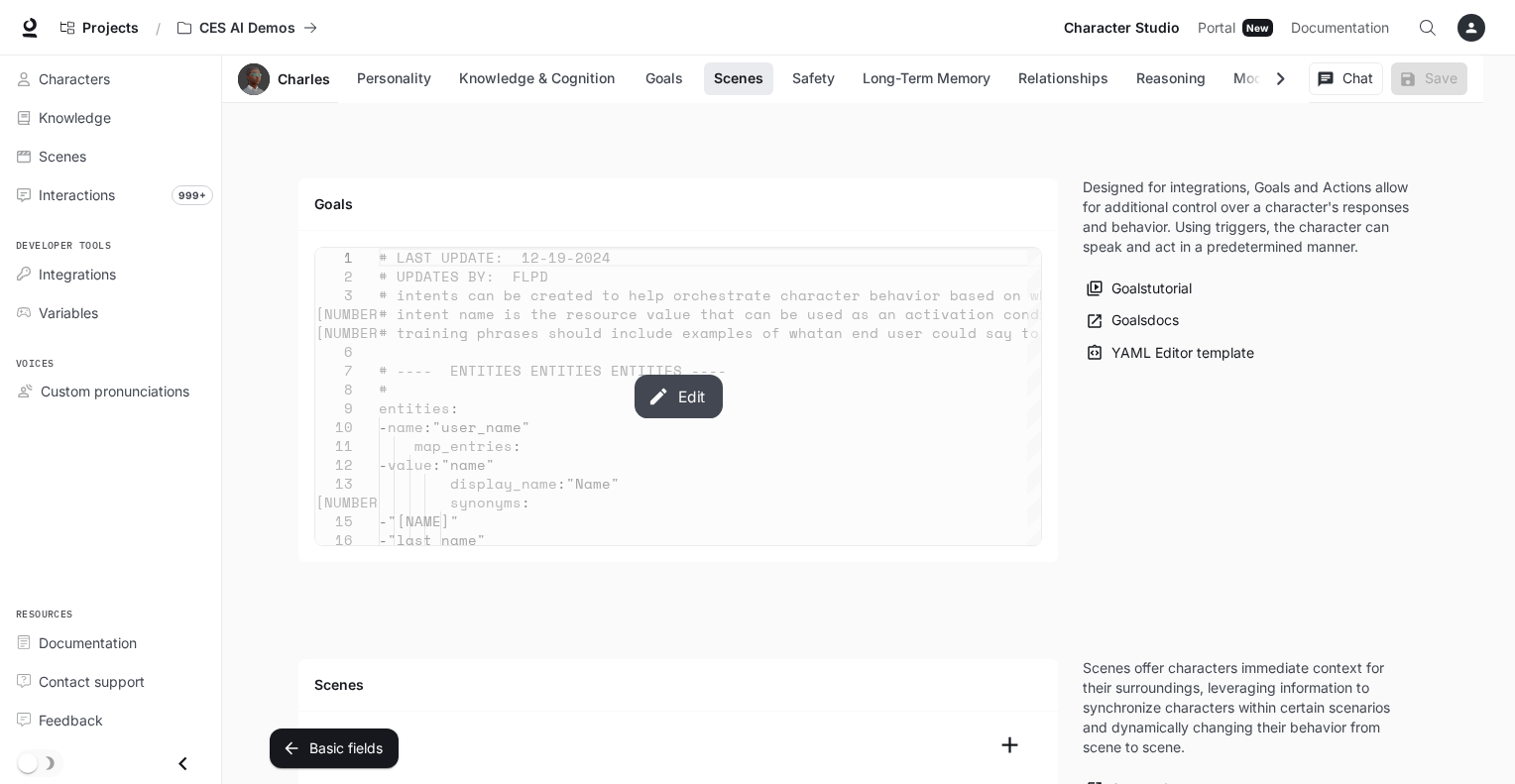 click on "Edit" at bounding box center [677, 396] 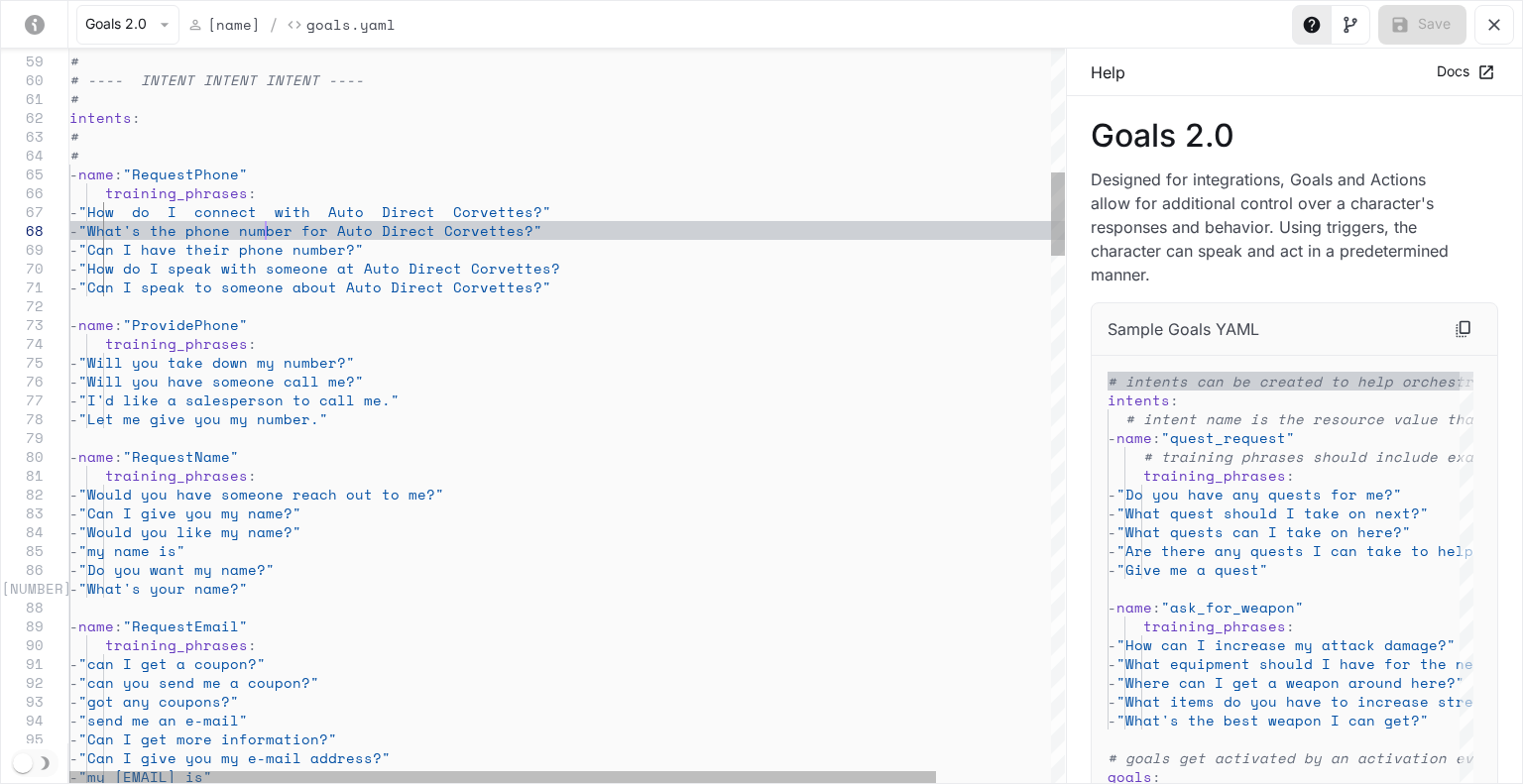 click on "# # # ---- INTENT INTENT INTENT ---- # intents : # # - name : "RequestPhone" training_phrases : - "How do I connect with Auto Direct Corvettes?" - "What''s the phone number for Auto Direct Corvette s?" - "Can I have their phone number?" - "How do I speak with someone at Auto Direct Corvet tes?" - "Can I speak to someone about Auto Direct Corvette s?" - name : "ProvidePhone" training_phrases : - "Will you take down my number?" - "Will you have someone call me?" - "I'd like a salesperson to call me." - "Let me give you my number." - name : "RequestName" training_phrases : - "Would you have someone reach out to me?" - "Can I give you my name?" - "Would you like my name?" - "my name is" -" at bounding box center (633, 2180) 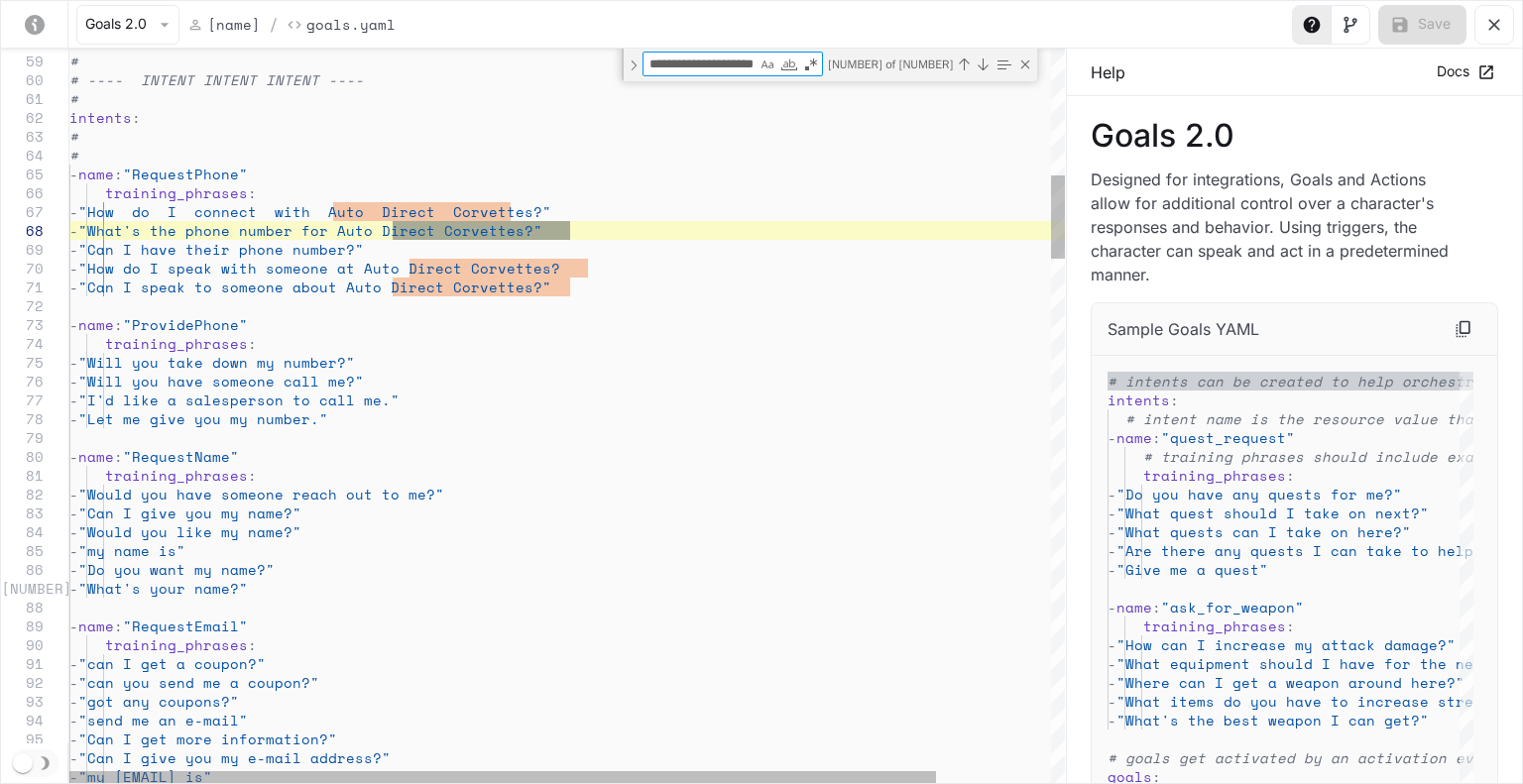 type on "**********" 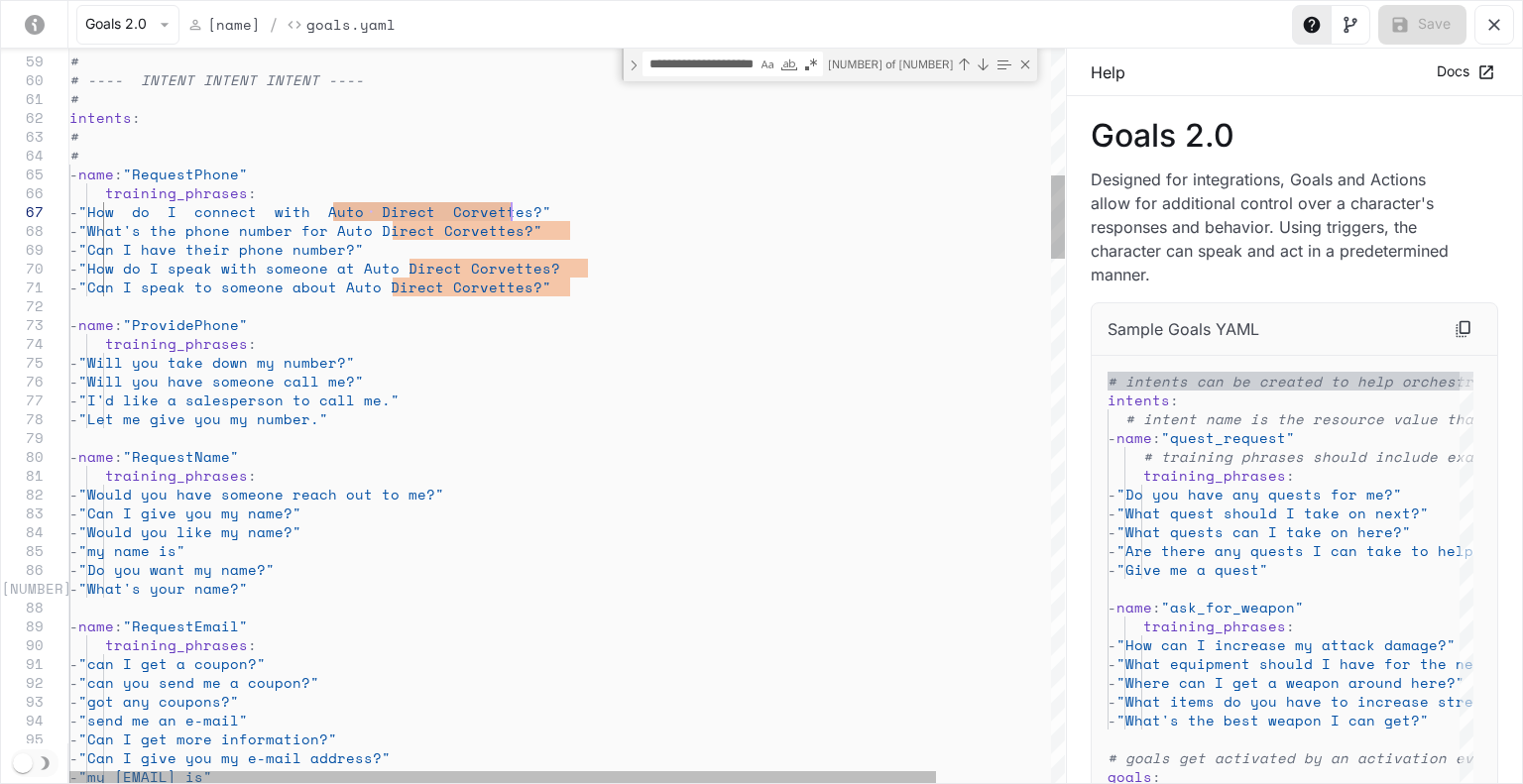 drag, startPoint x: 333, startPoint y: 209, endPoint x: 509, endPoint y: 208, distance: 176.00284 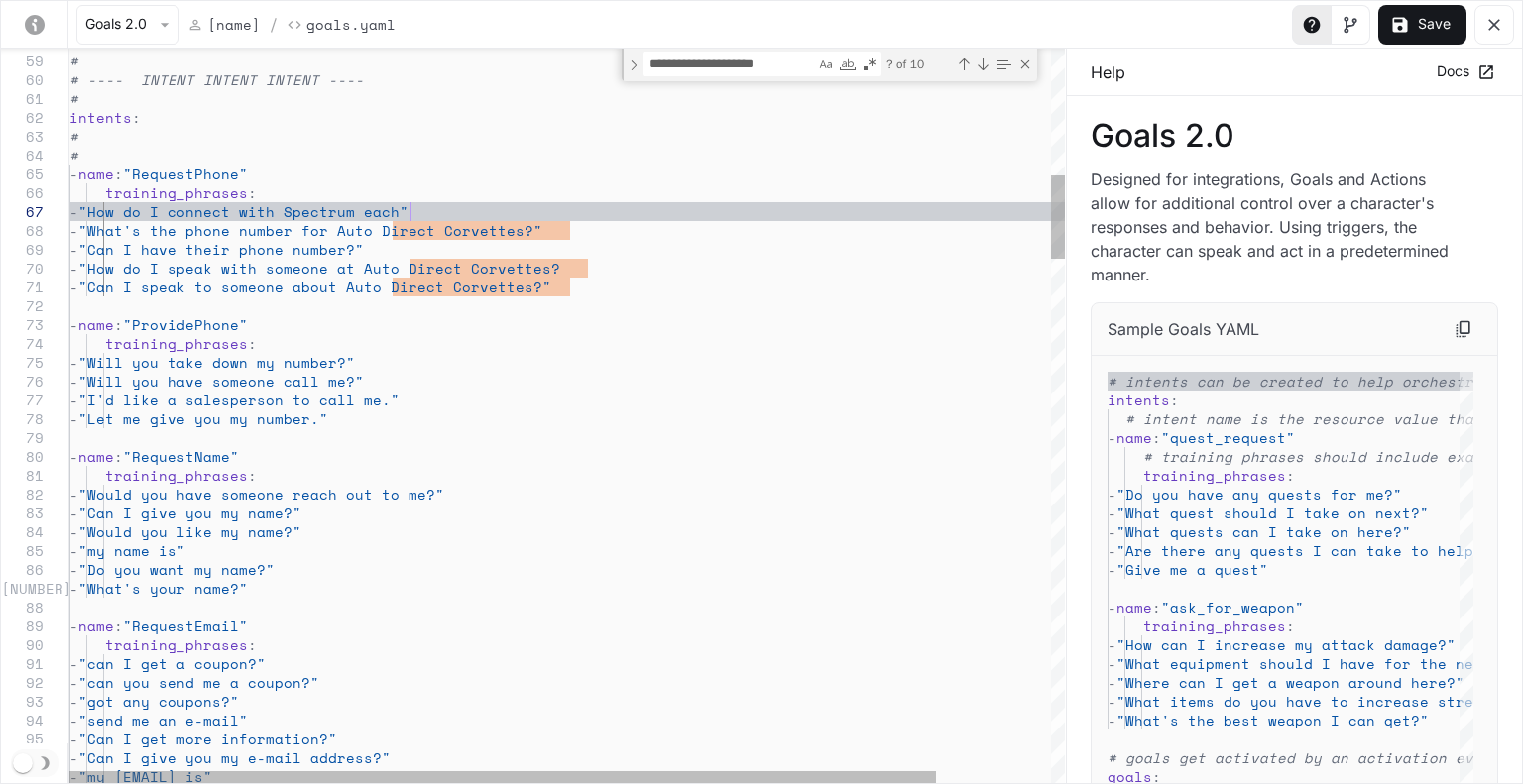 scroll, scrollTop: 111, scrollLeft: 348, axis: both 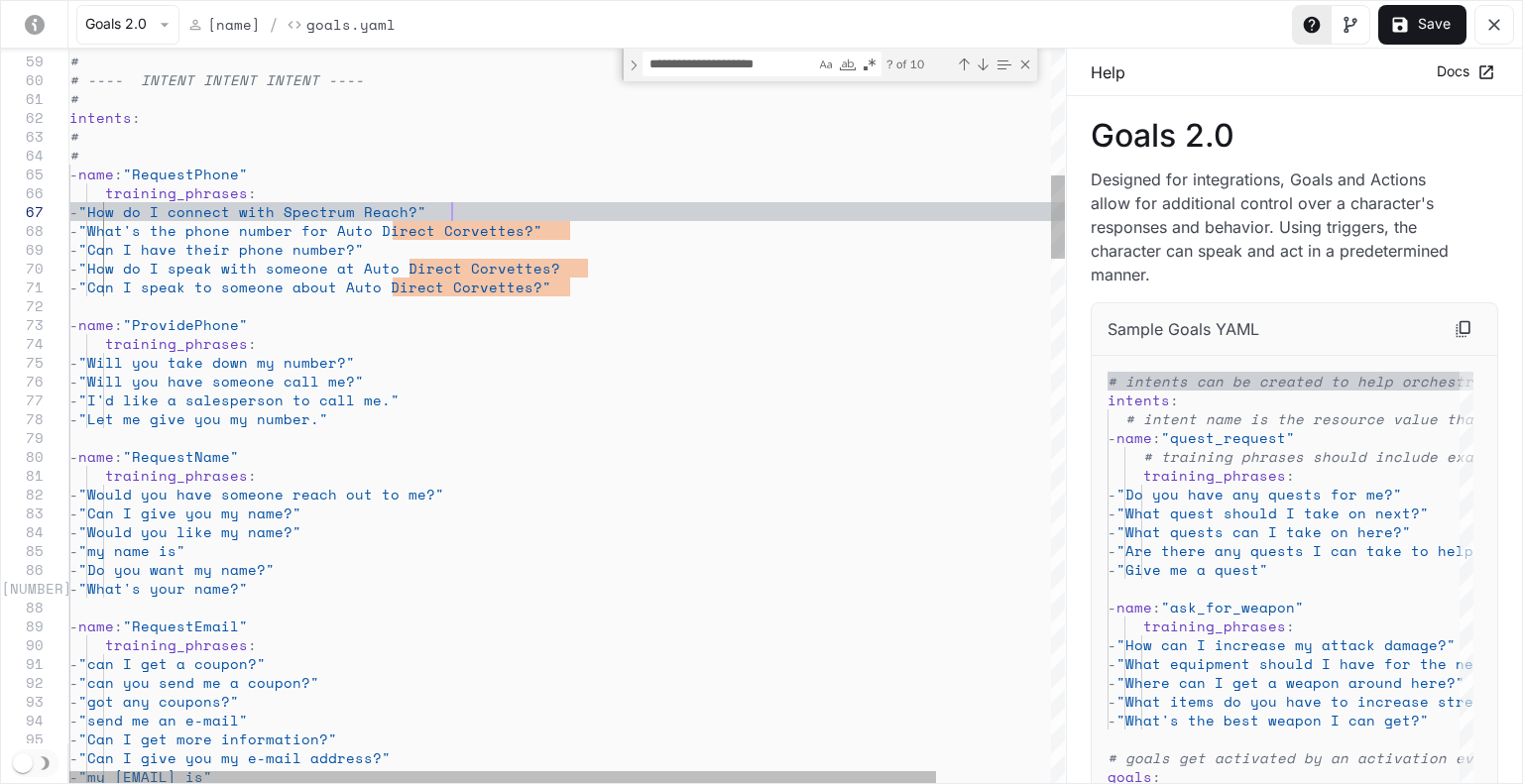 click on "ak" at bounding box center [633, 2163] 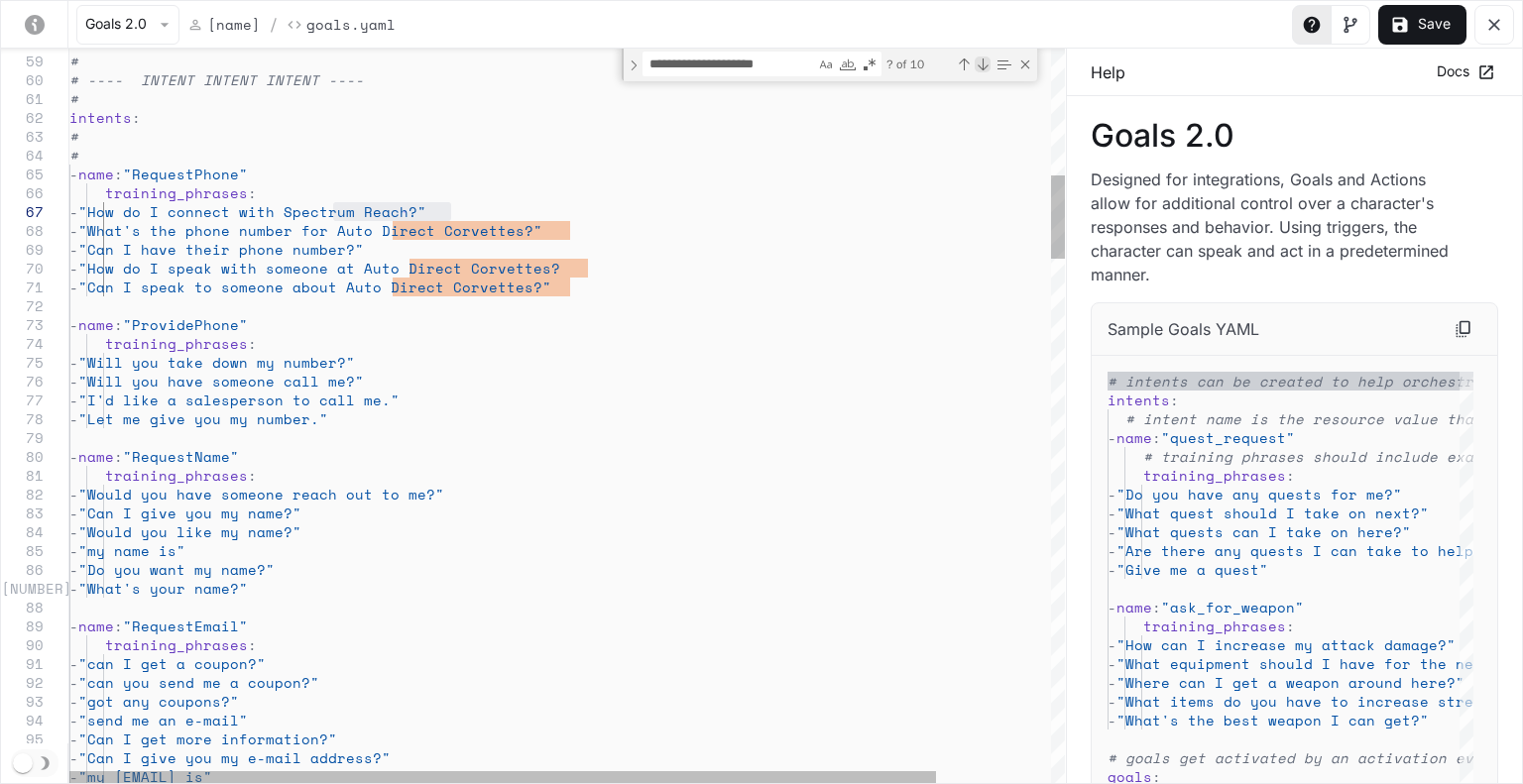 click at bounding box center (983, 64) 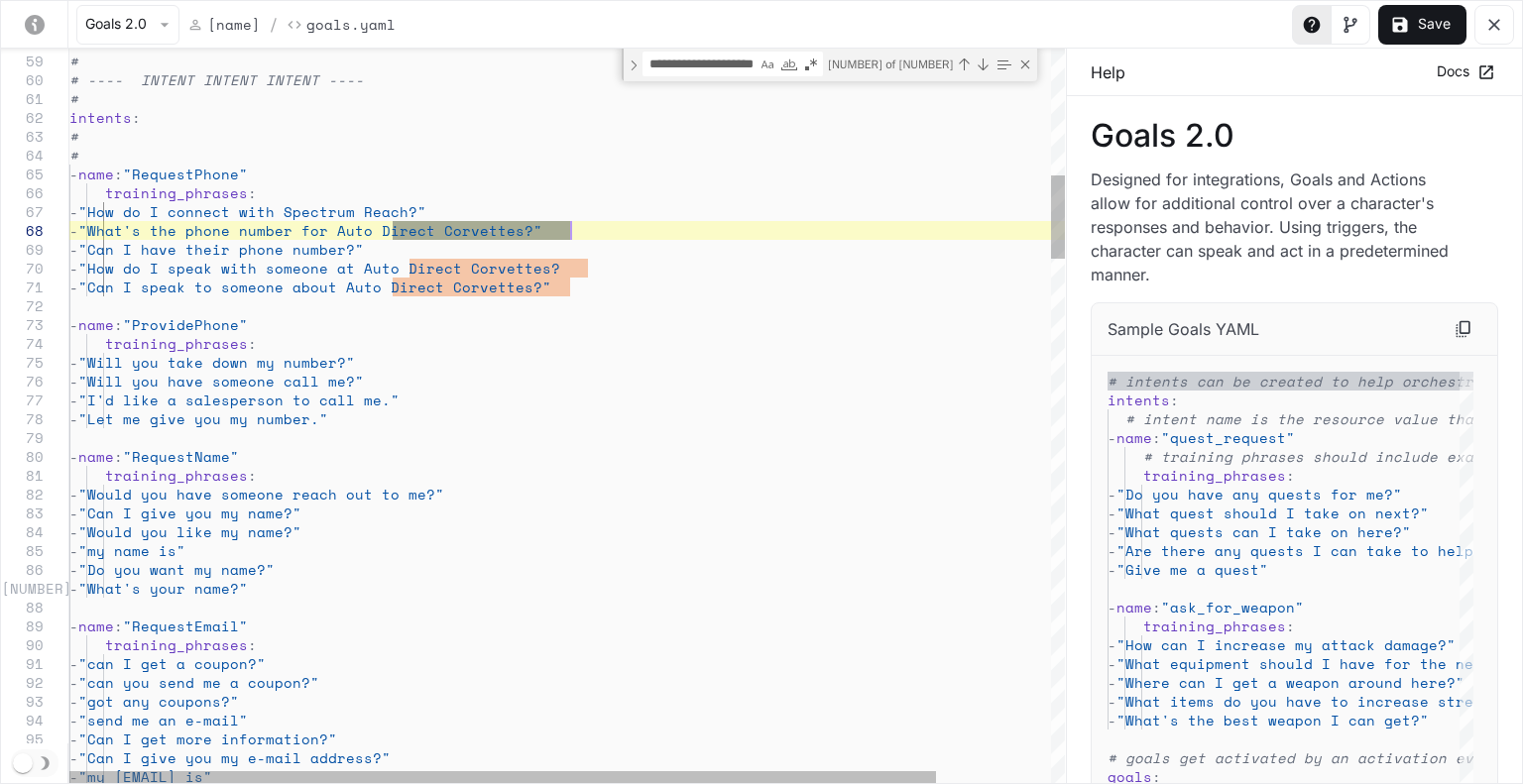 click on "ak" at bounding box center (633, 2163) 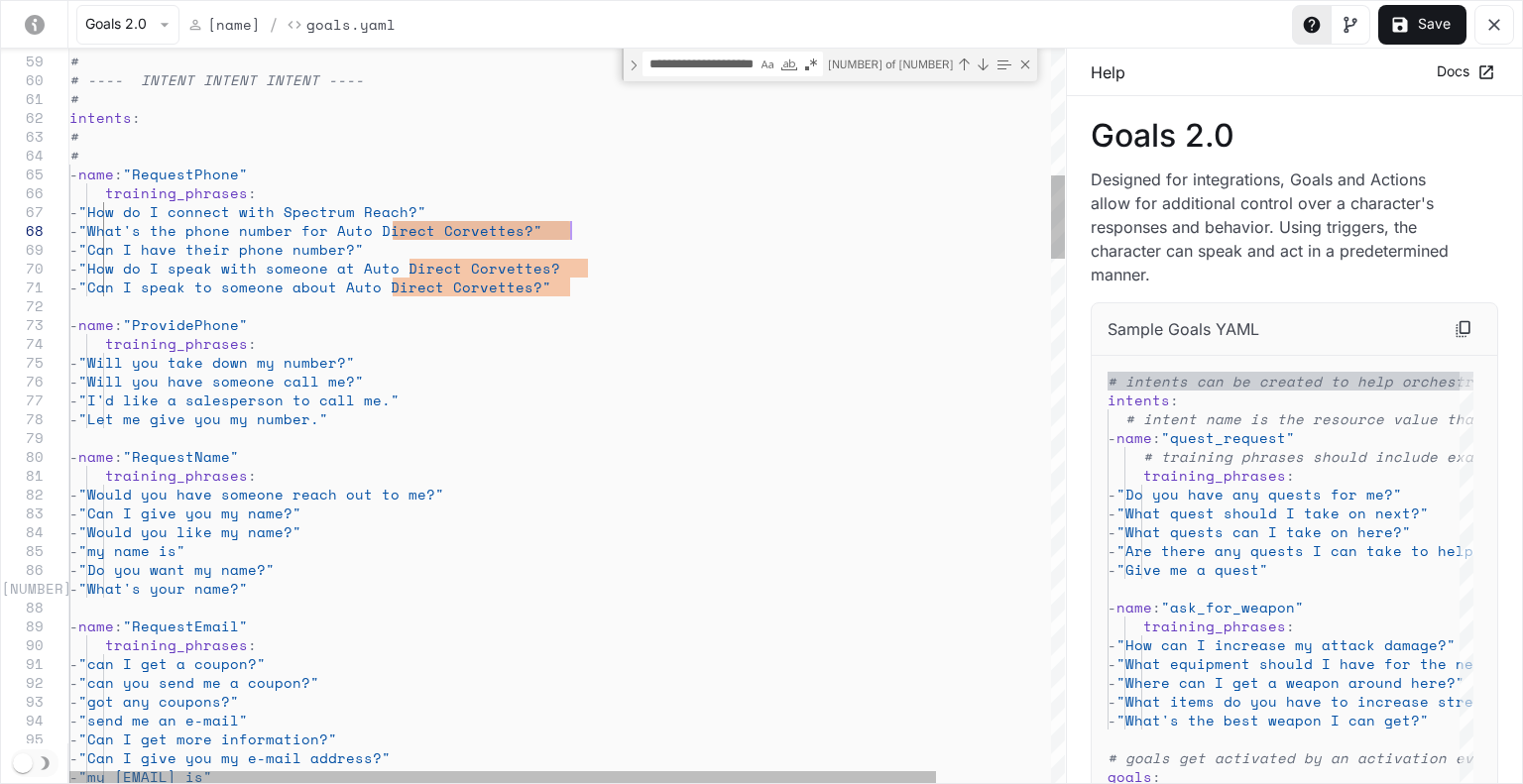 drag, startPoint x: 390, startPoint y: 231, endPoint x: 572, endPoint y: 229, distance: 182.01099 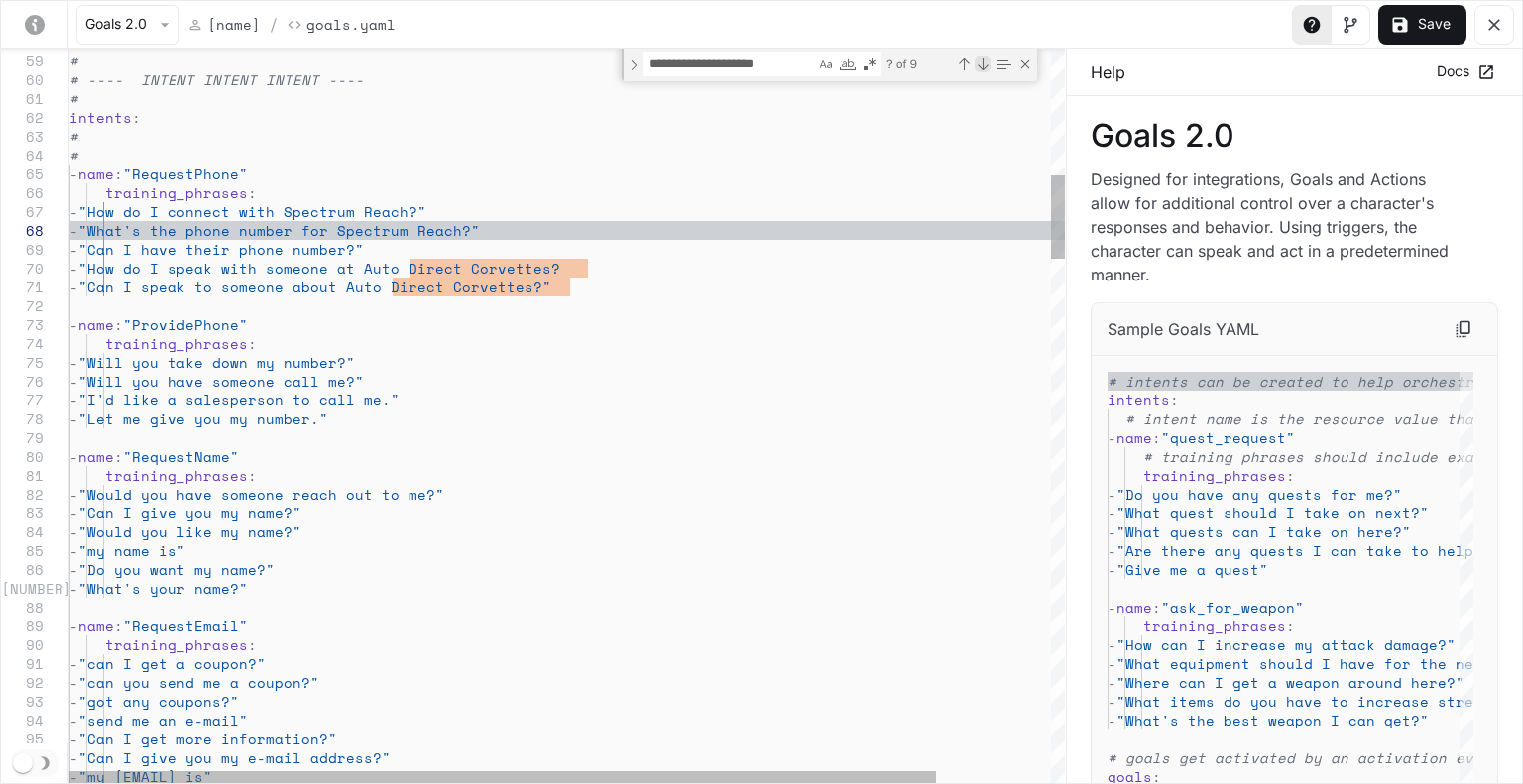 click at bounding box center (983, 64) 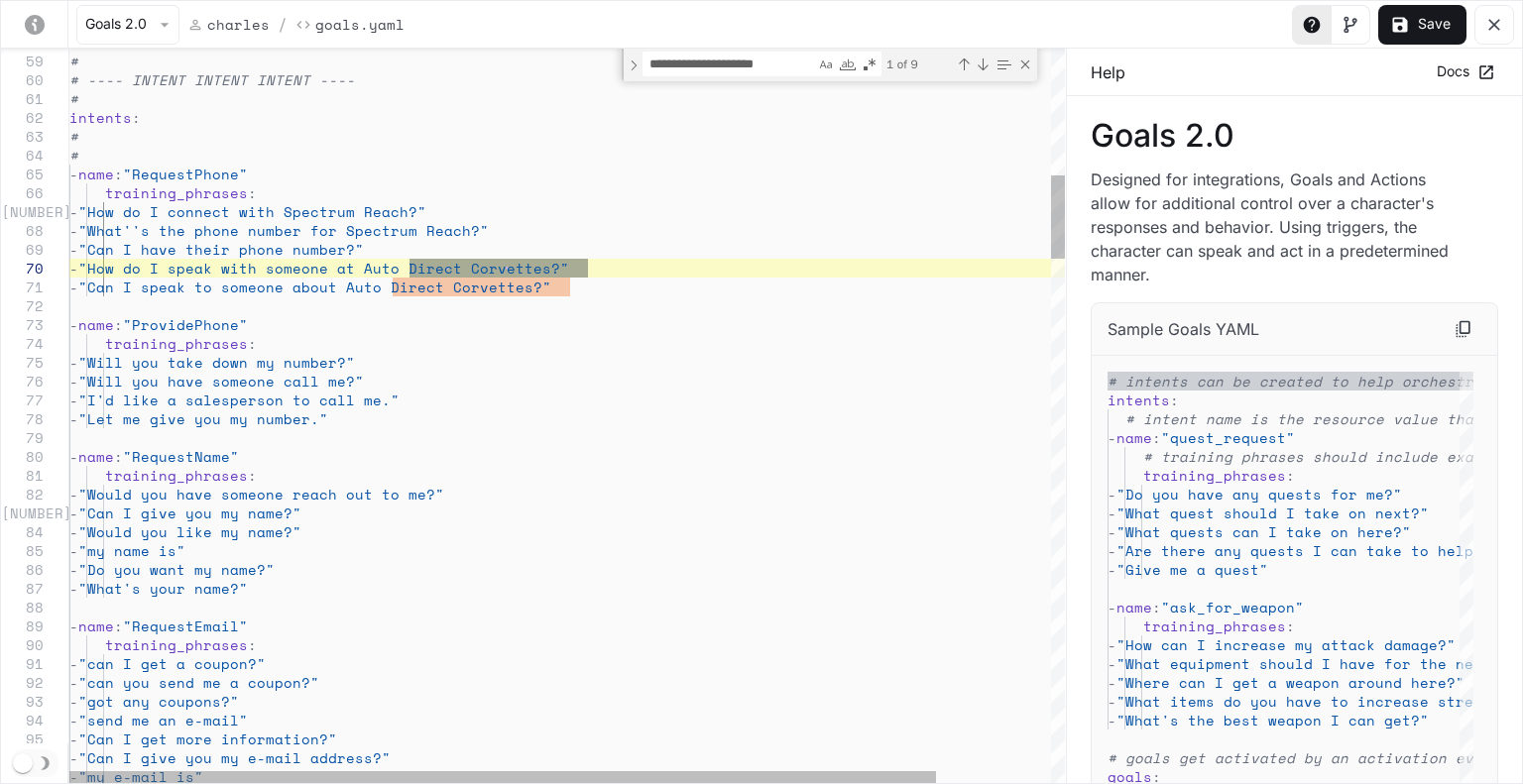 click on "# # # ---- INTENT INTENT INTENT ---- # intents : # # - name : "RequestPhone" training_phrases : - "How do I connect with Spectrum Reach?" - "What's the phone number for Spectrum Reach?" - "Can I have their phone number?" - "How do I speak with someone at Auto Direct Corvet tes?" - "Can I speak to someone about Auto Direct Corvette s?" - name : "ProvidePhone" training_phrases : - "Will you take down my number?" - "Will you have someone call me?" - "I'd like a salesperson to call me." - "Let me give you my number." - name : "RequestName" training_phrases : - "Would you have someone reach out to me?" - "Can I give you my name?" - "Would you like my name?" - "my name is" -" at bounding box center (633, 2163) 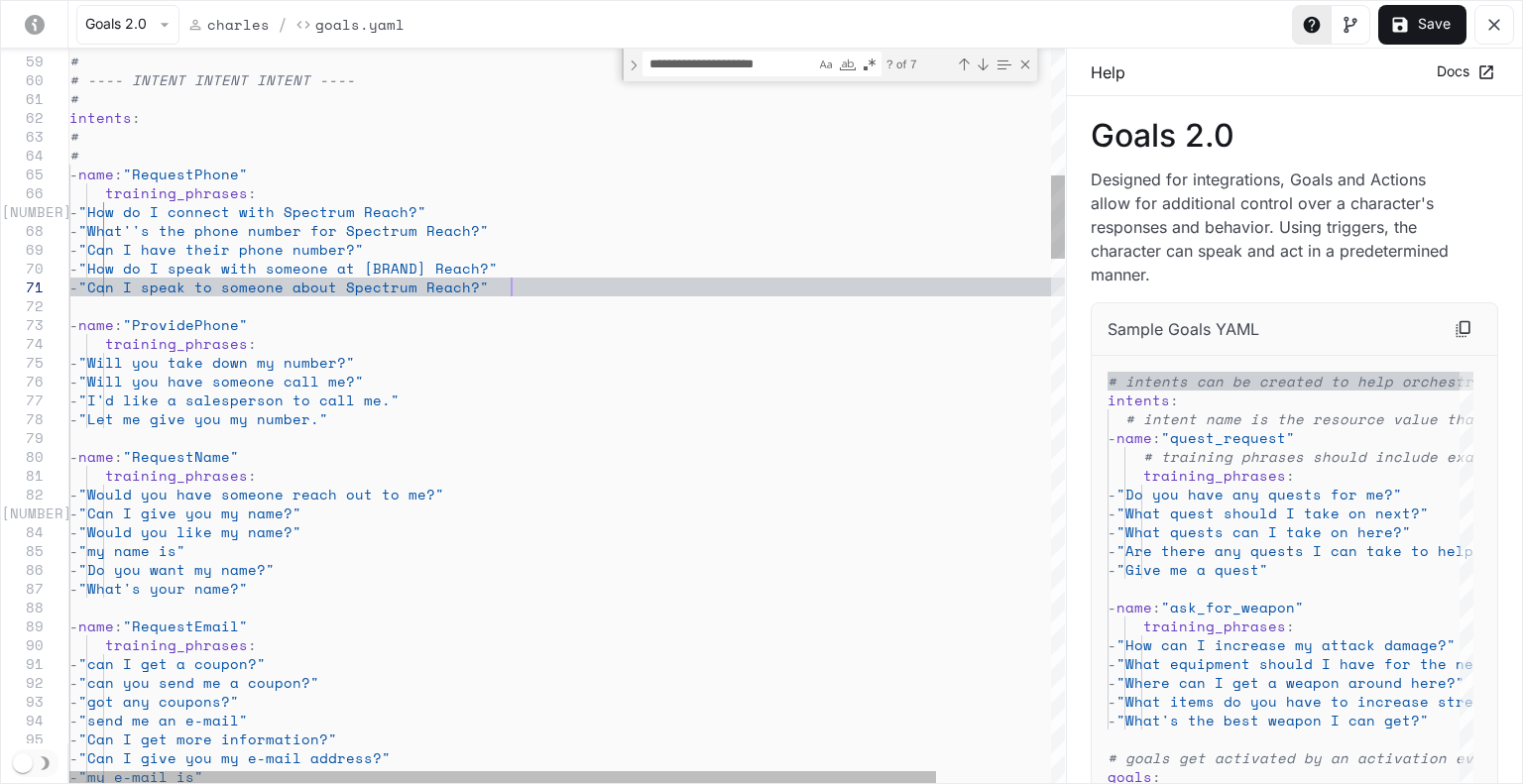 click on "# # # ----  INTENT INTENT INTENT ---- # intents : # #   -  name :  "RequestPhone"      training_phrases :       -  "How do I connect with Spectrum Reach?"       -  "What''s the phone number for Spectrum Reach?"       -  "Can I have their phone number?"       -  "How do I speak with someone at AuSpectrum Reach?"       -  "Can I speak to someone about Spectrum Reach?"   -  name :  "ProvidePhone"      training_phrases :       -  "Will you take down my number?"       -  "Will you have someone call me?"       -  "I'd like a salesperson to call me."       -  "Let me give you my number."        -  name :  "RequestName"      training_phrases :       -  "Would you have someone reach out to me?"       -  "Can I give you my name?"       -  "Would you like my name?"       -  "my name is"       -        -    -  :" at bounding box center [633, 2163] 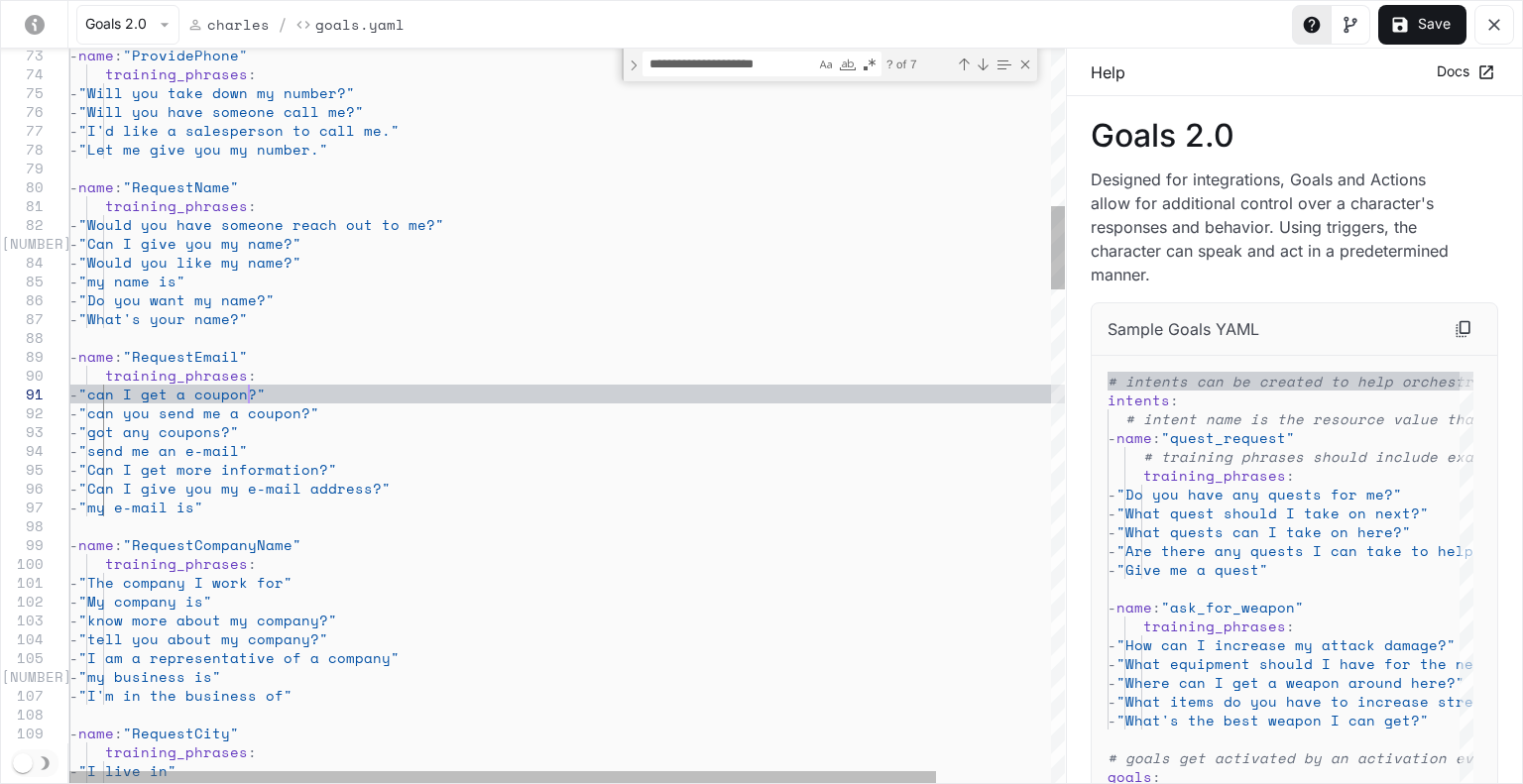 click on "- name : "RequestEmail" training_phrases : - "can I get a coupon?" - "can you send me a coupon?" - "got any coupons?" - "send me an e-mail" - "Can I get more information?" - "Can I give you my e-mail address?" - "my e-mail is" - name : "RequestCompanyName" : :" at bounding box center (633, 1893) 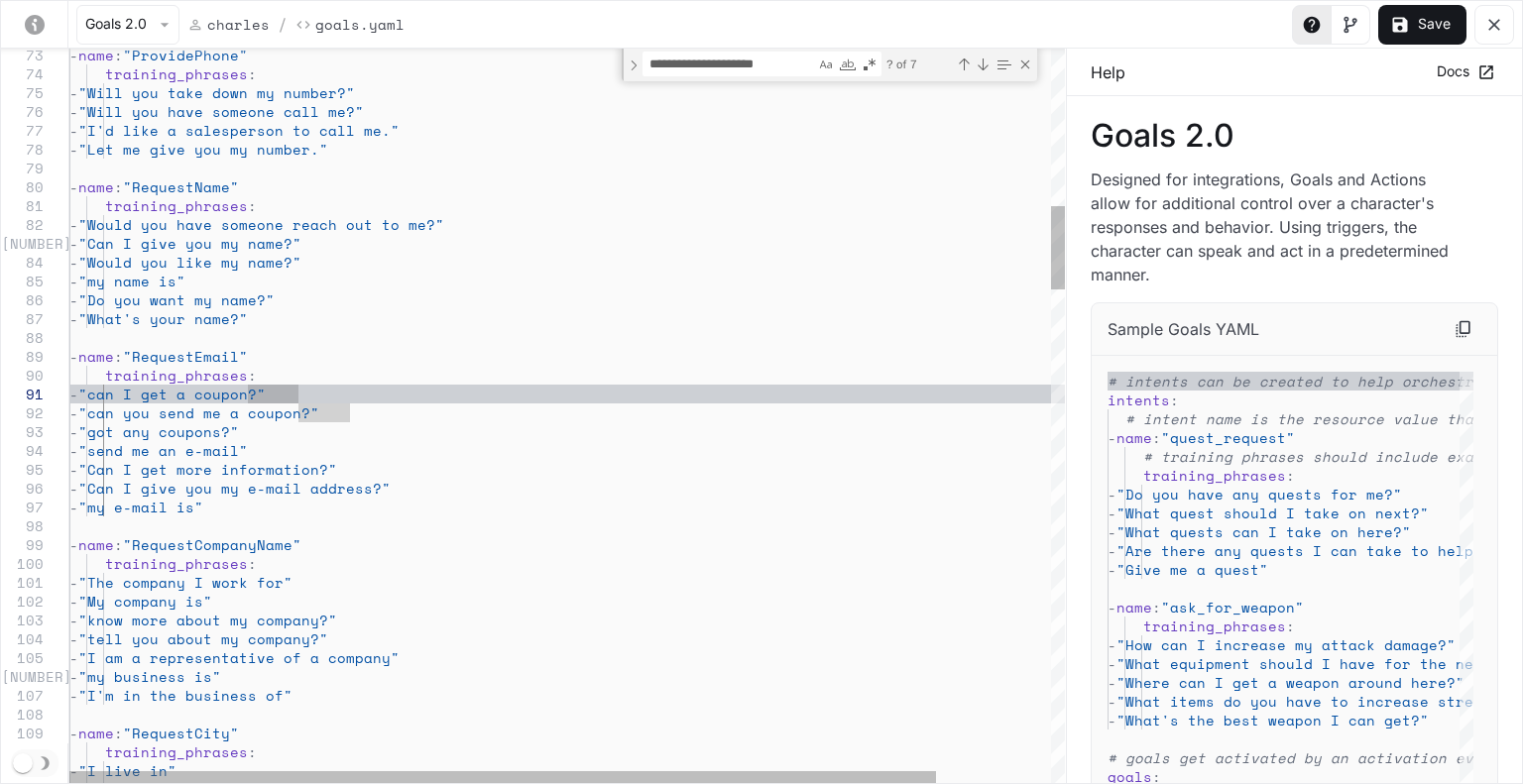 click on "- name : "RequestEmail" training_phrases : - "can I get a coupon?" - "can you send me a coupon?" - "got any coupons?" - "send me an e-mail" - "Can I get more information?" - "Can I give you my e-mail address?" - "my e-mail is" - name : "RequestCompanyName" : :" at bounding box center (633, 1893) 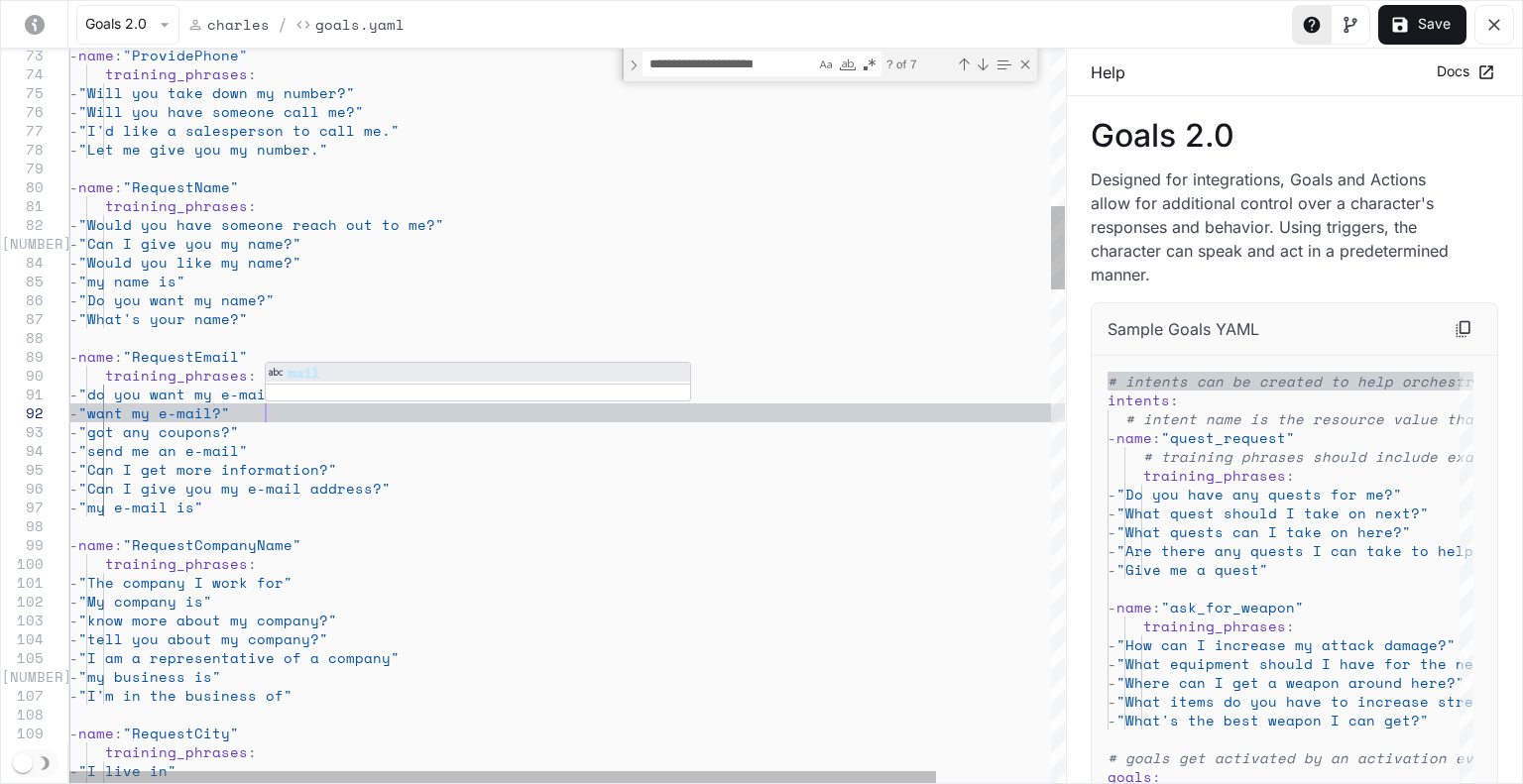 scroll, scrollTop: 18, scrollLeft: 194, axis: both 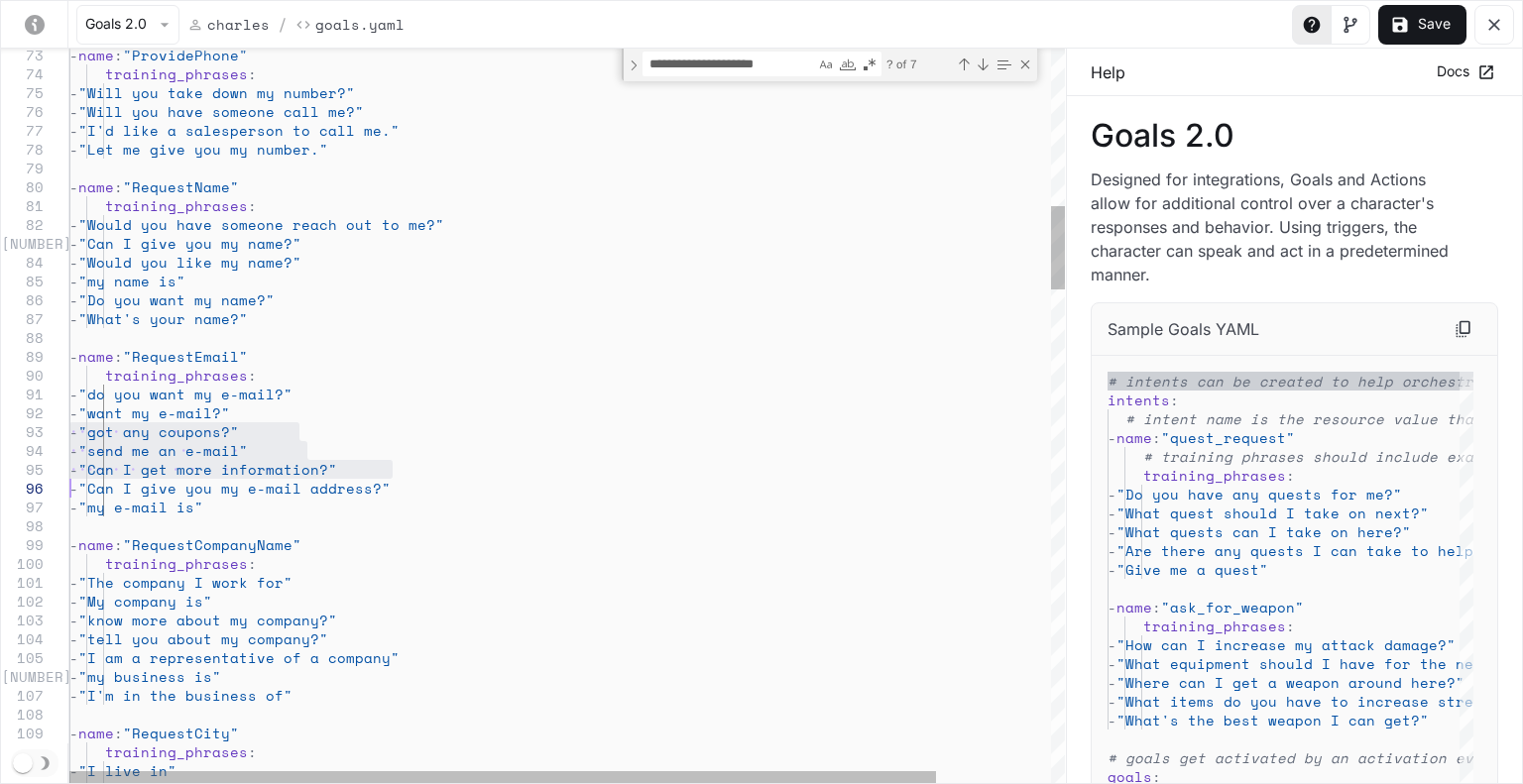 drag, startPoint x: 28, startPoint y: 431, endPoint x: 28, endPoint y: 477, distance: 46 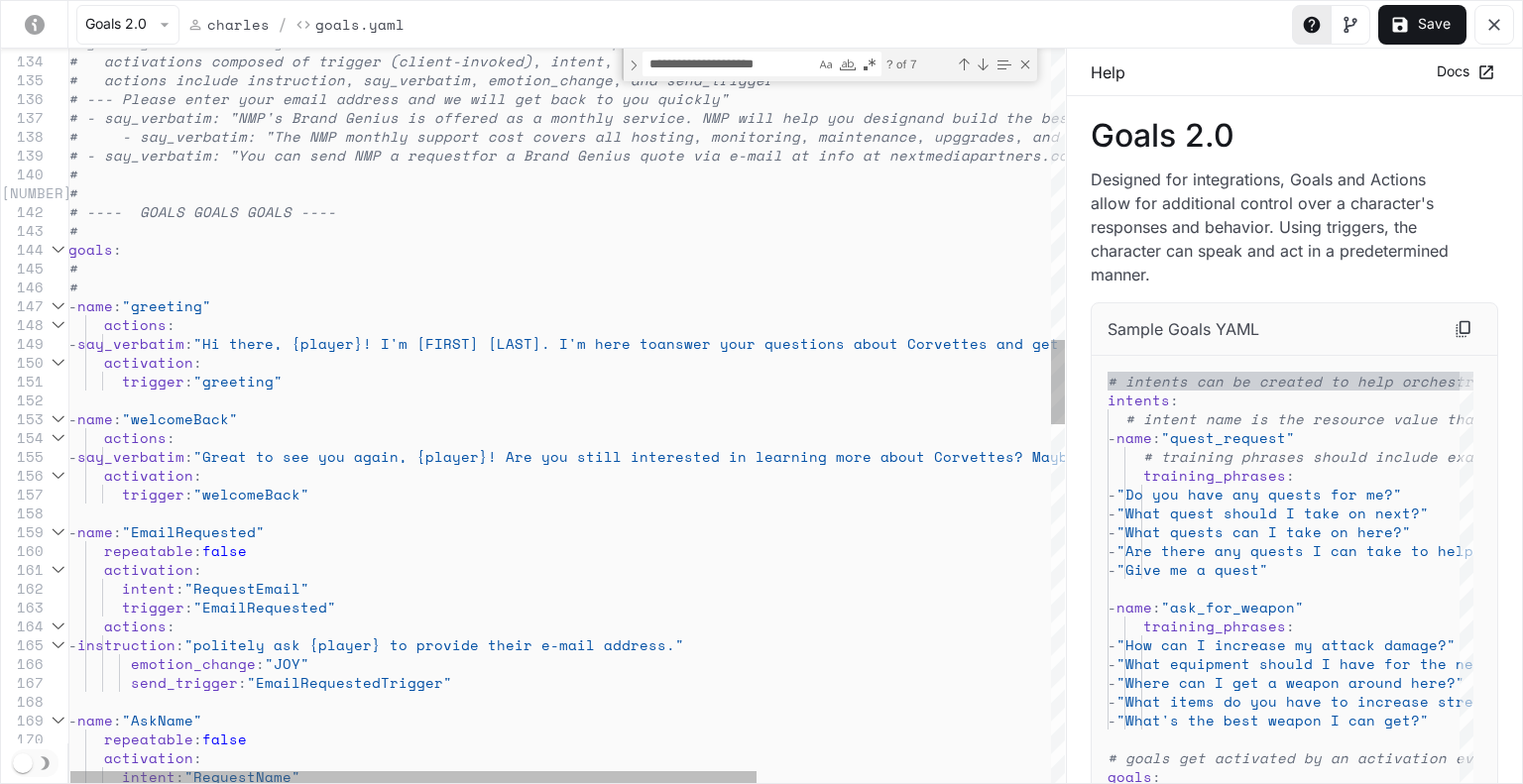 click on "# goals get activated by an activation event and initiate a specific action. # activations composed of trigger (client-invoked), intent, or motivation # actions include instruction, say_verbatim, emotion_change, and send_trigger # -say_verbatim: "Please enter your email address and we will get back to you quickly" # -say_verbatim: "NMP's Brand Genius is offered as a monthly service. NMP will help you design and build the best character for your Brand Genius ." # -say_verbatim: "The NMP monthly support cost covers all hosting, monitoring, maintenance, upgrades, and reporting for most small and medium businesses." # -say_verbatim: "You can send NMP a request for a Brand Genius quote via e-mail at info at nextmediapartners.com." # # # ---- GOALS GOALS GOALS ---- # goals : # # - name : "greeting" actions : say_verbatim :" at bounding box center (780, 713) 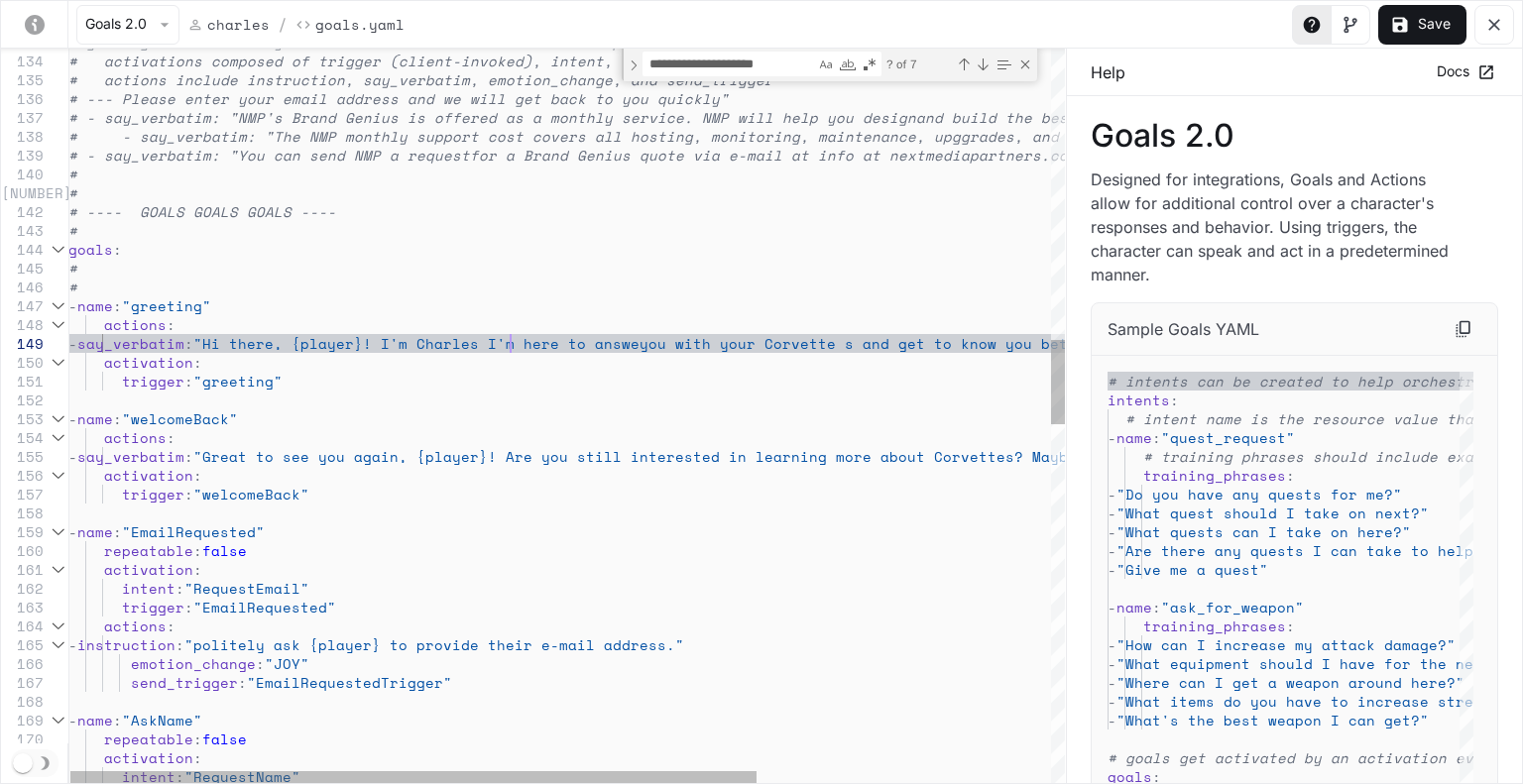 scroll, scrollTop: 150, scrollLeft: 441, axis: both 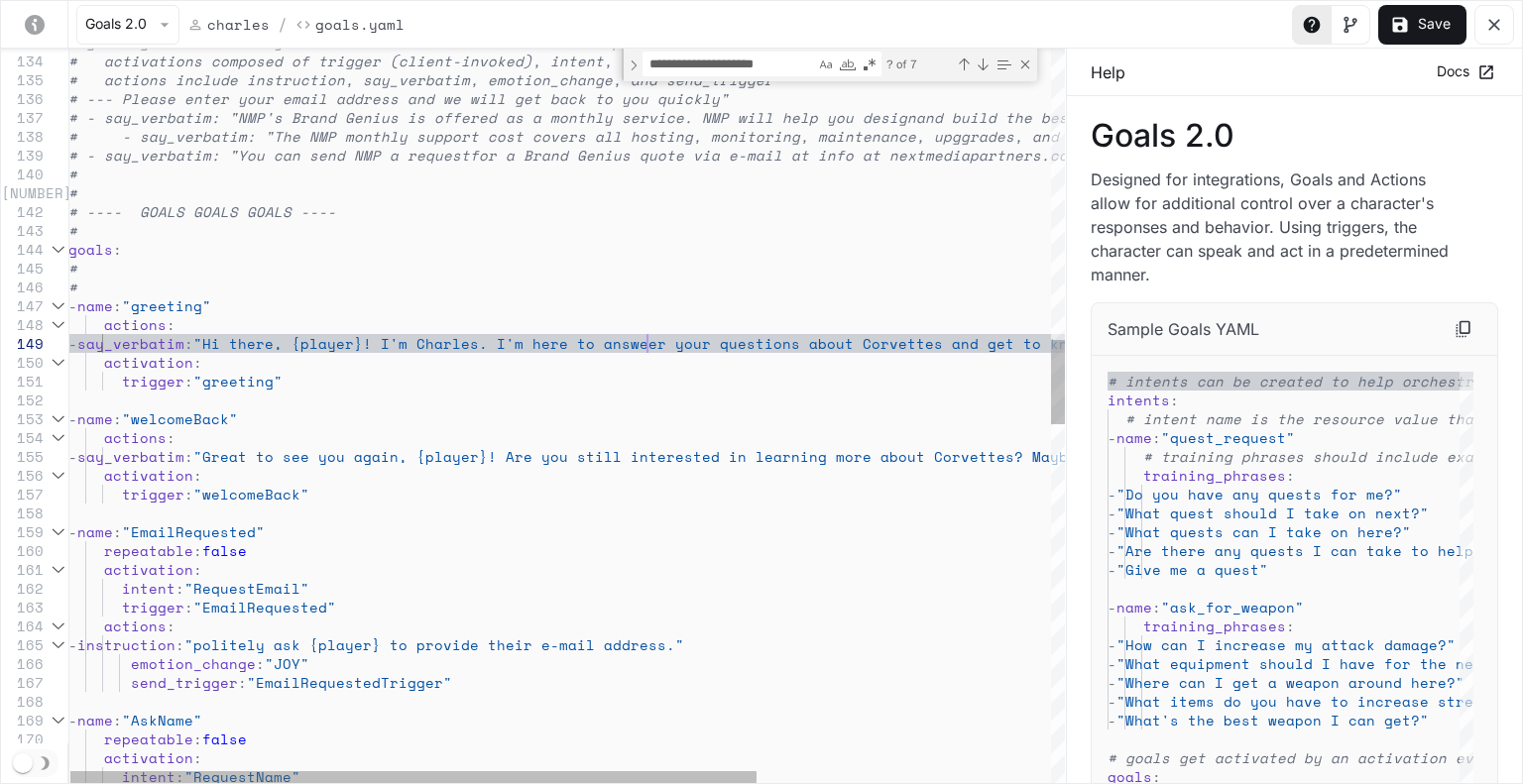 click on "# goals get activated by an activation event and initiate a specific action. # activations composed of trigger (client-invoked), intent, or motivation # actions include instruction, say_verbatim, emotion_change, and send_trigger # -say_verbatim: "Please enter your email address and we will get back to you quickly" # -say_verbatim: "NMP's Brand Genius is offered as a monthly service. NMP will help you design and build the best character for your Brand Genius ." # -say_verbatim: "The NMP monthly support cost covers all hosting, monitoring, maintenance, upgrades, and reporting for most small and medium businesses." # -say_verbatim: "You can send NMP a request for a Brand Genius quote via e-mail at info at nextmediapartners.com." # # # ---- GOALS GOALS GOALS ---- # goals : # # - name : "greeting" actions : say_verbatim :" at bounding box center (780, 713) 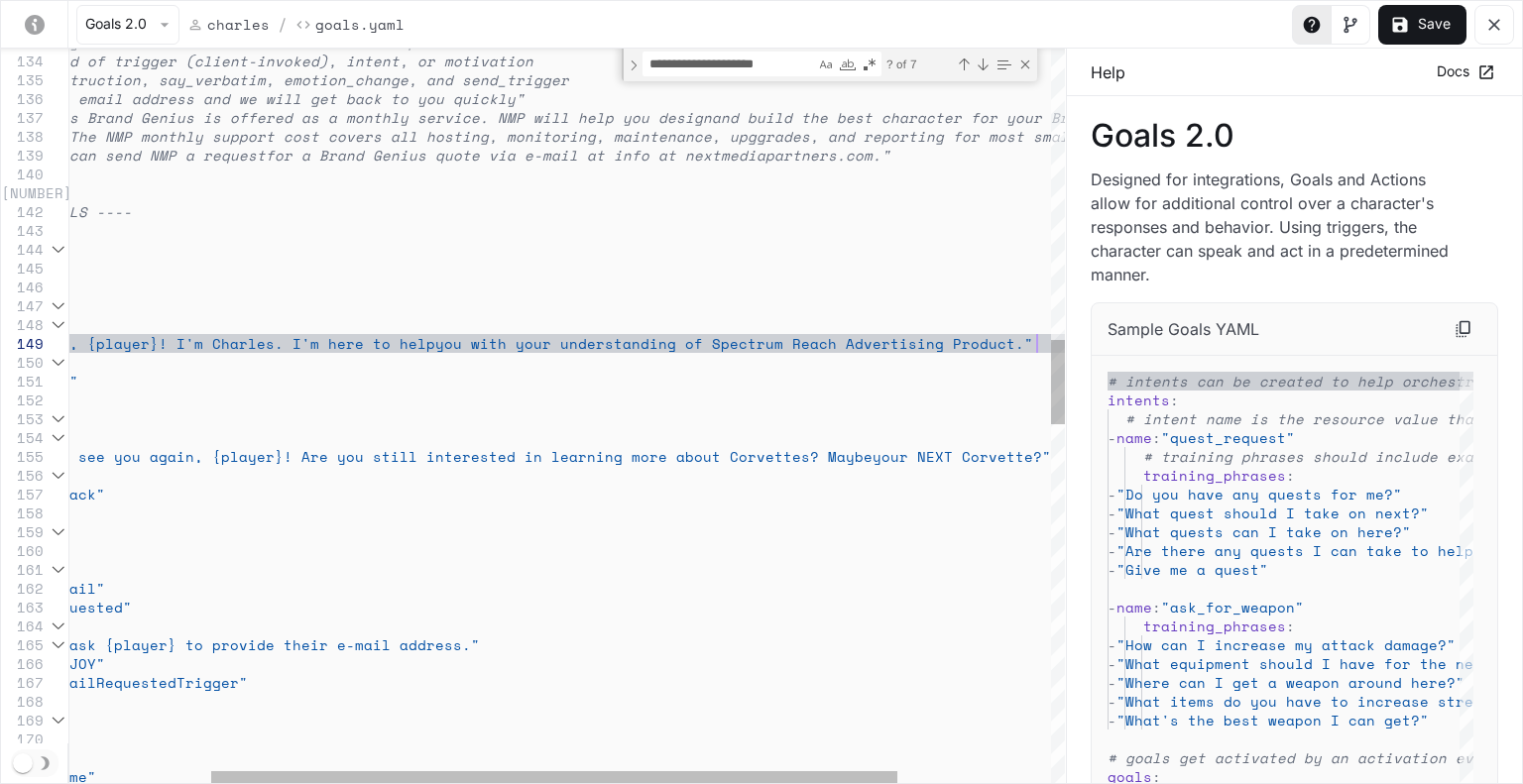scroll, scrollTop: 150, scrollLeft: 1180, axis: both 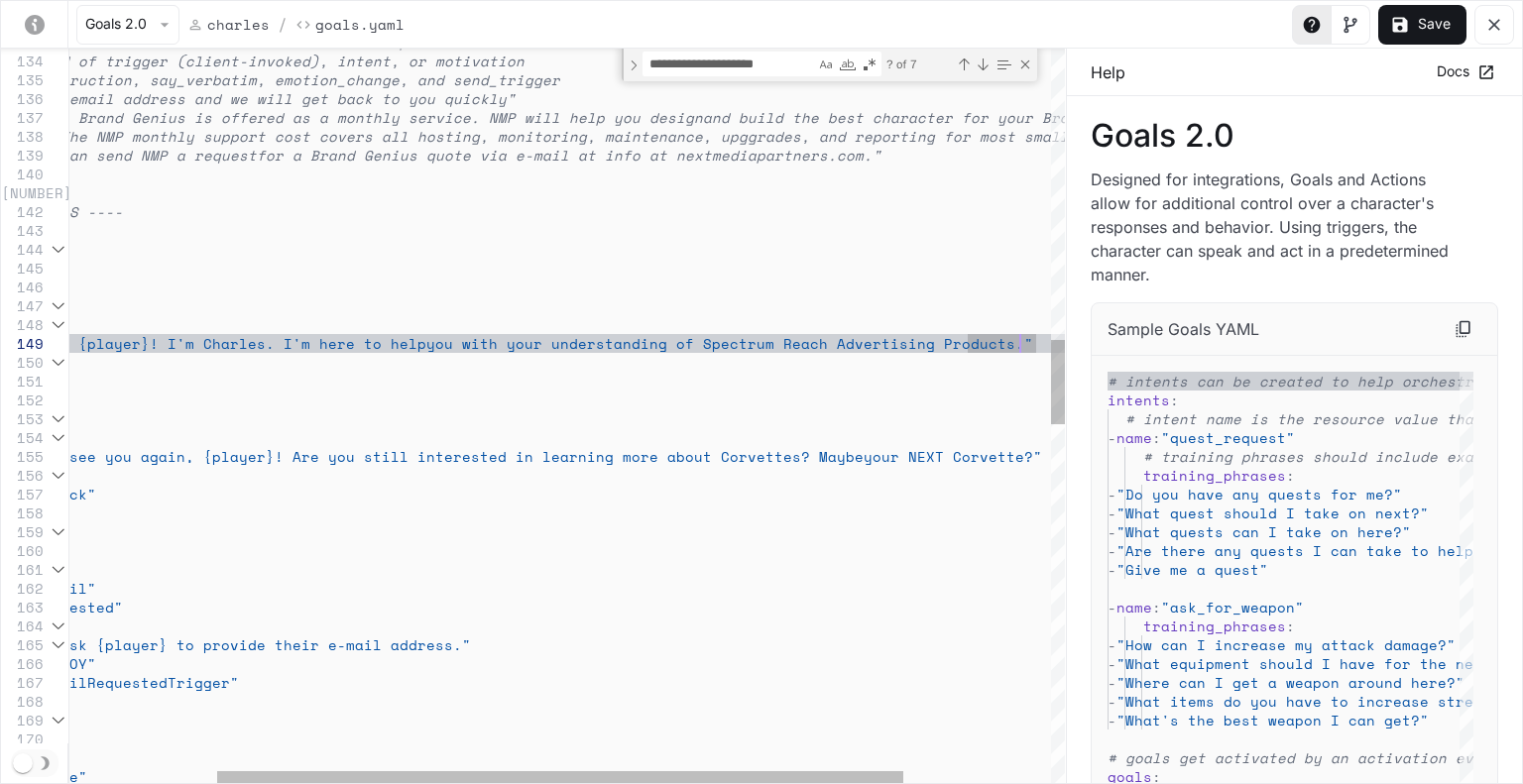 click on "# goals get activated by an activation event and initiate a specific action. # activations composed of trigger (client-invoked), intent, or motivation # actions include instruction, say_verbatim, emotion_change, and send_trigger # -say_verbatim: "Please enter your email address and we will get back to you quickly" # -say_verbatim: "NMP's Brand Genius is offered as a monthly service. NMP will help you design and build the best character for your Brand Genius ." # -say_verbatim: "The NMP monthly support cost covers all hosting, monitoring, maintenance, upgrades, and reporting for most small and medium businesses." # -say_verbatim: "You can send NMP a request for a Brand Genius quote via e-mail at info at nextmediapartners.com." # # # ---- GOALS GOALS GOALS ---- # goals : # # - name : "greeting" actions : say_verbatim :" at bounding box center (567, 713) 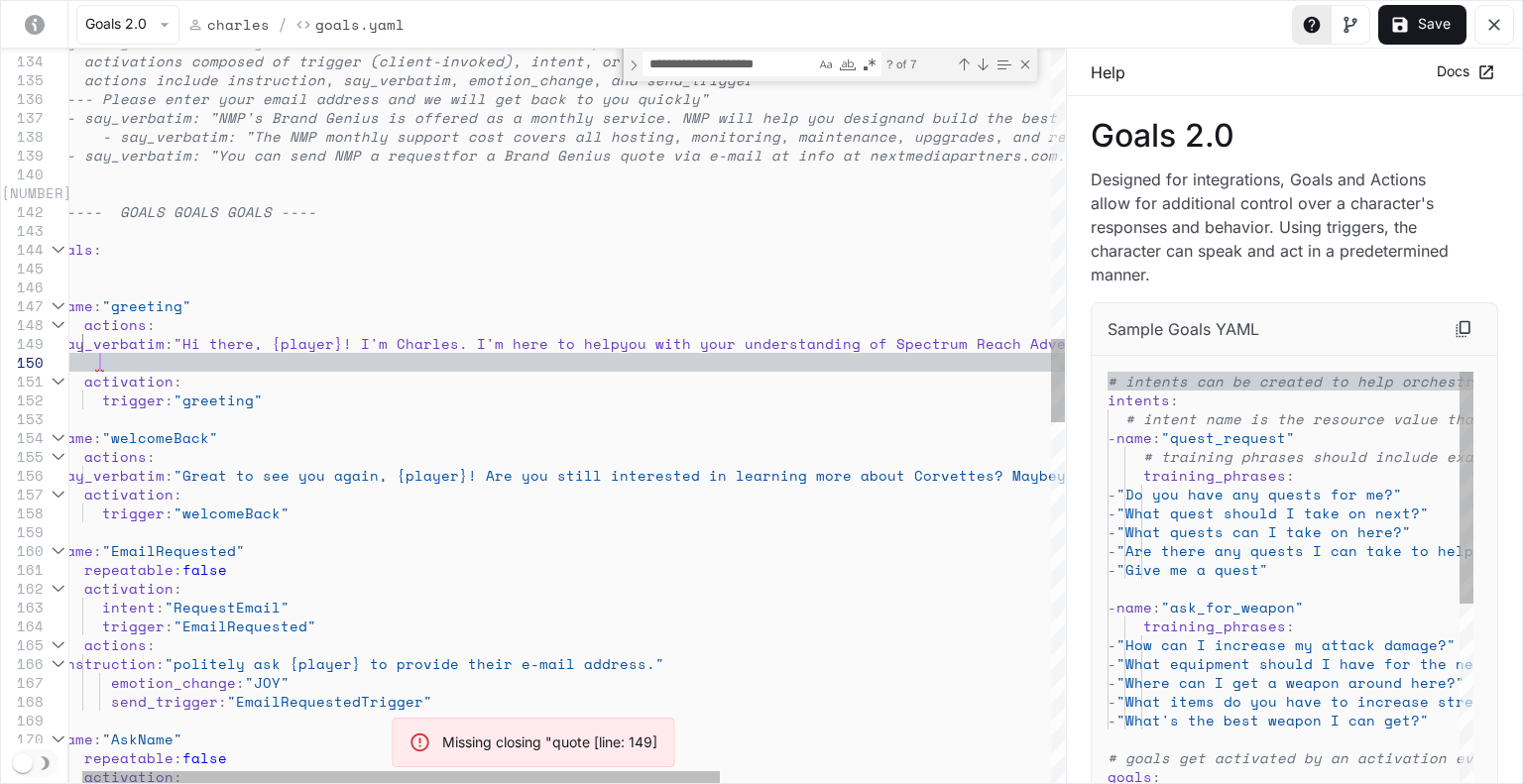 scroll, scrollTop: 168, scrollLeft: 50, axis: both 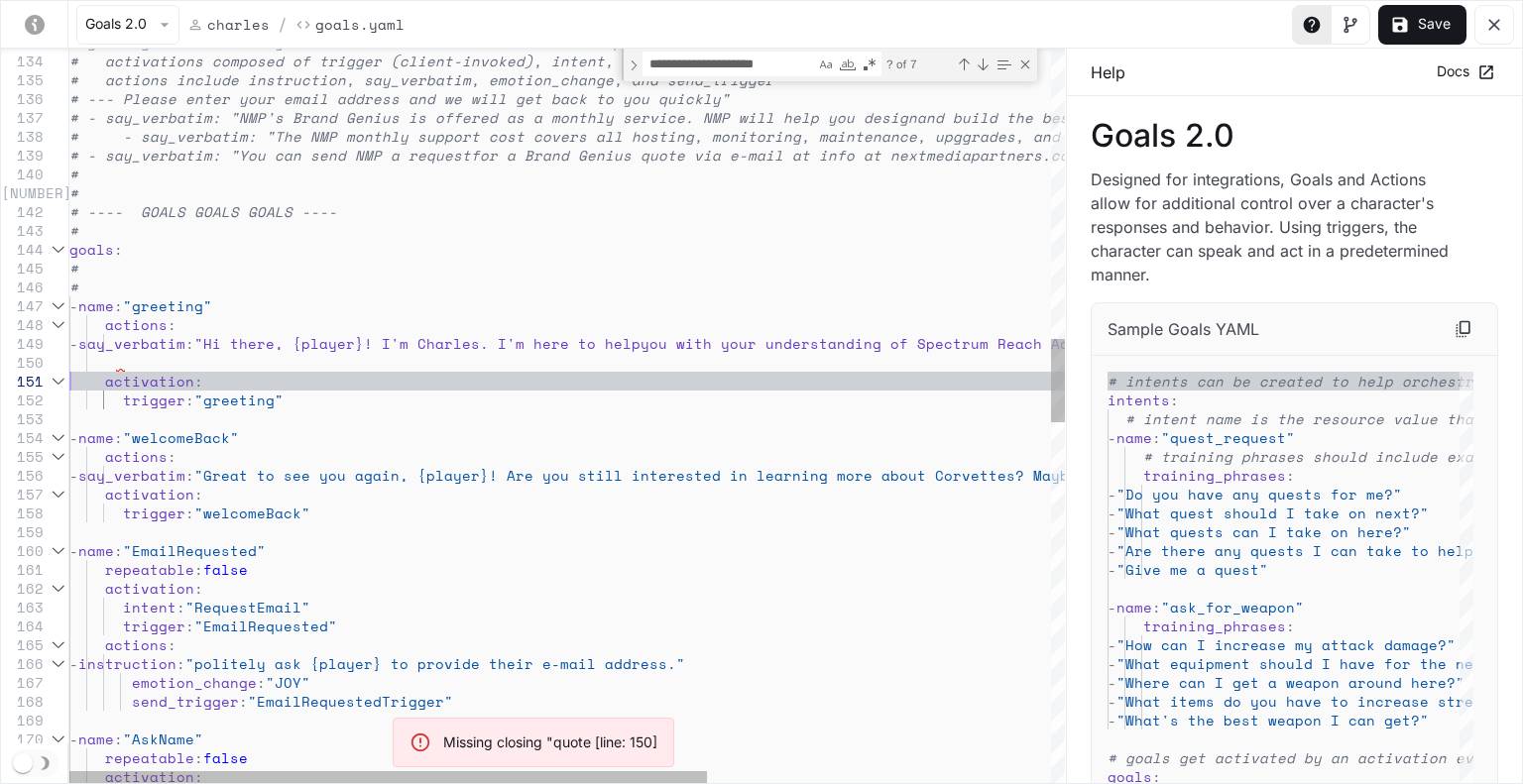 click on "# goals get activated by an activation event and i nitiate a specific action. #   activations composed of trigger (client-invoke d),  intent,  or motivation #   actions include instruction, say_verbatim, emo tion_change, and send_trigger #       - say_verbatim: "Please enter your email add ress and we will get back to you quickly" #       - say_verbatim: "NMP's Brand Genius is offer ed as a monthly service. NMP will help you design  and build the best character for your Brand Genius ." #       - say_verbatim: "The NMP monthly support cost covers all hosting, monitoring, maintenance, upg rades, and reporting for most small and medium bus inesses."   #       - say_verbatim: "You can send NMP a request for a Brand Genius quote via e-mail at info at nextmediapartners.com." # # # ----  GOALS GOALS GOALS ---- # goals : # #       - name : "greeting"       actions : say_verbatim !" at bounding box center (835, 723) 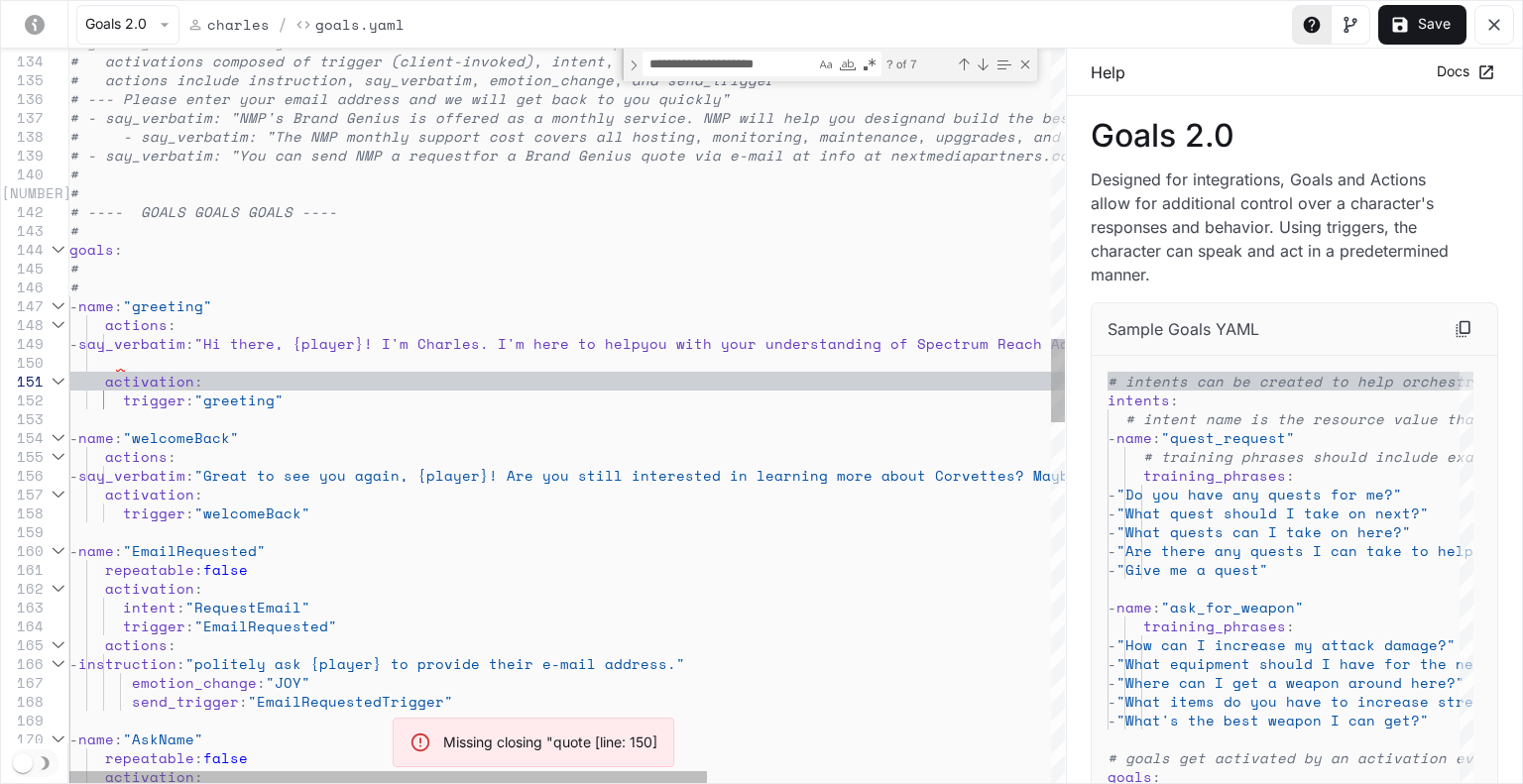 click on "# goals get activated by an activation event and i nitiate a specific action. #   activations composed of trigger (client-invoke d),  intent,  or motivation #   actions include instruction, say_verbatim, emo tion_change, and send_trigger #       - say_verbatim: "Please enter your email add ress and we will get back to you quickly" #       - say_verbatim: "NMP's Brand Genius is offer ed as a monthly service. NMP will help you design  and build the best character for your Brand Genius ." #       - say_verbatim: "The NMP monthly support cost covers all hosting, monitoring, maintenance, upg rades, and reporting for most small and medium bus inesses."   #       - say_verbatim: "You can send NMP a request for a Brand Genius quote via e-mail at info at nextmediapartners.com." # # # ----  GOALS GOALS GOALS ---- # goals : # #       - name : "greeting"       actions : say_verbatim !" at bounding box center [835, 723] 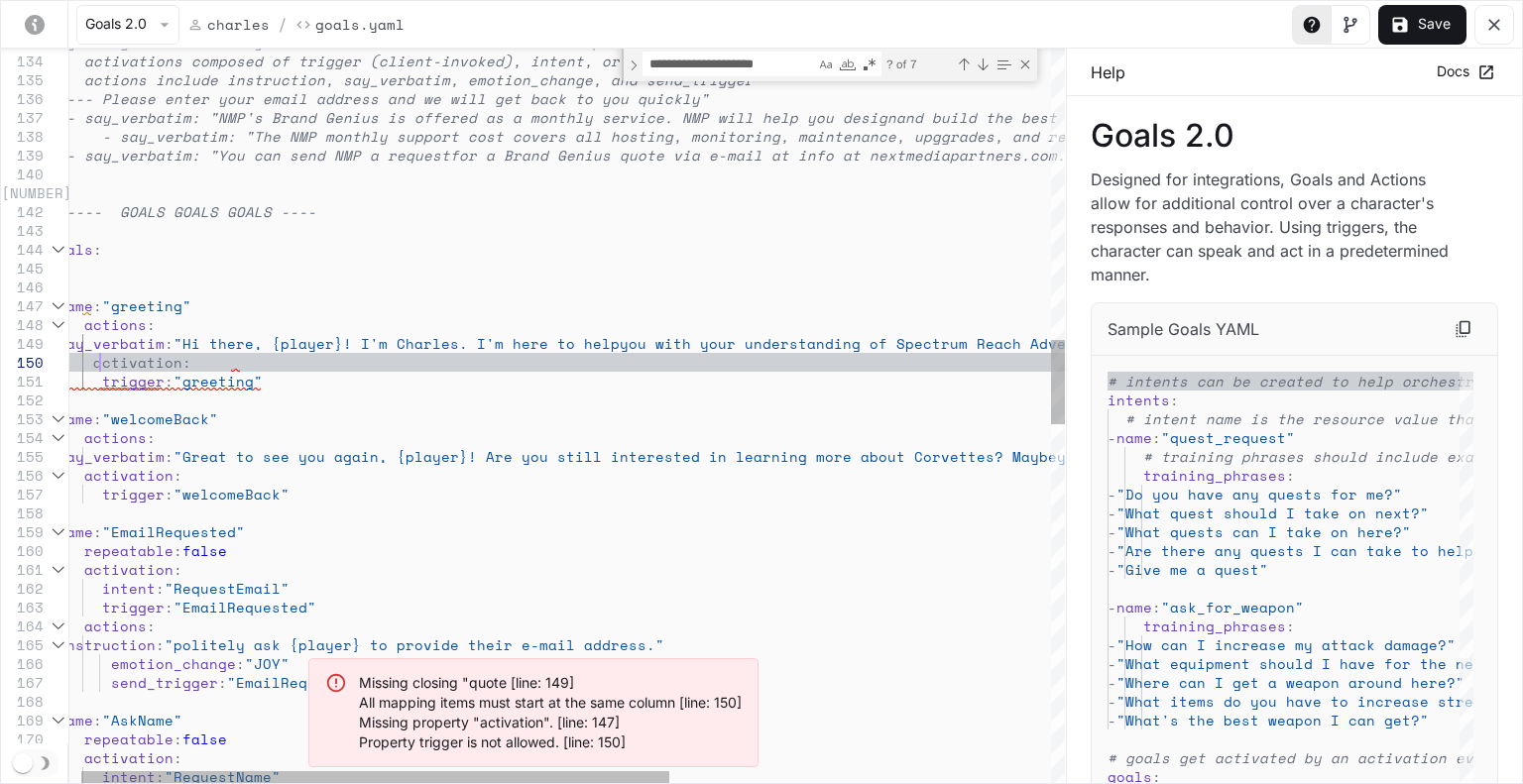 scroll, scrollTop: 168, scrollLeft: 51, axis: both 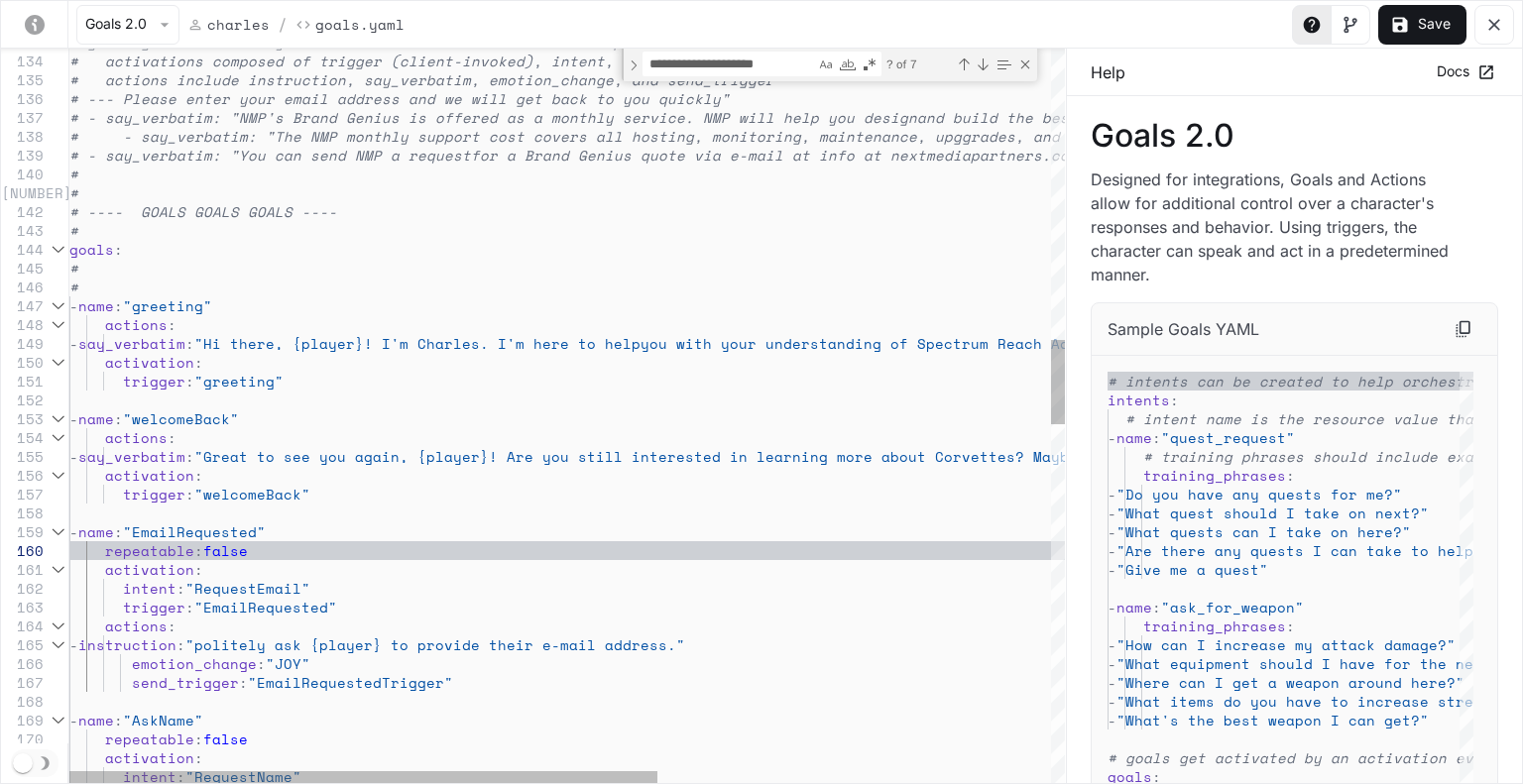 click on "# goals get activated by an activation event and initiate a specific action. # activations composed of trigger (client-invoked), intent, or motivation # actions include instruction, say_verbatim, emotion_change, and send_trigger # -say_verbatim: "Please enter your email address and we will get back to you quickly" # -say_verbatim: "NMP's Brand Genius is offered as a monthly service. NMP will help you design and build the best character for your Brand Genius ." # -say_verbatim: "The NMP monthly support cost covers all hosting, monitoring, maintenance, upgrades, and reporting for most small and medium businesses." # -say_verbatim: "You can send NMP a request for a Brand Genius quote via e-mail at info at nextmediapartners.com." # # # ---- GOALS GOALS GOALS ---- # goals : # # - name : "greeting" actions : say_verbatim :" at bounding box center (900, 713) 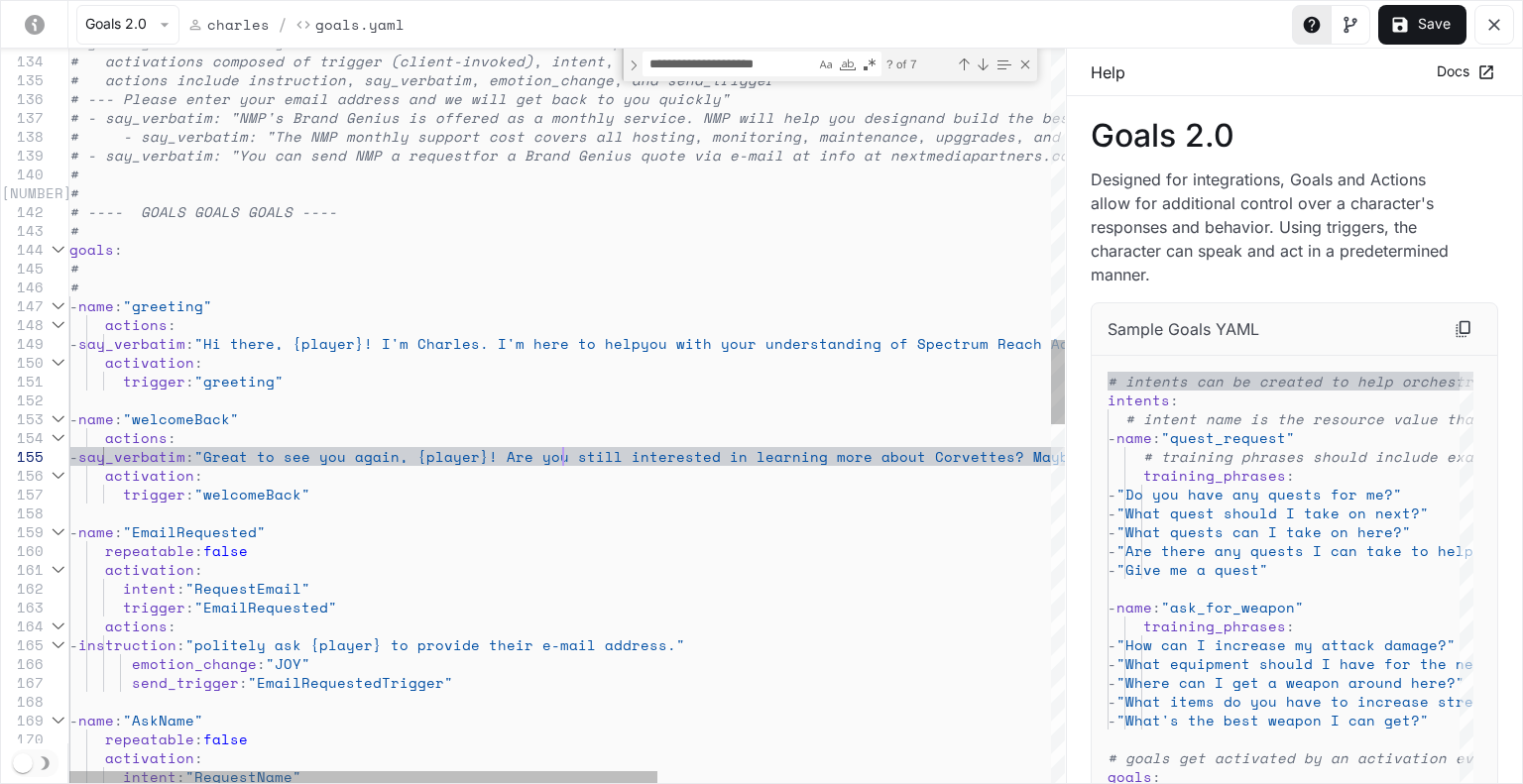 click on "# goals get activated by an activation event and initiate a specific action. # activations composed of trigger (client-invoked), intent, or motivation # actions include instruction, say_verbatim, emotion_change, and send_trigger # -say_verbatim: "Please enter your email address and we will get back to you quickly" # -say_verbatim: "NMP's Brand Genius is offered as a monthly service. NMP will help you design and build the best character for your Brand Genius ." # -say_verbatim: "The NMP monthly support cost covers all hosting, monitoring, maintenance, upgrades, and reporting for most small and medium businesses." # -say_verbatim: "You can send NMP a request for a Brand Genius quote via e-mail at info at nextmediapartners.com." # # # ---- GOALS GOALS GOALS ---- # goals : # # - name : "greeting" actions : say_verbatim :" at bounding box center (900, 713) 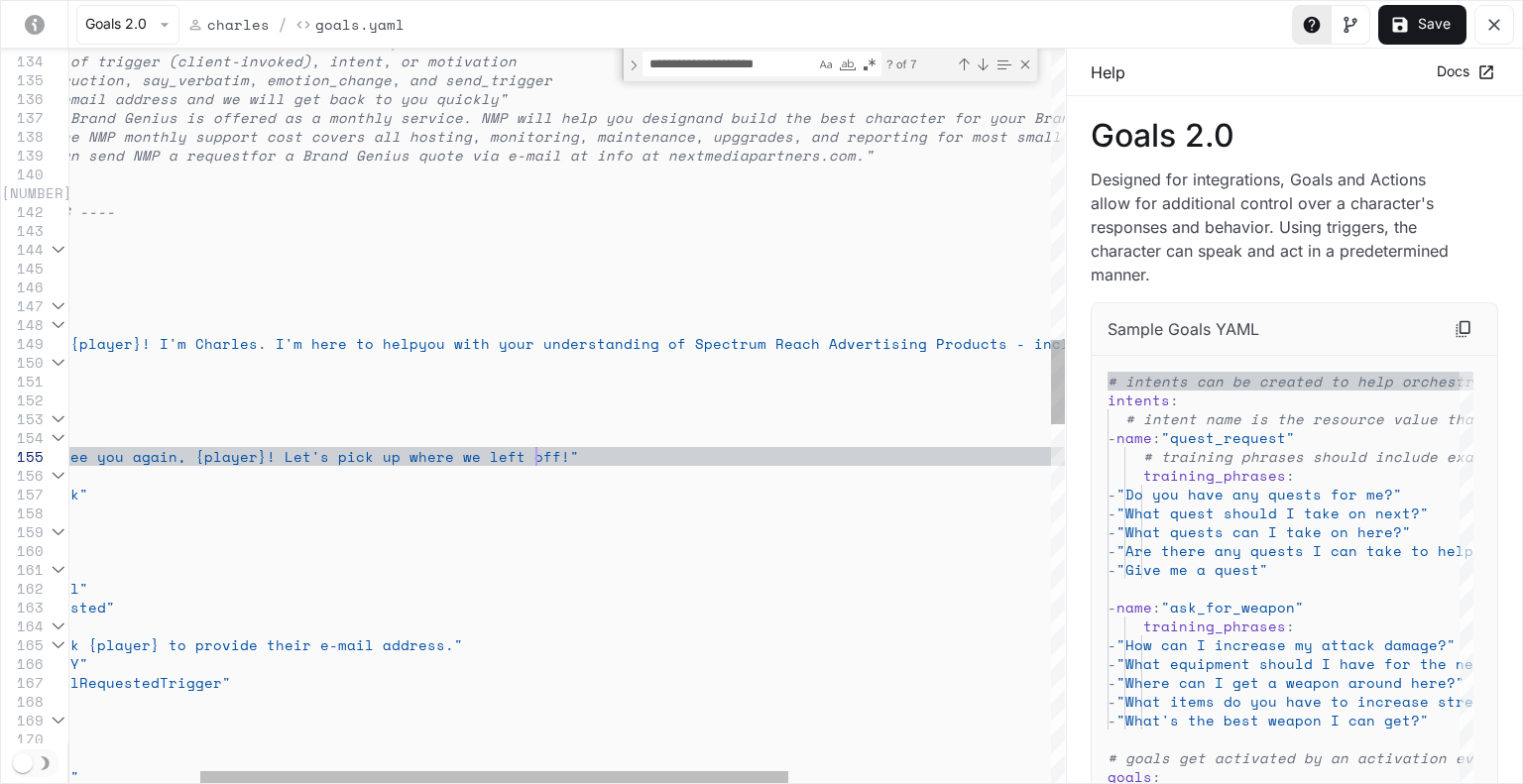 scroll, scrollTop: 93, scrollLeft: 687, axis: both 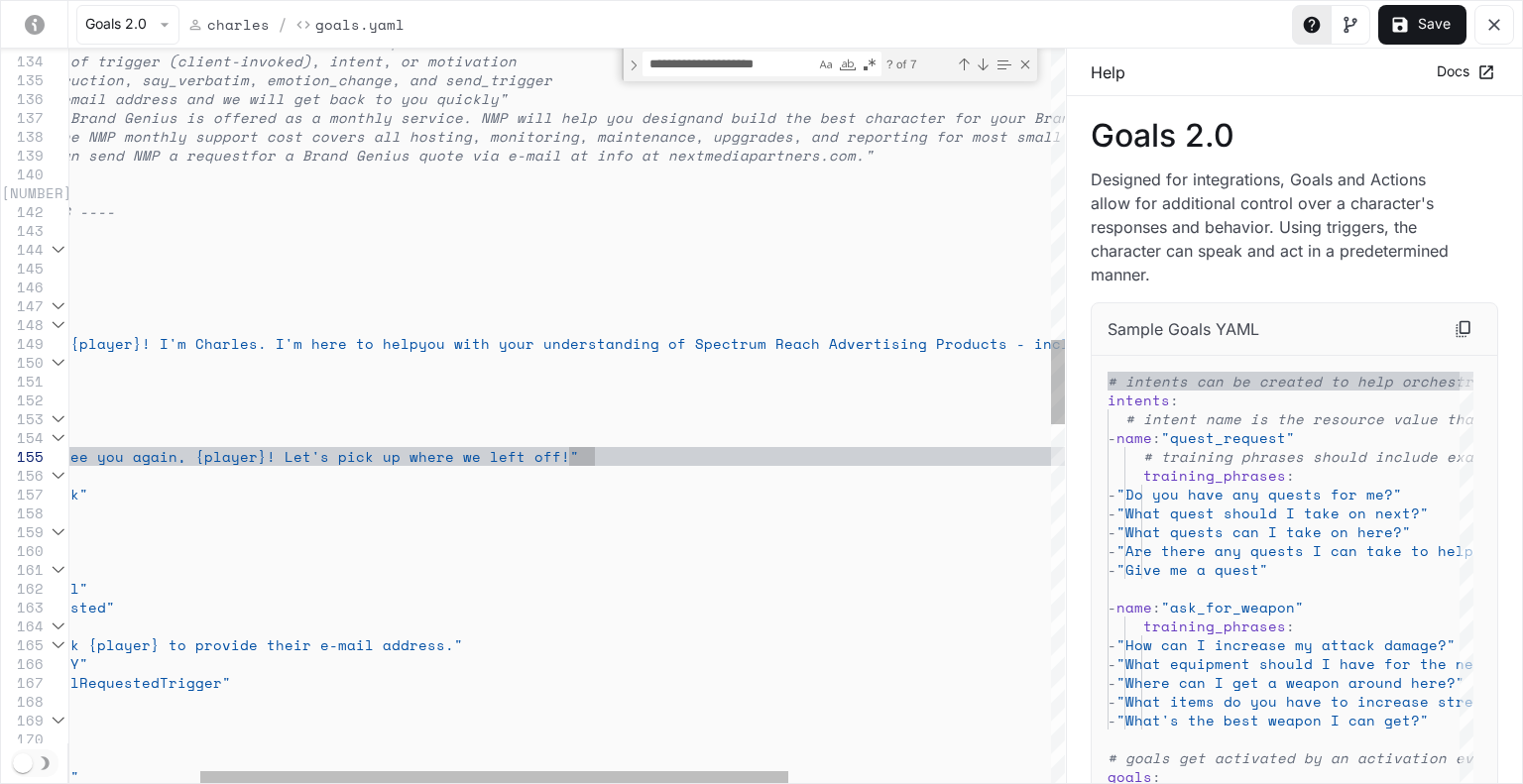 click on "# goals get activated by an activation event and initiate a specific action. # activations composed of trigger (client-invoked), intent, or motivation # actions include instruction, say_verbatim, emotion_change, and send_trigger # -say_verbatim: "Please enter your email address and we will get back to you quickly" # -say_verbatim: "NMP's Brand Genius is offered as a monthly service. NMP will help you design and build the best character for your Brand Genius ." # -say_verbatim: "The NMP monthly support cost covers all hosting, monitoring, maintenance, upgrades, and reporting for most small and medium businesses." # -say_verbatim: "You can send NMP a request for a Brand Genius quote via e-mail at info at nextmediapartners.com." # # # ---- GOALS GOALS GOALS ---- # goals : # # - name : "greeting" actions : say_verbatim :" at bounding box center [678, 713] 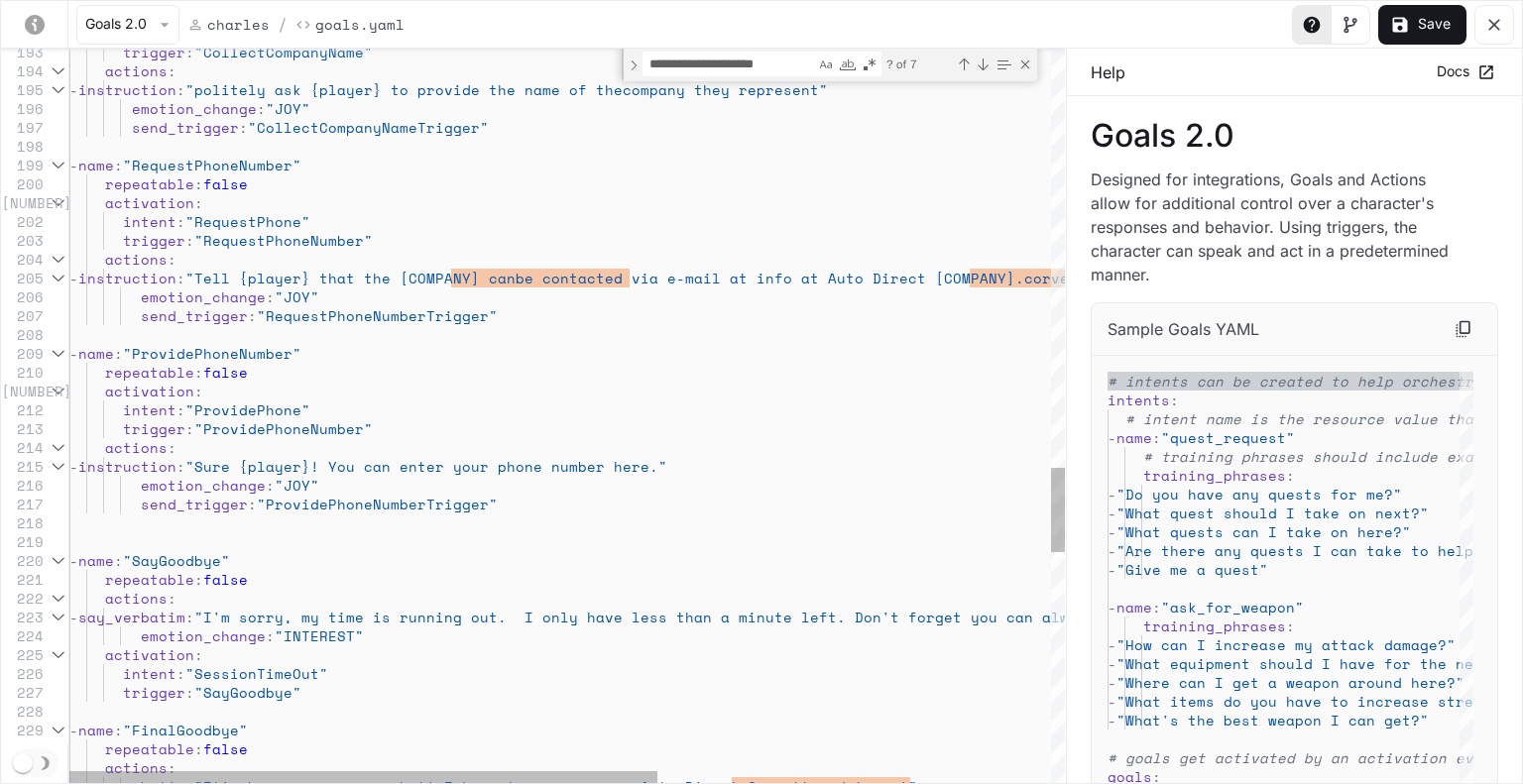 click on "trigger : "CollectCompanyName" actions : - instruction : "politely ask {player} to provide the name of the company they represent" emotion_change : "JOY" send_trigger : "CollectCompanyNameTrigger" - name : "RequestPhoneNumber" repeatable : false activation : intent : "RequestPhone" trigger : "RequestPhoneNumber" actions : - instruction : "Tell {player} that the Auto Direct Corvettes can be contacted via e-mail at info at Auto Direct Corvettes dot com." emotion_change : "JOY" send_trigger : "RequestPhoneNumberTrigger" - name : "ProvidePhoneNumber" repeatable : false activation : intent : "ProvidePhone" trigger : "ProvidePhoneNumber" actions : - instruction : re." : "JOY" :" at bounding box center [900, -407] 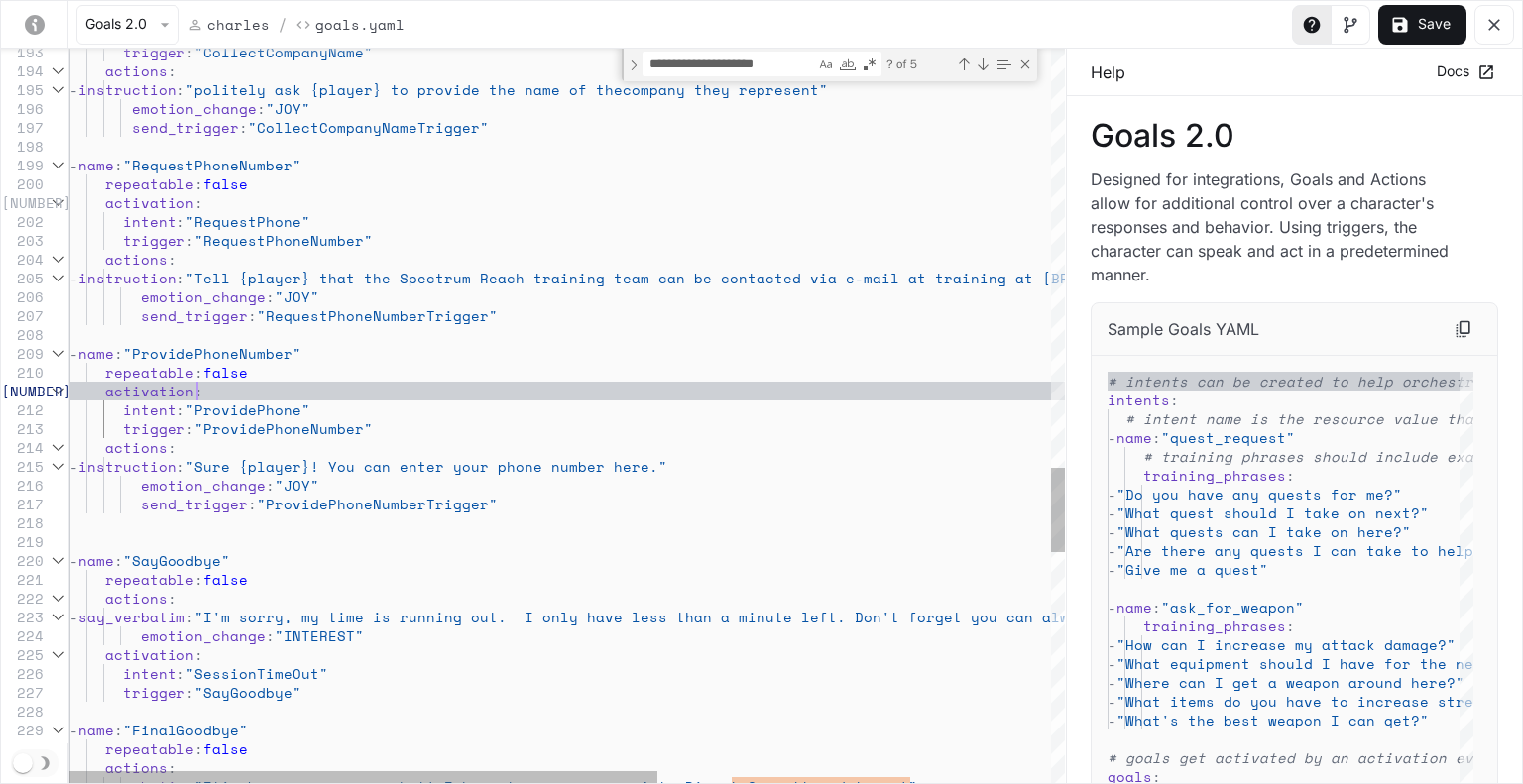scroll, scrollTop: 93, scrollLeft: 636, axis: both 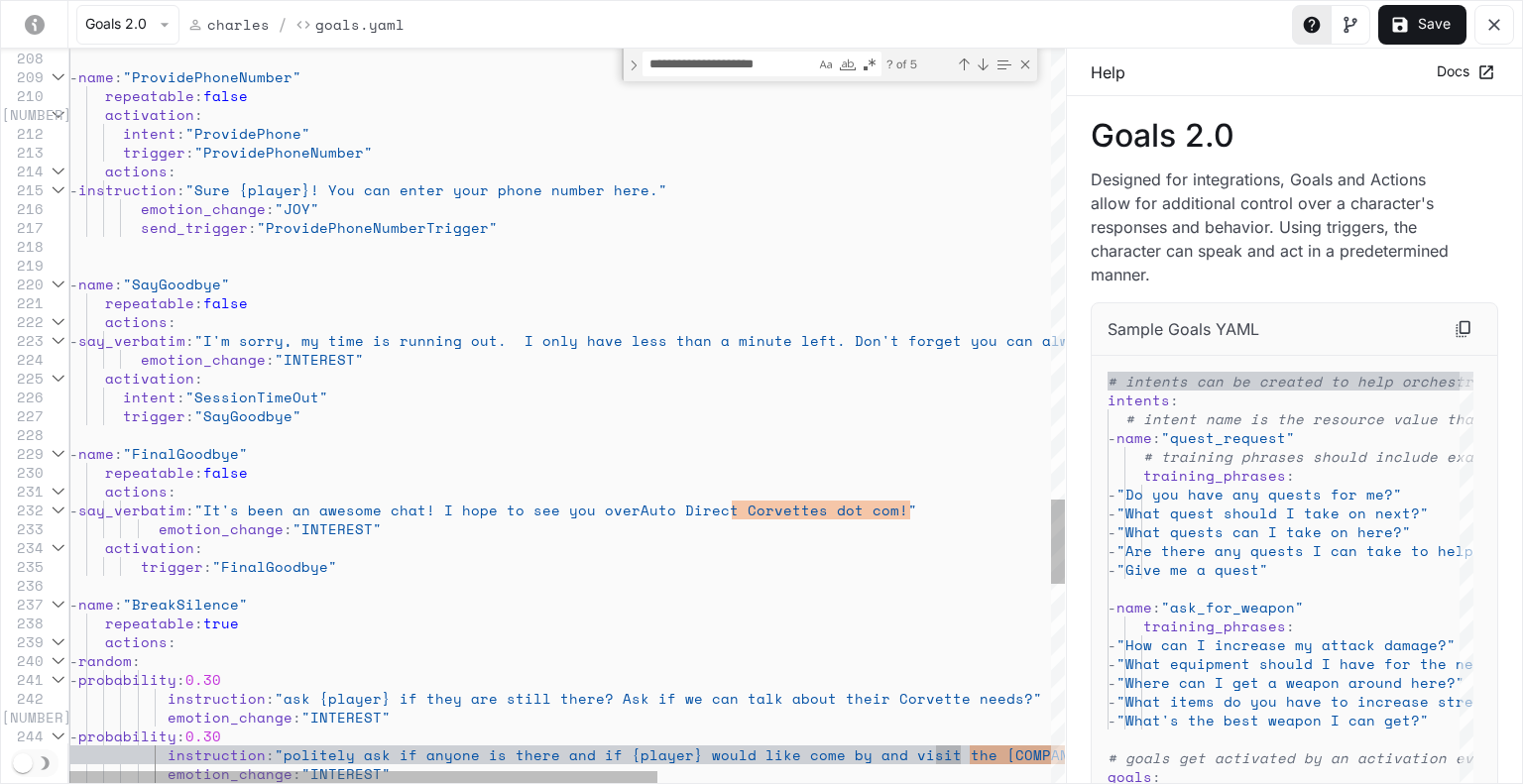 click on "- name : "ProvidePhoneNumber" repeatable : false activation : intent : "ProvidePhone" trigger : "ProvidePhoneNumber" actions : - instruction : "Sure {player}! You can enter your phone number here." emotion_change : "JOY" send_trigger : "ProvidePhoneNumberTrigger" - name : "SayGoodbye" repeatable : false actions : - say_verbatim : "I'm sorry, my time is running out. I only have less than a minute left. Don't forget you can always reach me at the Auto Direct Corvettes dot com website." emotion_change : "INTEREST" activation : intent : "SessionTimeOut" trigger : "SayGoodbye" - name : "FinalGoodbye" repeatable : false actions : - say_verbatim : "at Auto Direct Corvettes dot com!" emotion_change :" at bounding box center (900, -684) 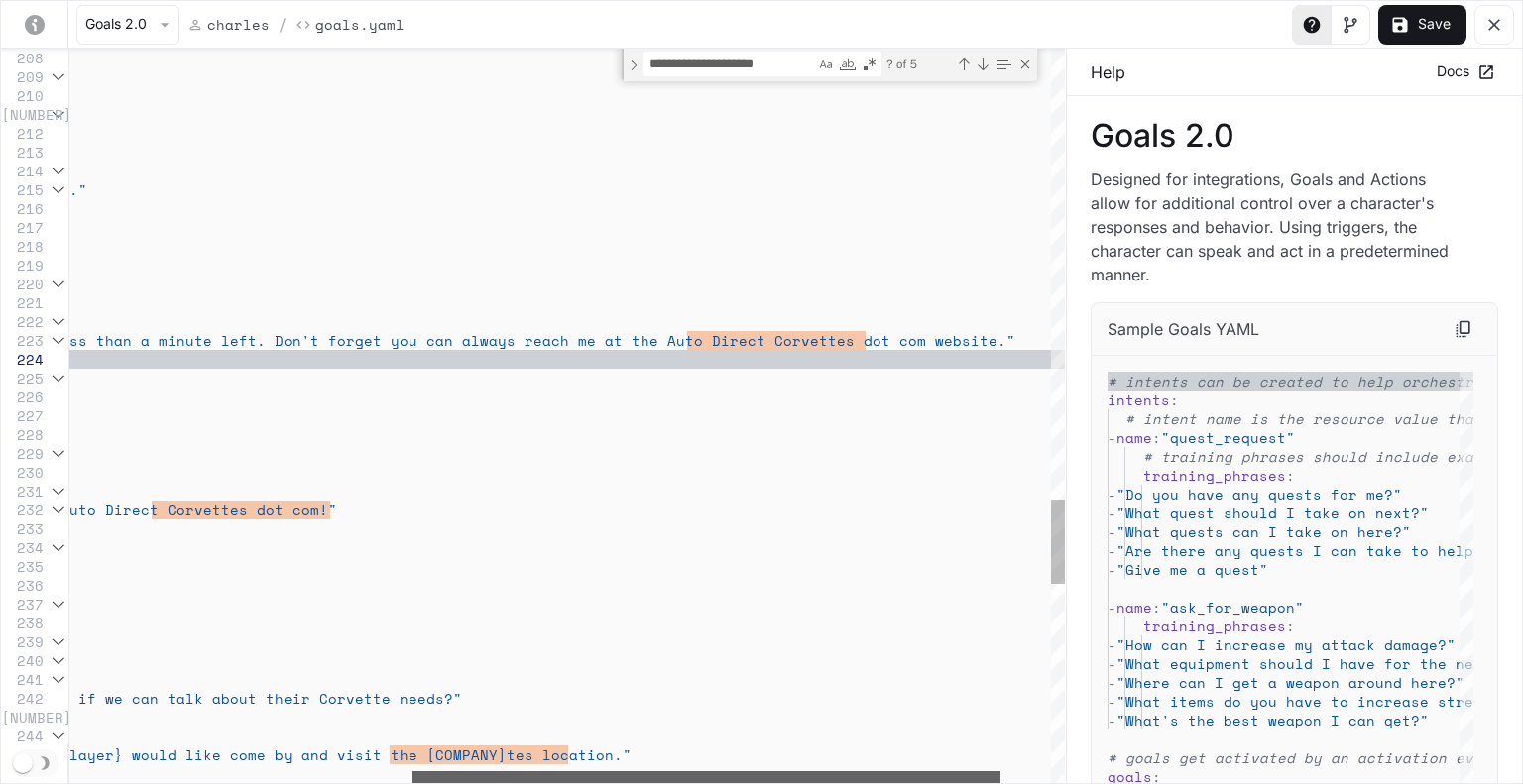 click at bounding box center [706, 777] 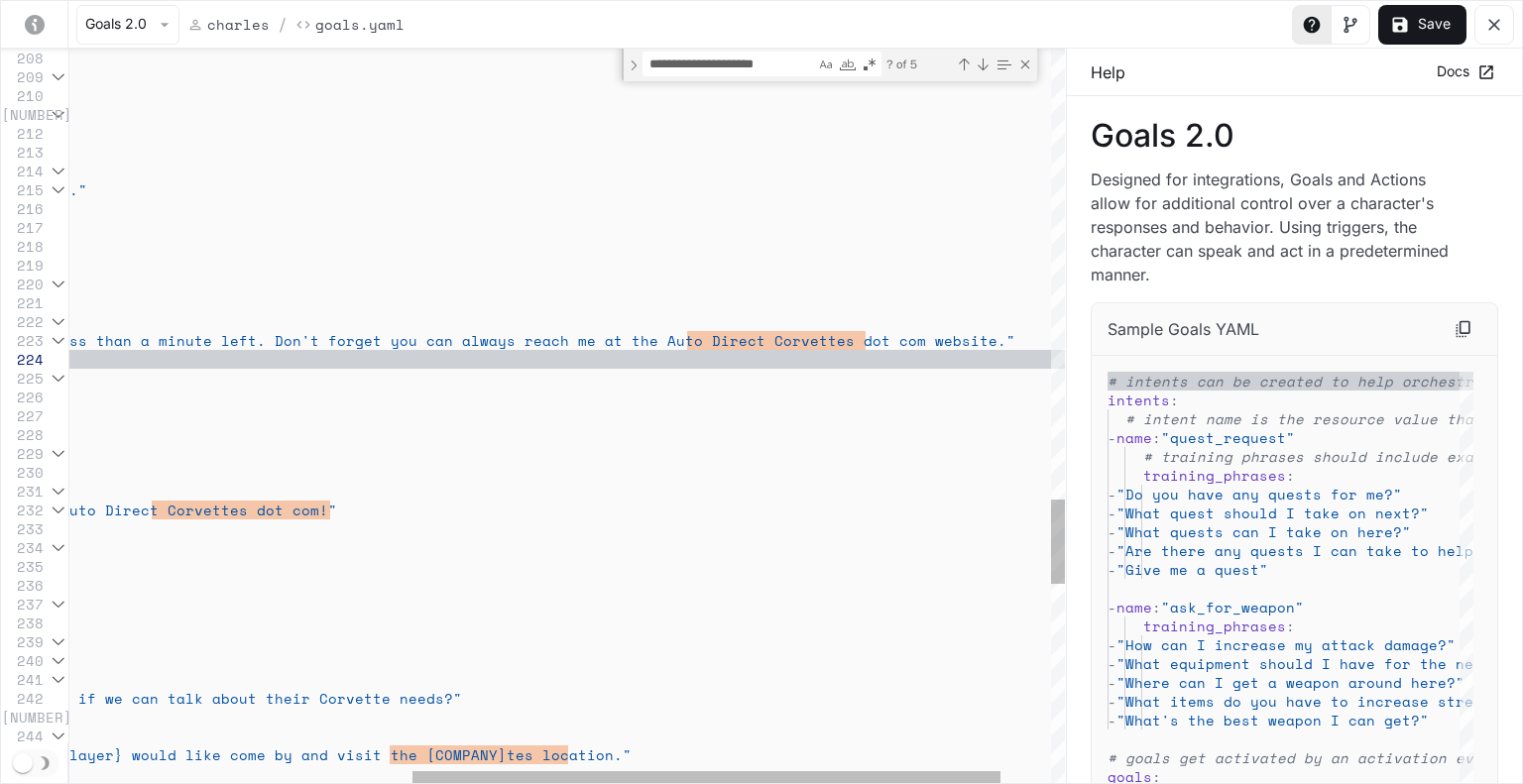 click on "- name : "ProvidePhoneNumber" repeatable : false activation : intent : "ProvidePhone" trigger : "ProvidePhoneNumber" actions : - instruction : "Sure {player}! You can enter your phone number here." emotion_change : "JOY" send_trigger : "ProvidePhoneNumberTrigger" - name : "SayGoodbye" repeatable : false actions : - say_verbatim : "I'm sorry, my time is running out. I only have less than a minute left. Don't forget you can always reach me at the Auto Direct Corvettes dot com website." emotion_change : "INTEREST" activation : intent : "SessionTimeOut" trigger : "SayGoodbye" - name : "FinalGoodbye" repeatable : false actions : - say_verbatim : "at Auto Direct Corvettes dot com!" emotion_change :" at bounding box center (320, -684) 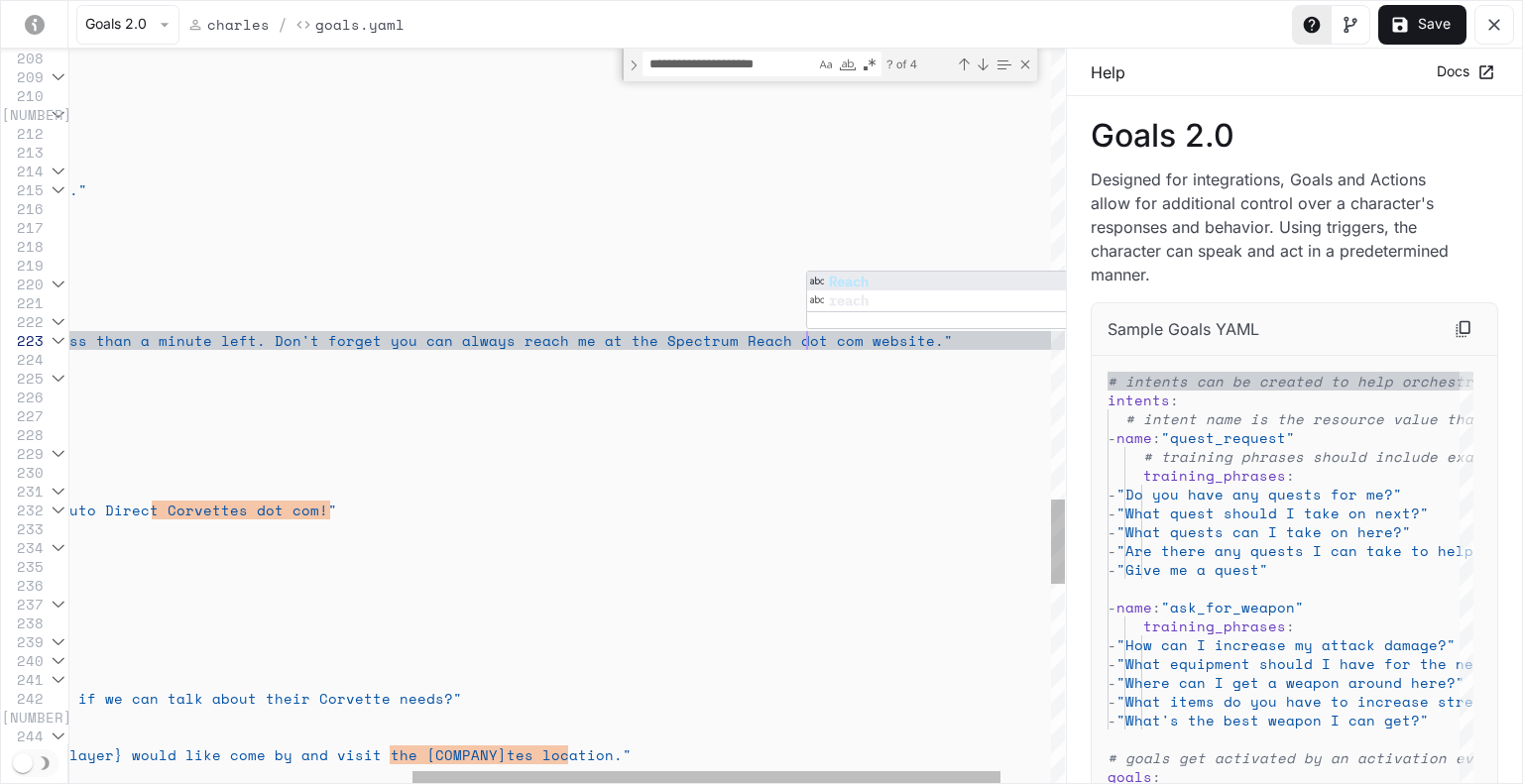 scroll, scrollTop: 56, scrollLeft: 1316, axis: both 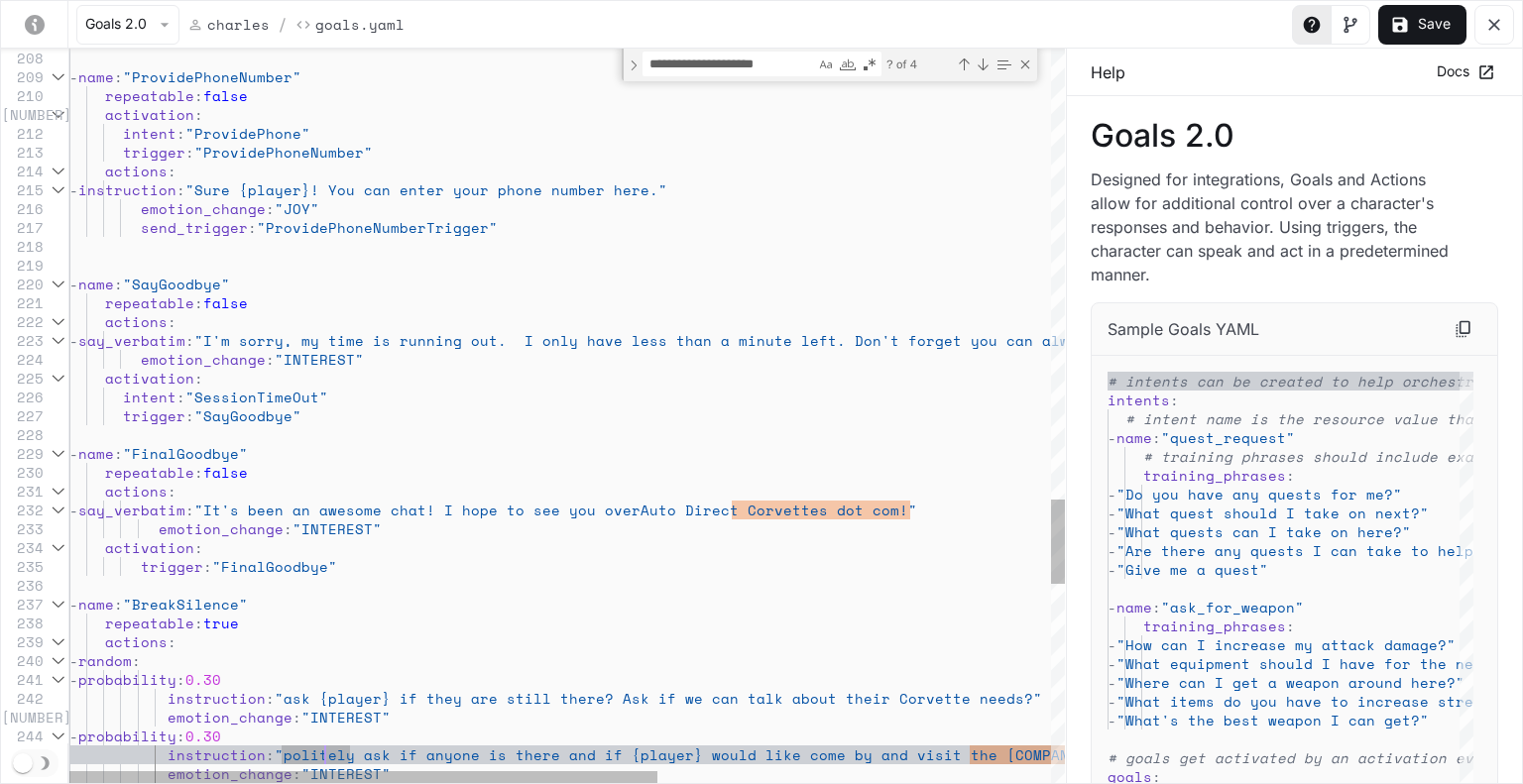 click on "- name : "ProvidePhoneNumber" repeatable : false activation : intent : "ProvidePhone" trigger : "ProvidePhoneNumber" actions : - instruction : "Sure {player}! You can enter your phone number he re." emotion_change : "JOY" send_trigger : "ProvidePhoneNumberTrigger" - name : "SayGoodbye" repeatable : false actions : - say_verbatim : "I'm sorry, my time is running out. I only have l ess than a minute left. Don't forget you can alwa ys reach me at the Spectrum Reach dot com website. " emotion_change : "INTEREST" activation : intent : "SessionTimeOut" trigger : "SayGoodbye" - name : "FinalGoodbye" repeatable : false actions : - say_verbatim : "It's been an awesome chat! I hope to see you over : :" at bounding box center [900, -684] 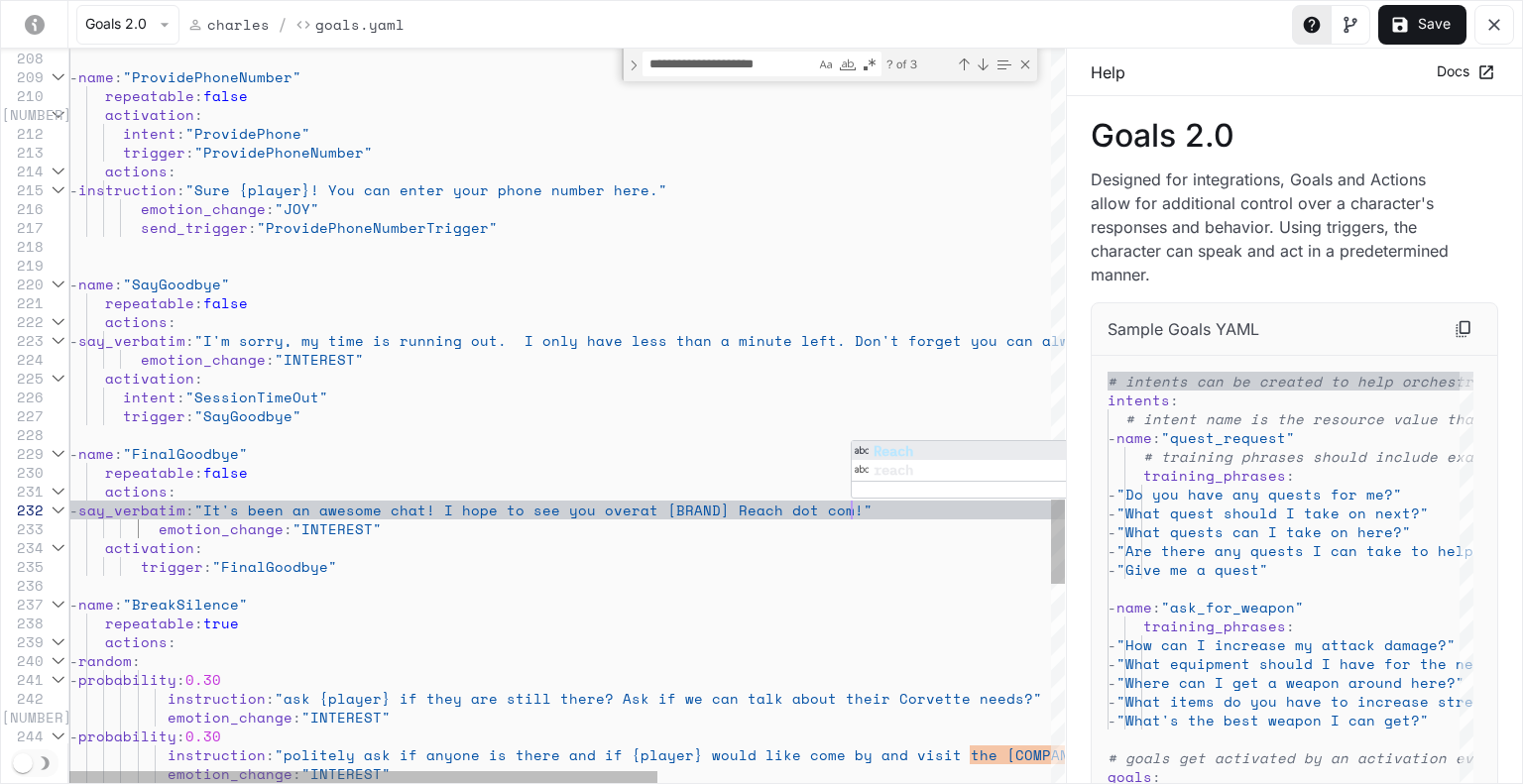 scroll, scrollTop: 37, scrollLeft: 780, axis: both 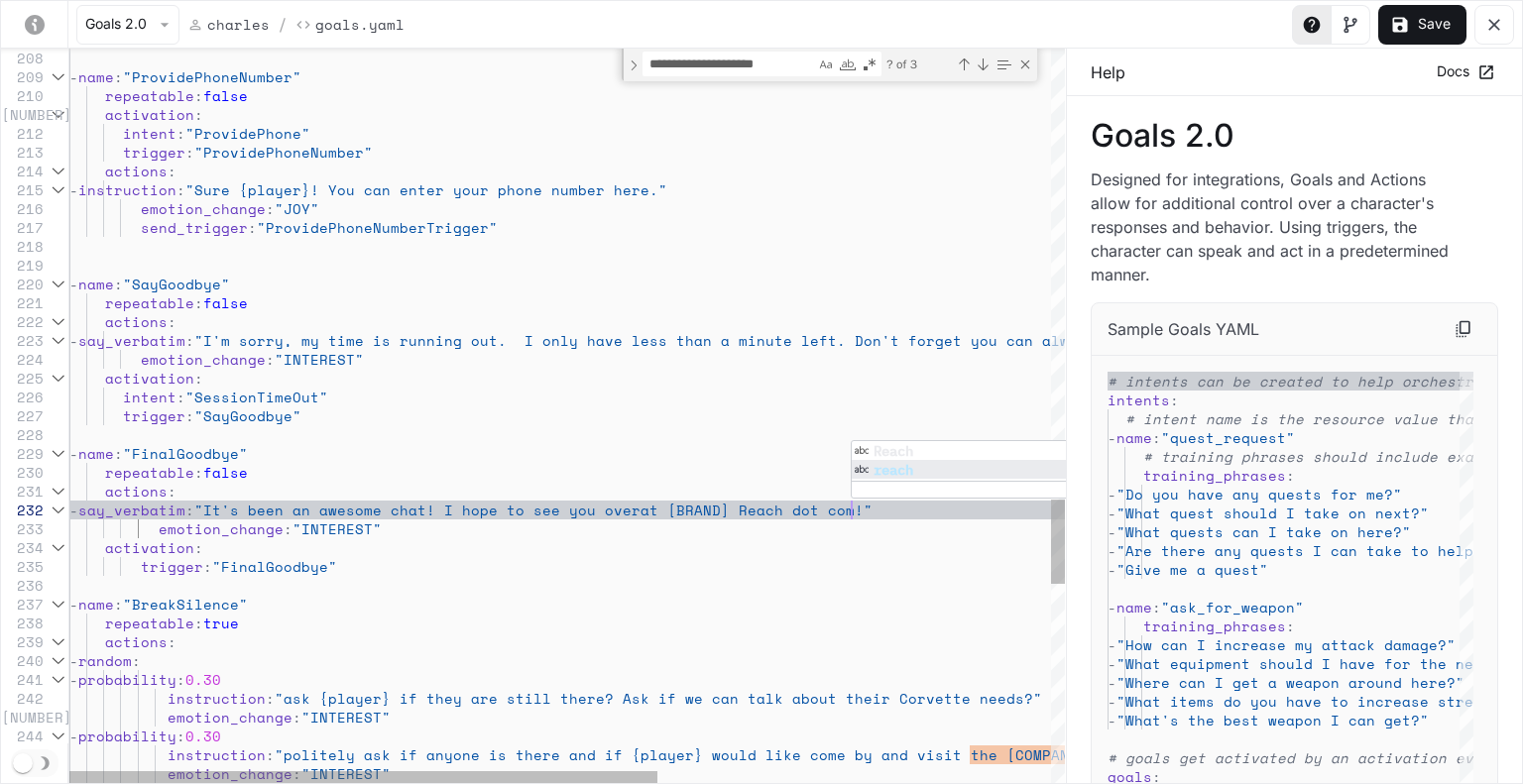 click on "- name : "ProvidePhoneNumber" repeatable : false activation : intent : "ProvidePhone" trigger : "ProvidePhoneNumber" actions : - instruction : "Sure {player}! You can enter your phone number he re." emotion_change : "JOY" send_trigger : "ProvidePhoneNumberTrigger" - name : "SayGoodbye" repeatable : false actions : - say_verbatim : "I'm sorry, my time is running out. I only have l ess than a minute left. Don't forget you can alwa ys reach me at the Spectrum Reach dot com website. " emotion_change : "INTEREST" activation : intent : "SessionTimeOut" trigger : "SayGoodbye" - name : "FinalGoodbye" repeatable : false actions : - say_verbatim : "It's been an awesome chat! I hope to see you over : :" at bounding box center (900, -684) 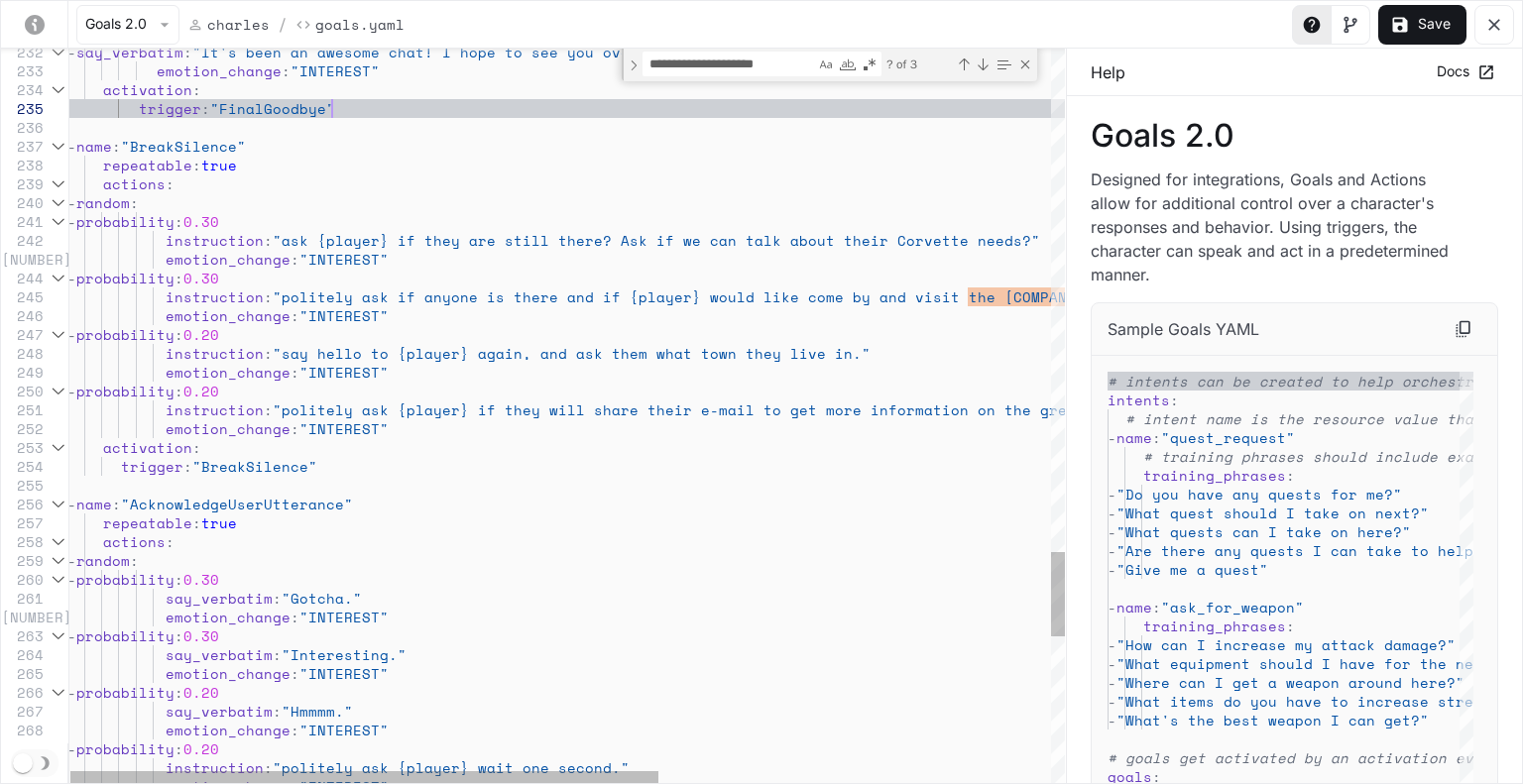 click on "- say_verbatim : "It's been an awesome chat! I hope to see you over at [COMPANY] dot com!" emotion_change : "INTEREST" activation : trigger : "FinalGoodbye" - name : "BreakSilence" repeatable : true actions : - random : - probability : 0.30 instruction : "ask {player} if they are still there? Ask if we c an talk about their Corvette needs?" emotion_change : "INTEREST" - probability : 0.30 instruction : "politely ask if anyone is there and if {player} w ould like come by and visit the [COMPANY] location." emotion_change : "INTEREST" - probability : 0.20 instruction : "say hello to {player} again, and ask them what to :" at bounding box center [898, -1142] 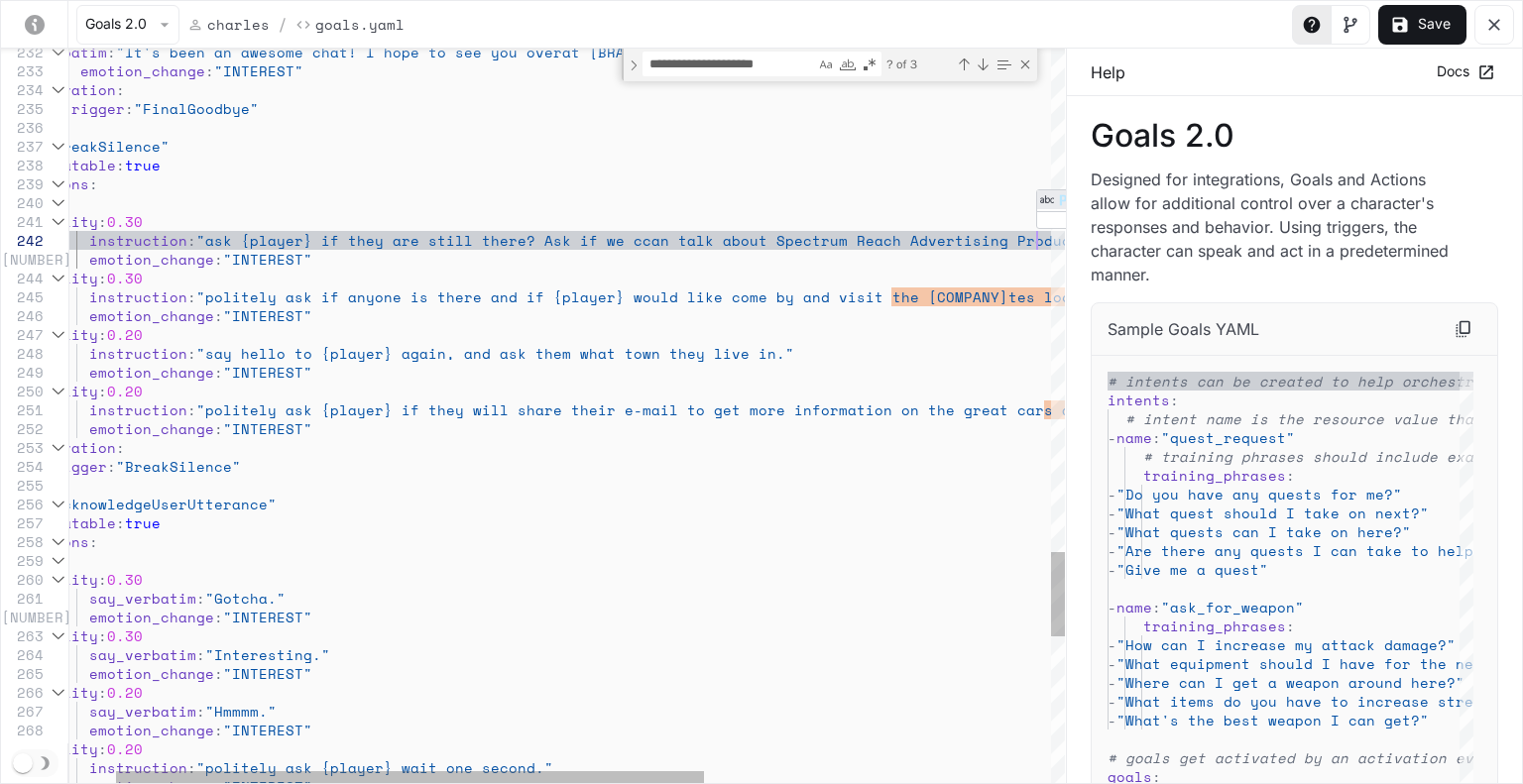 scroll, scrollTop: 37, scrollLeft: 1044, axis: both 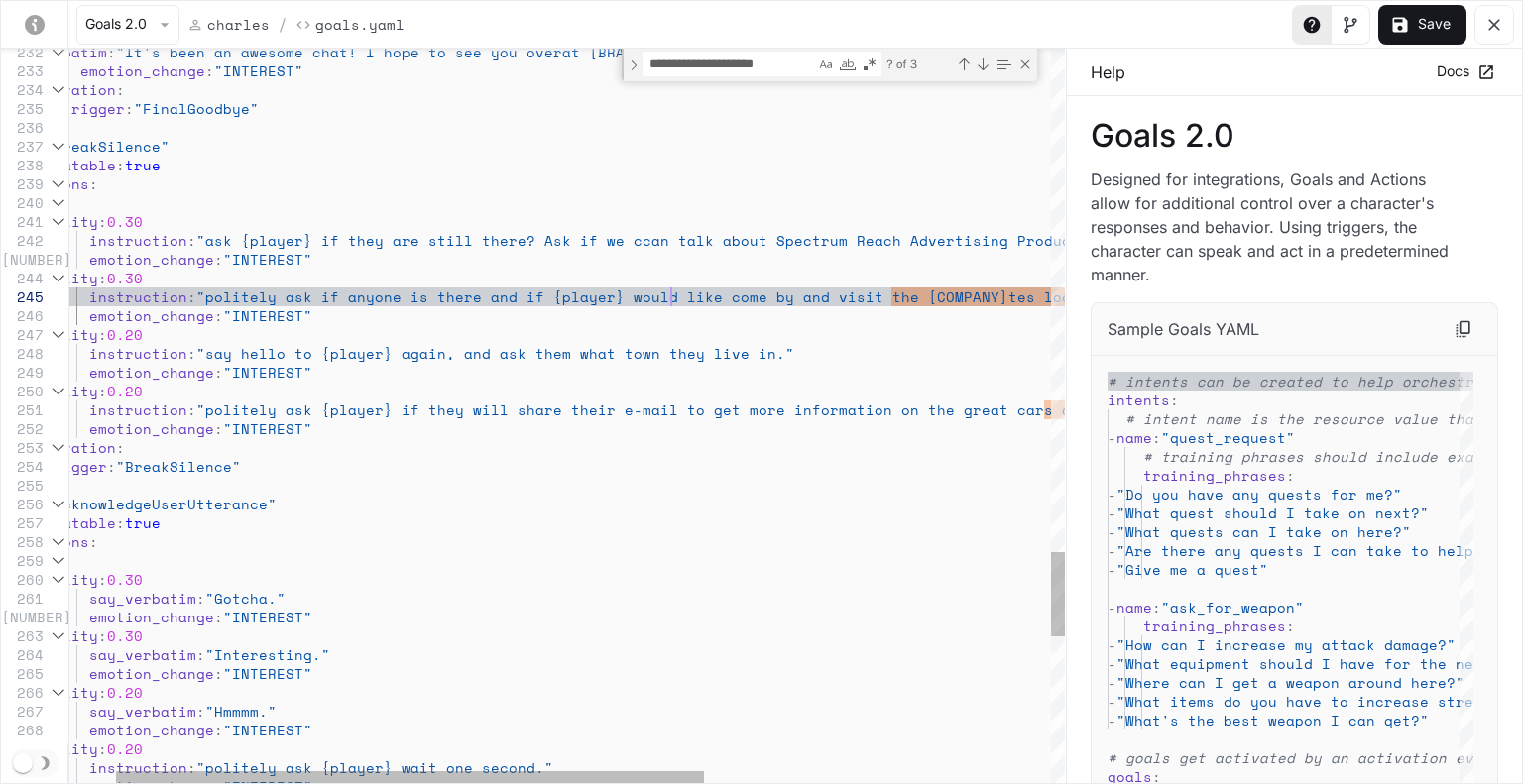 click on "- say_verbatim : "It's been an awesome chat! I hope to see you over at [BRAND] Reach dot com!" emotion_change : "INTEREST" activation : trigger : "FinalGoodbye" - name : "BreakSilence" repeatable : true actions : - random : - probability : 0.30 instruction : "ask {player} if they are still there? Ask if we can talk about [BRAND] Reach Advertising Products?" emotion_change : "INTEREST" - probability : 0.30 instruction : "politely ask if anyone is there and if {player} would like come by and visit the [COMPANY] [PRODUCT] location." emotion_change : "INTEREST" - probability : 0.20 instruction : wn they live in." : :" at bounding box center [822, -1142] 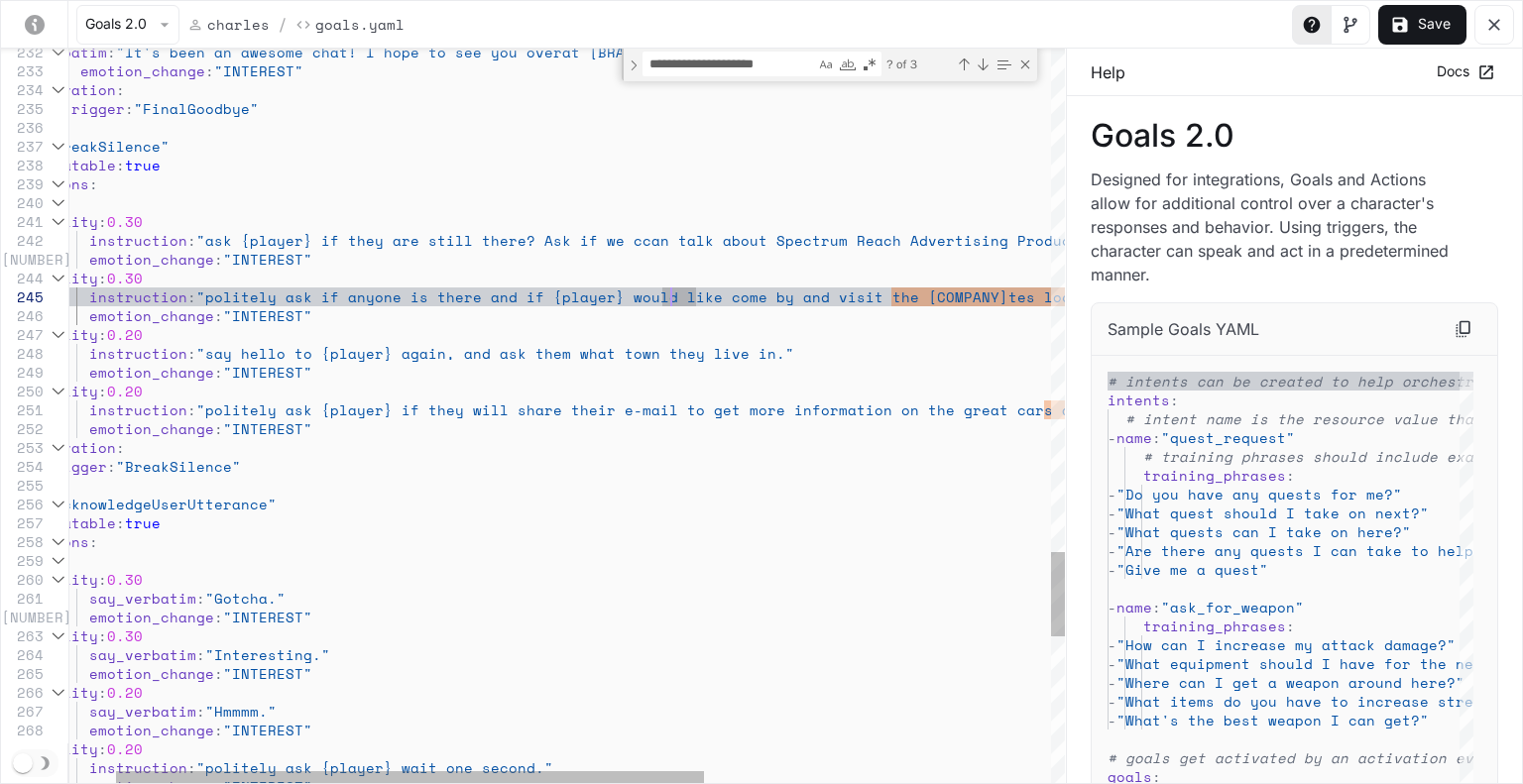 click on "- say_verbatim : "It's been an awesome chat! I hope to see you over at [BRAND] Reach dot com!" emotion_change : "INTEREST" activation : trigger : "FinalGoodbye" - name : "BreakSilence" repeatable : true actions : - random : - probability : 0.30 instruction : "ask {player} if they are still there? Ask if we can talk about [BRAND] Reach Advertising Products?" emotion_change : "INTEREST" - probability : 0.30 instruction : "politely ask if anyone is there and if {player} would like come by and visit the [COMPANY] [PRODUCT] location." emotion_change : "INTEREST" - probability : 0.20 instruction : wn they live in." : :" at bounding box center (822, -1142) 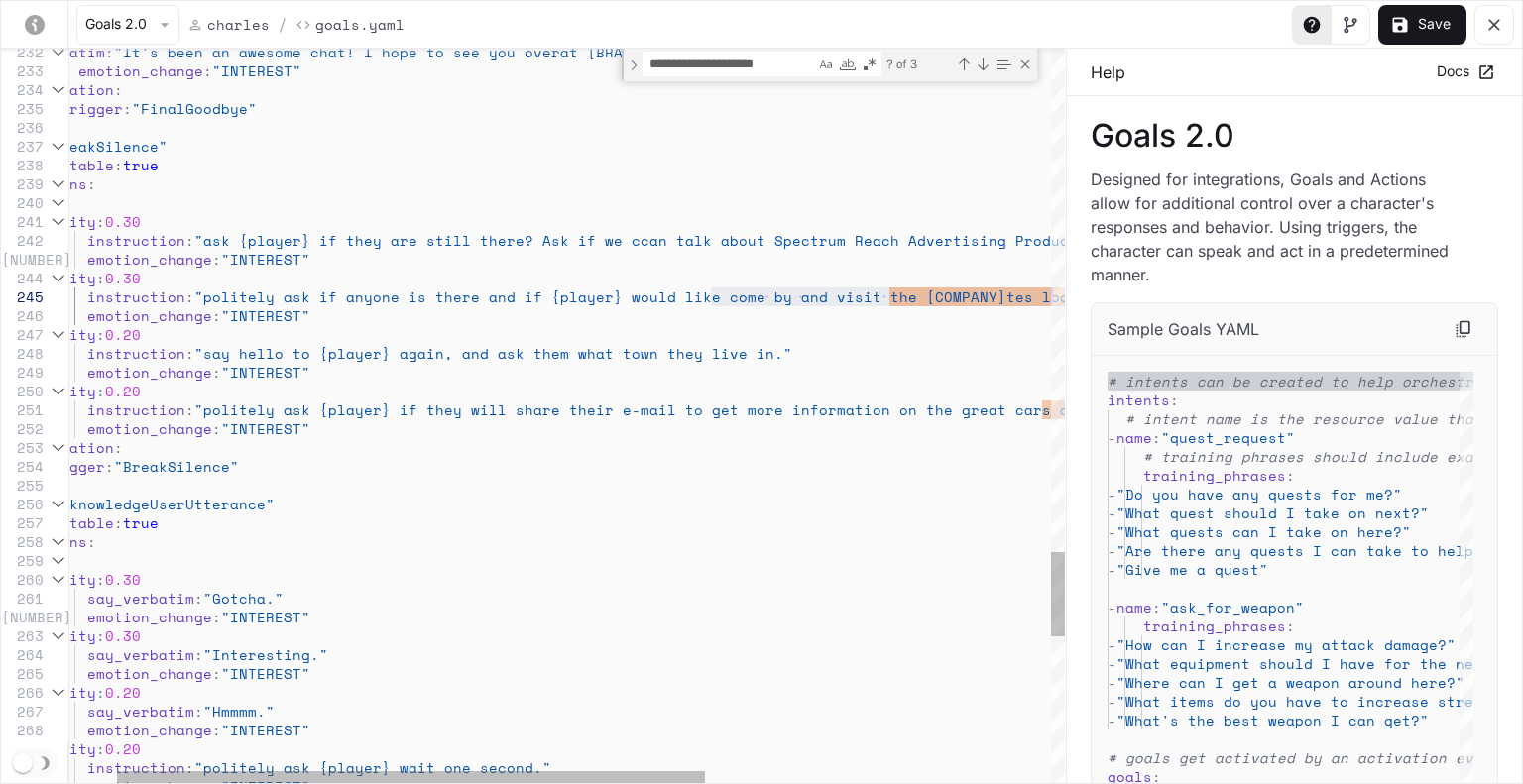 drag, startPoint x: 710, startPoint y: 295, endPoint x: 1048, endPoint y: 296, distance: 338.00148 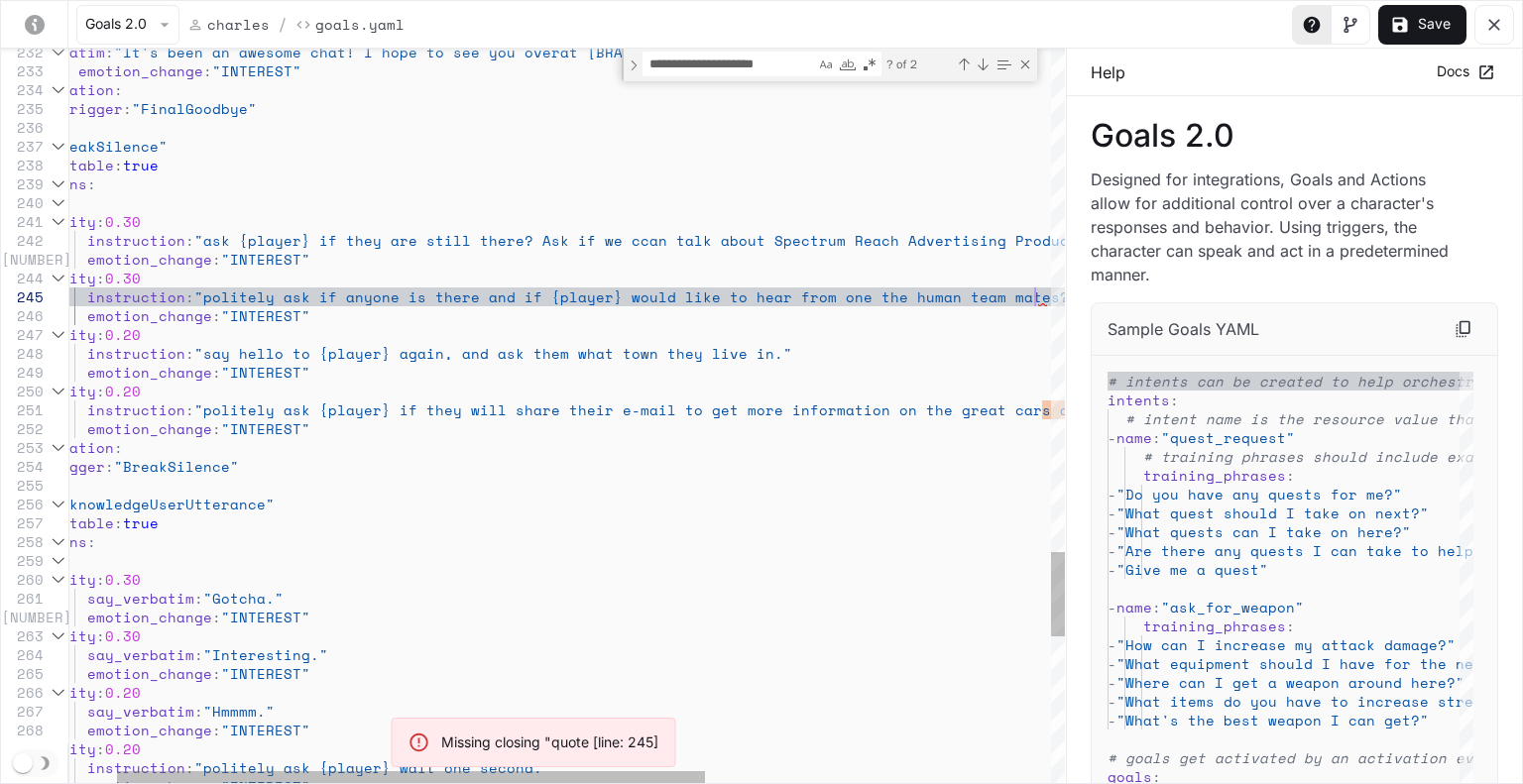 scroll, scrollTop: 74, scrollLeft: 1044, axis: both 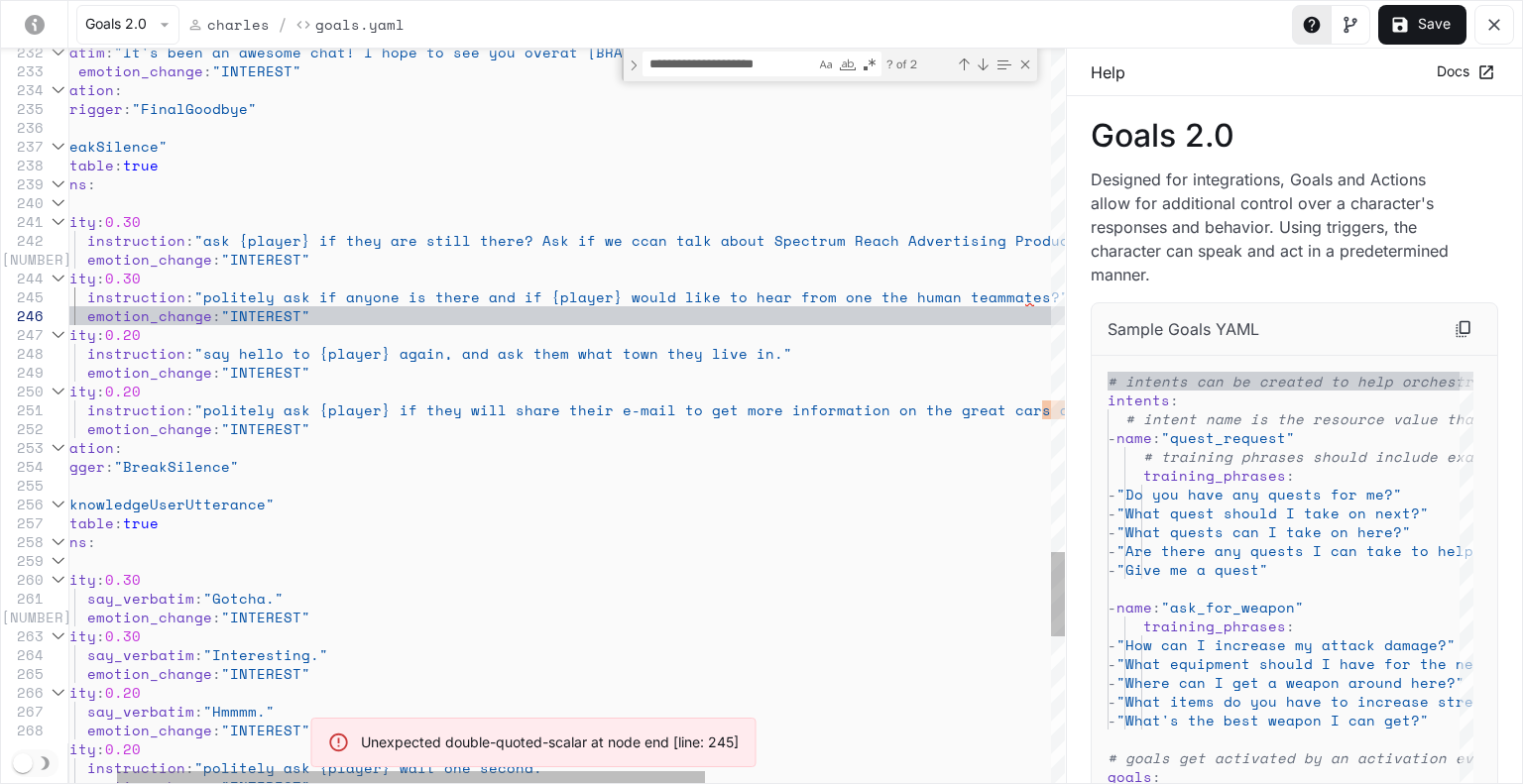 click on "- say_verbatim : "It's been an awesome chat! I hope to see you over at Spectrum Reach dot com!" emotion_change : "INTEREST" activation : trigger : "FinalGoodbye" - name : "BreakSilence" repeatable : true actions : - random : - probability : 0.30 instruction : "ask {player} if they are still there? Ask if we c an talk about Spectrum Reach Advertising Products? " emotion_change : "INTEREST" - probability : 0.30 instruction : "politely ask if anyone is there and if {player} w ould like to hear from one the human teammates?" " emotion_change : "INTEREST" - probability : 0.20 instruction : "say hello to {player} again, and ask them what to : :" at bounding box center (820, -1142) 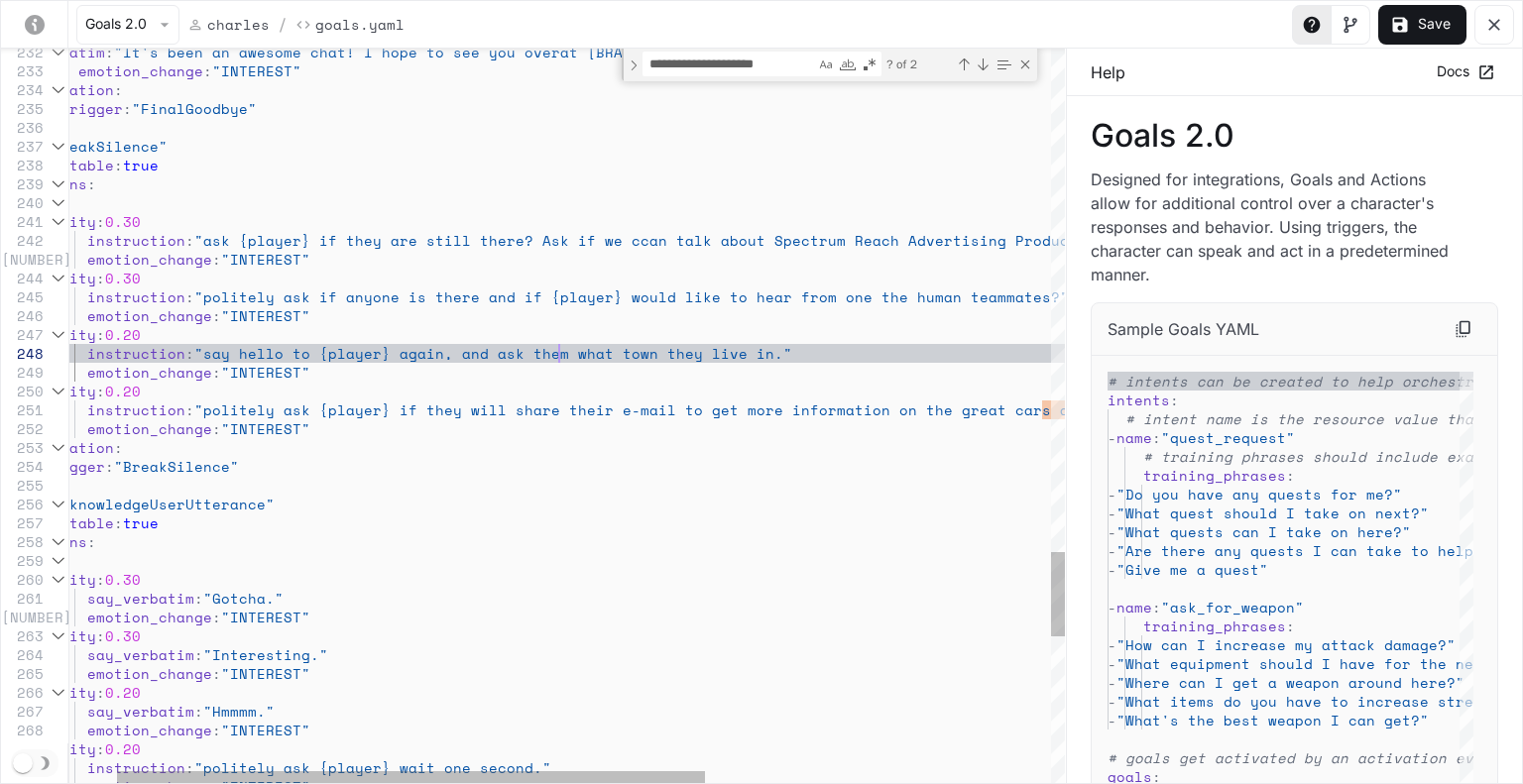 click on "- say_verbatim : "It's been an awesome chat! I hope to see you over at Spectrum Reach dot com!" emotion_change : "INTEREST" activation : trigger : "FinalGoodbye" - name : "BreakSilence" repeatable : true actions : - random : - probability : 0.30 instruction : "ask {player} if they are still there? Ask if we c an talk about Spectrum Reach Advertising Products? " emotion_change : "INTEREST" - probability : 0.30 instruction : "politely ask if anyone is there and if {player} w ould like to hear from one the human teammates?" emotion_change : "INTEREST" - probability : 0.20 instruction : "say hello to {player} again, and ask them what to : : :" at bounding box center (820, -1142) 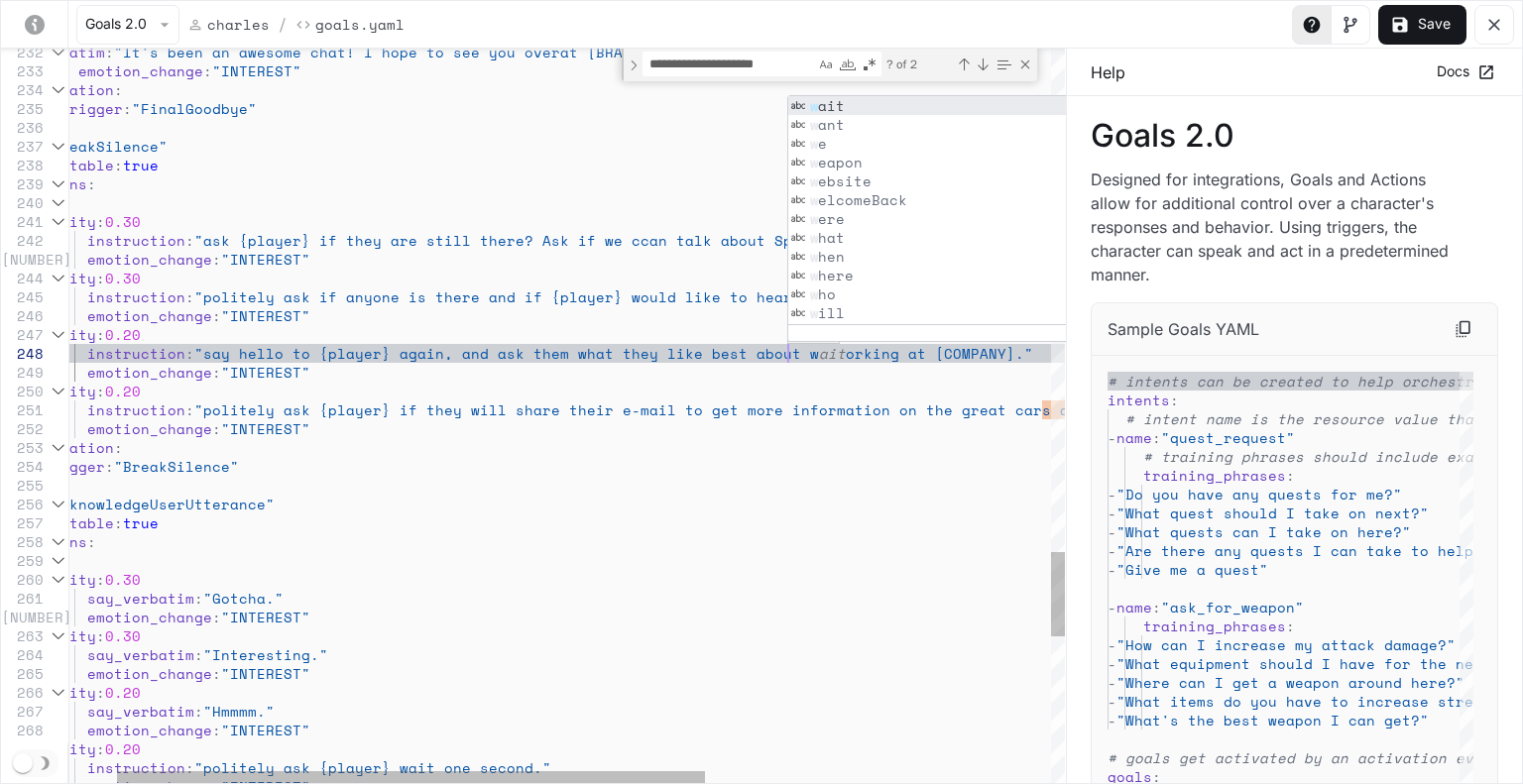 scroll, scrollTop: 131, scrollLeft: 798, axis: both 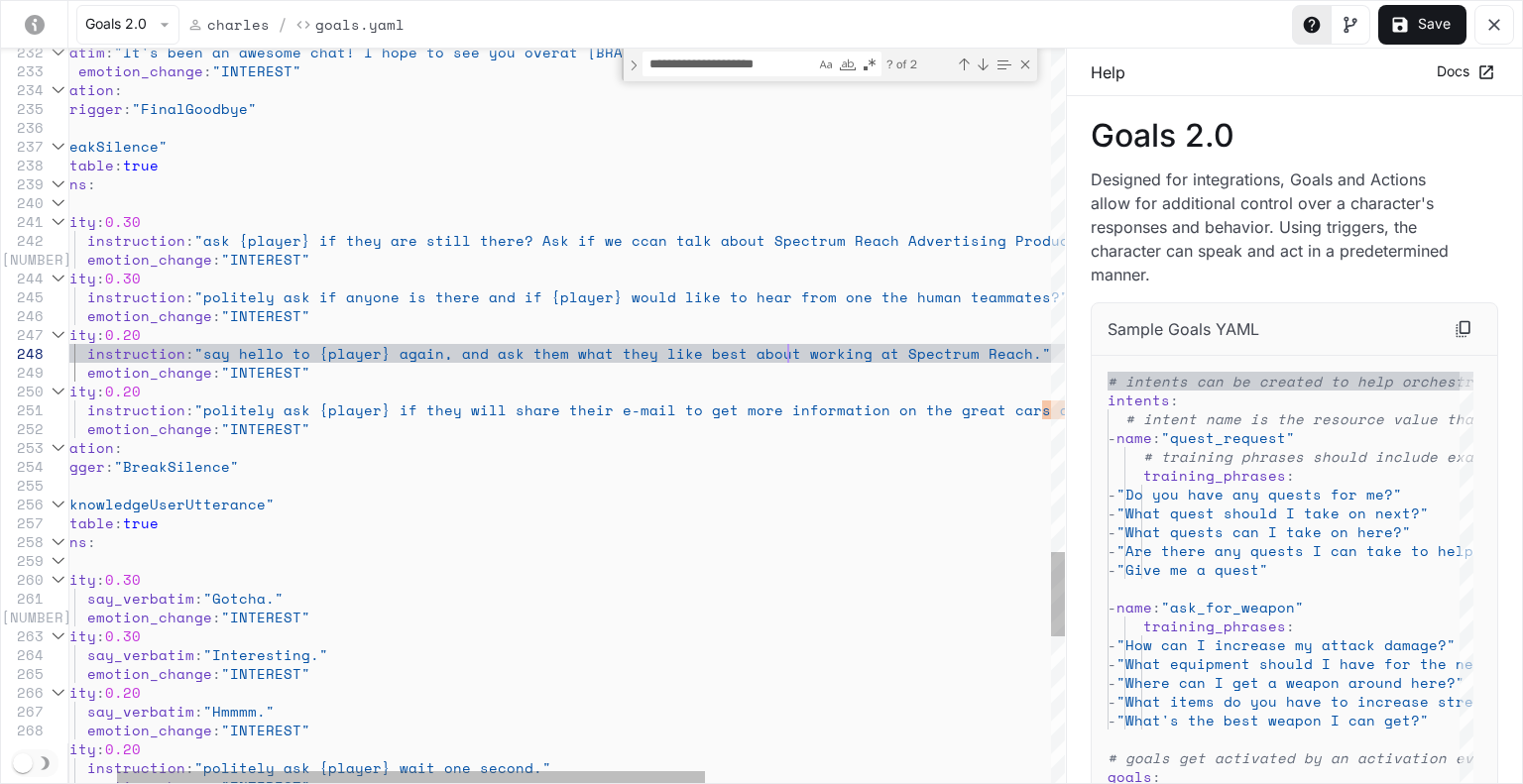click on "- say_verbatim : "It's been an awesome chat! I hope to see you over at Spectrum Reach dot com!" emotion_change : "INTEREST" activation : trigger : "FinalGoodbye" - name : "BreakSilence" repeatable : true actions : - random : - probability : 0.30 instruction : "ask {player} if they are still there? Ask if we c an talk about Spectrum Reach Advertising Products? " emotion_change : "INTEREST" - probability : 0.30 instruction : "politely ask if anyone is there and if {player} w ould like to hear from one the human teammates?" emotion_change : "INTEREST" - probability : 0.20 instruction : "say hello to {player} again, and ask them what to : : :" at bounding box center (820, -1142) 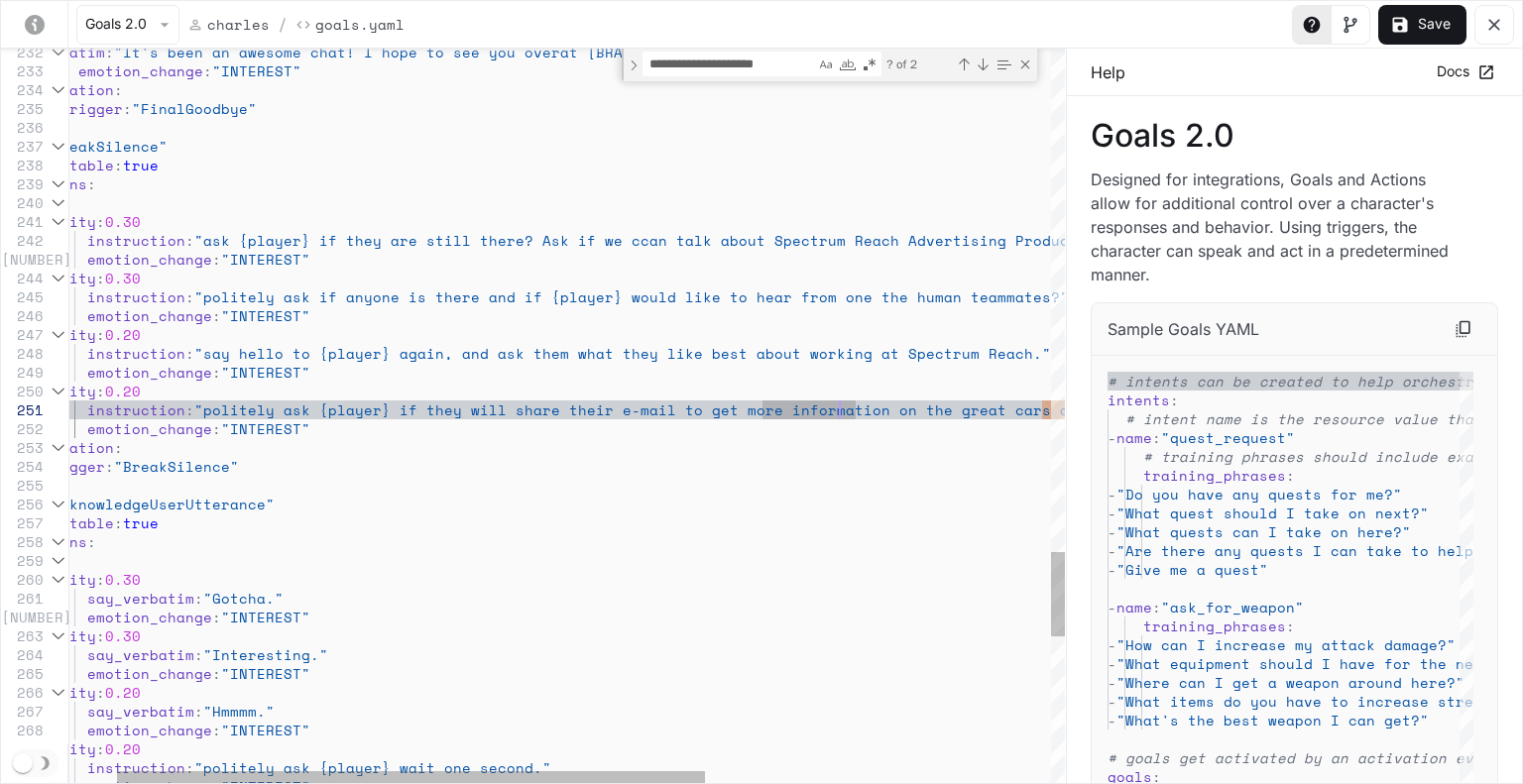 click on "- say_verbatim : "It's been an awesome chat! I hope to see you over at Spectrum Reach dot com!" emotion_change : "INTEREST" activation : trigger : "FinalGoodbye" - name : "BreakSilence" repeatable : true actions : - random : - probability : 0.30 instruction : "ask {player} if they are still there? Ask if we c an talk about Spectrum Reach Advertising Products? " emotion_change : "INTEREST" - probability : 0.30 instruction : "politely ask if anyone is there and if {player} w ould like to hear from one the human teammates?" emotion_change : "INTEREST" - probability : 0.20 instruction : "say hello to {player} again, and ask them what to : : :" at bounding box center [820, -1142] 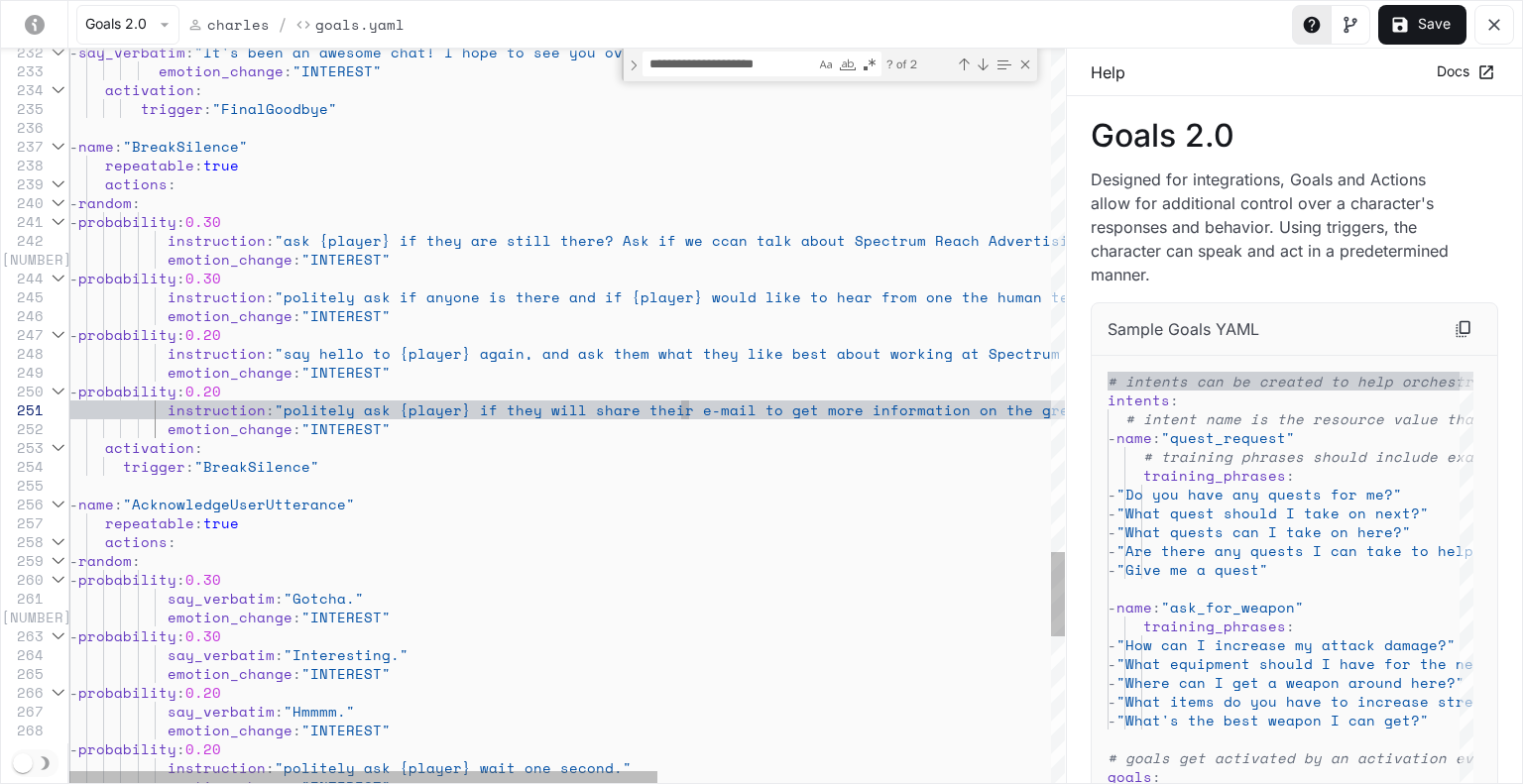 click on "- say_verbatim : "It's been an awesome chat! I hope to see you over at Spectrum Reach dot com!" emotion_change : "INTEREST" activation : trigger : "FinalGoodbye" - name : "BreakSilence" repeatable : true actions : - random : - probability : 0.30 instruction : "ask {player} if they are still there? Ask if we c an talk about Spectrum Reach Advertising Products? " emotion_change : "INTEREST" - probability : 0.30 instruction : "politely ask if anyone is there and if {player} w ould like to hear from one the human teammates?" emotion_change : "INTEREST" - probability : 0.20 instruction : "say hello to {player} again, and ask them what to : : :" at bounding box center [900, -1142] 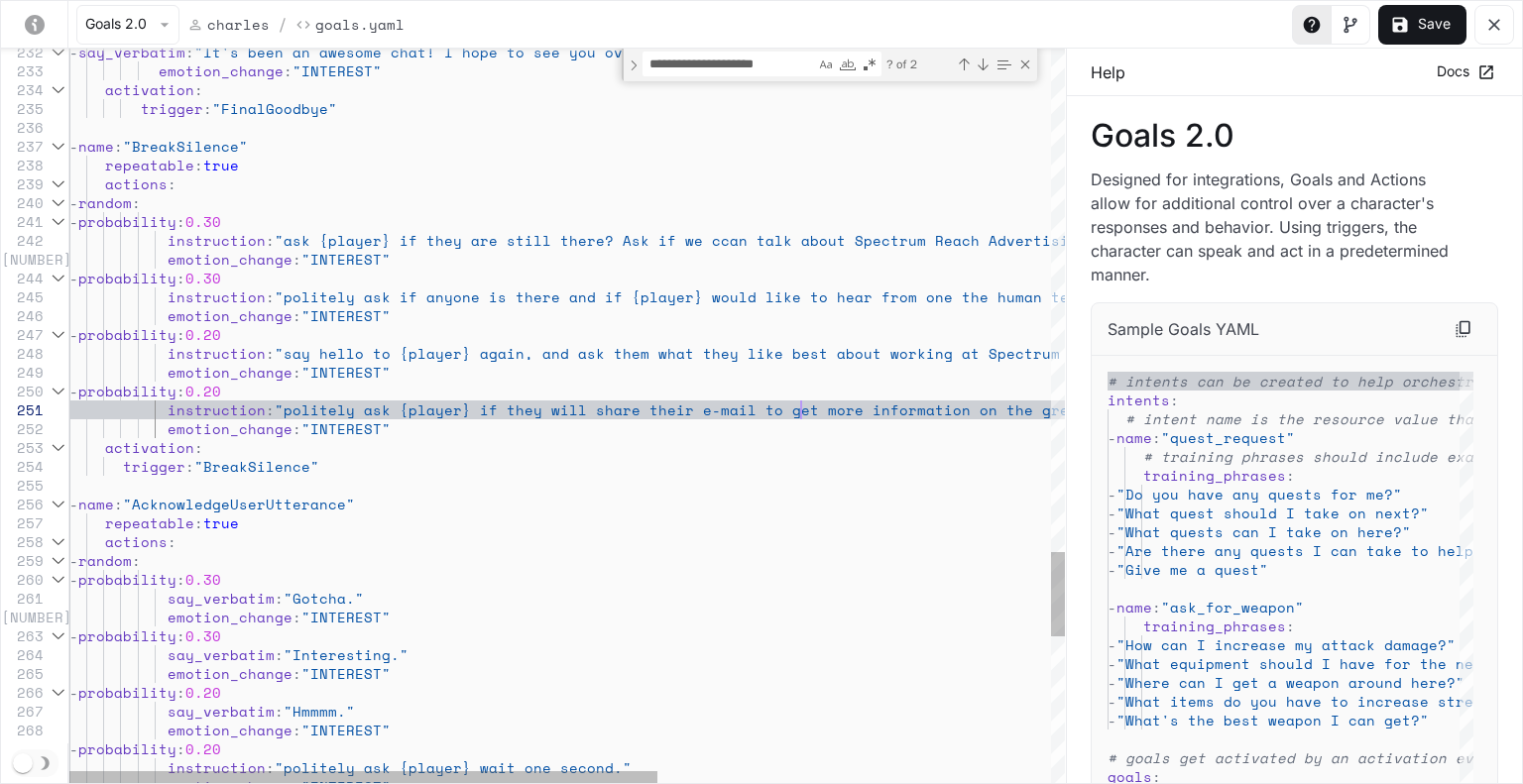 click on "- say_verbatim : "It's been an awesome chat! I hope to see you over at Spectrum Reach dot com!" emotion_change : "INTEREST" activation : trigger : "FinalGoodbye" - name : "BreakSilence" repeatable : true actions : - random : - probability : 0.30 instruction : "ask {player} if they are still there? Ask if we c an talk about Spectrum Reach Advertising Products? " emotion_change : "INTEREST" - probability : 0.30 instruction : "politely ask if anyone is there and if {player} w ould like to hear from one the human teammates?" emotion_change : "INTEREST" - probability : 0.20 instruction : "say hello to {player} again, and ask them what to : : :" at bounding box center [900, -1142] 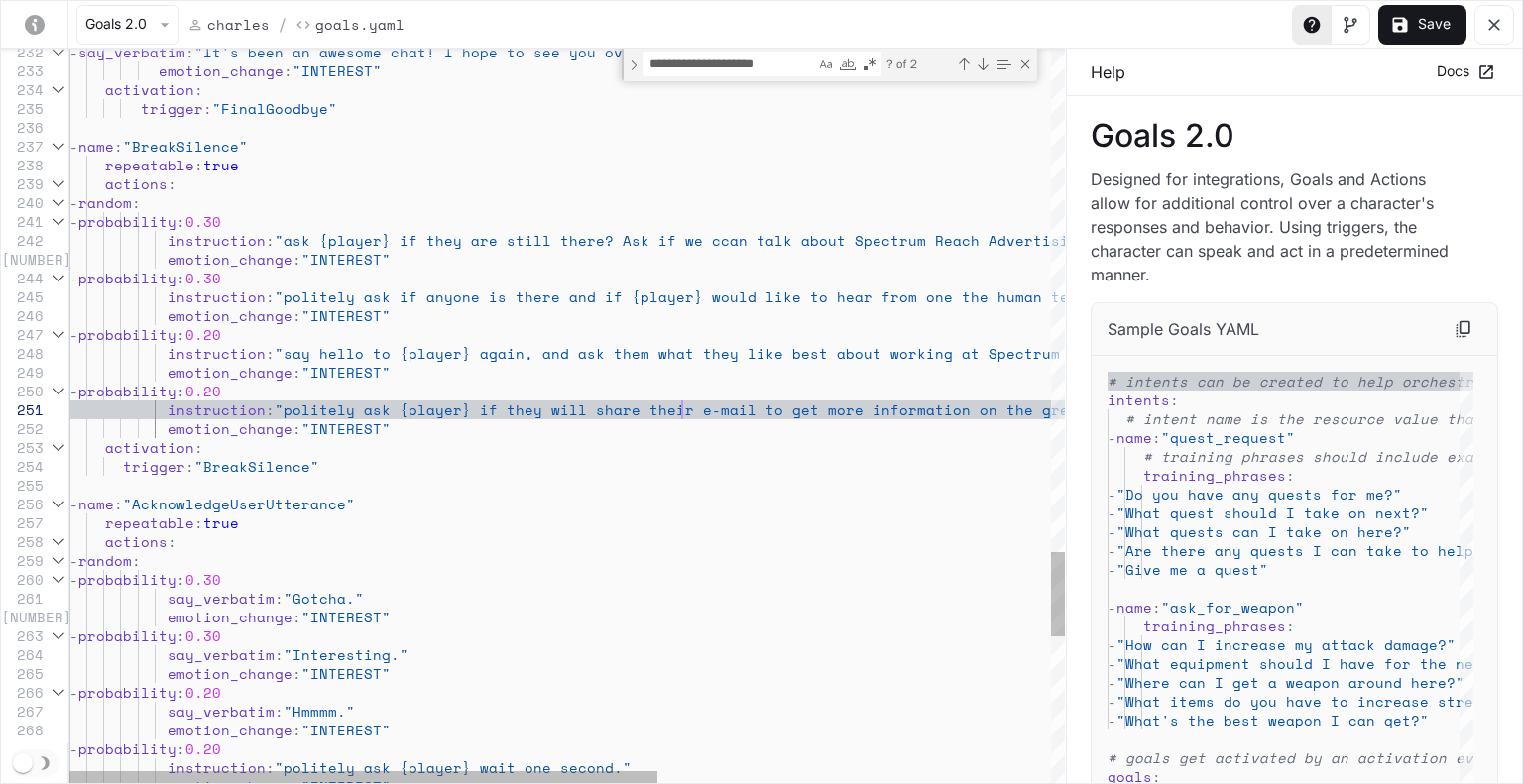 click on "- say_verbatim : "It's been an awesome chat! I hope to see you over at Spectrum Reach dot com!" emotion_change : "INTEREST" activation : trigger : "FinalGoodbye" - name : "BreakSilence" repeatable : true actions : - random : - probability : 0.30 instruction : "ask {player} if they are still there? Ask if we c an talk about Spectrum Reach Advertising Products? " emotion_change : "INTEREST" - probability : 0.30 instruction : "politely ask if anyone is there and if {player} w ould like to hear from one the human teammates?" emotion_change : "INTEREST" - probability : 0.20 instruction : "say hello to {player} again, and ask them what to : : :" at bounding box center (900, -1142) 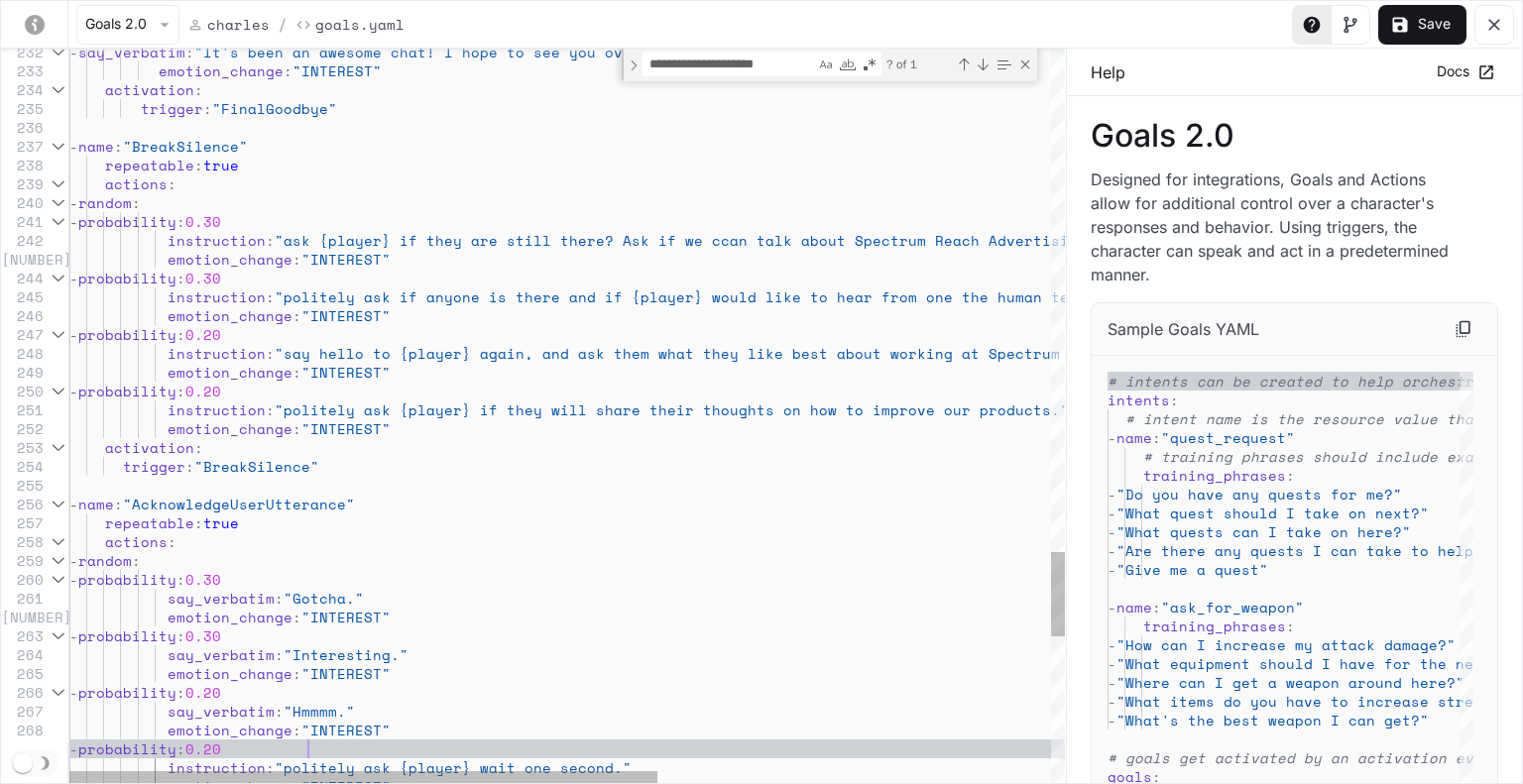 scroll, scrollTop: 18, scrollLeft: 347, axis: both 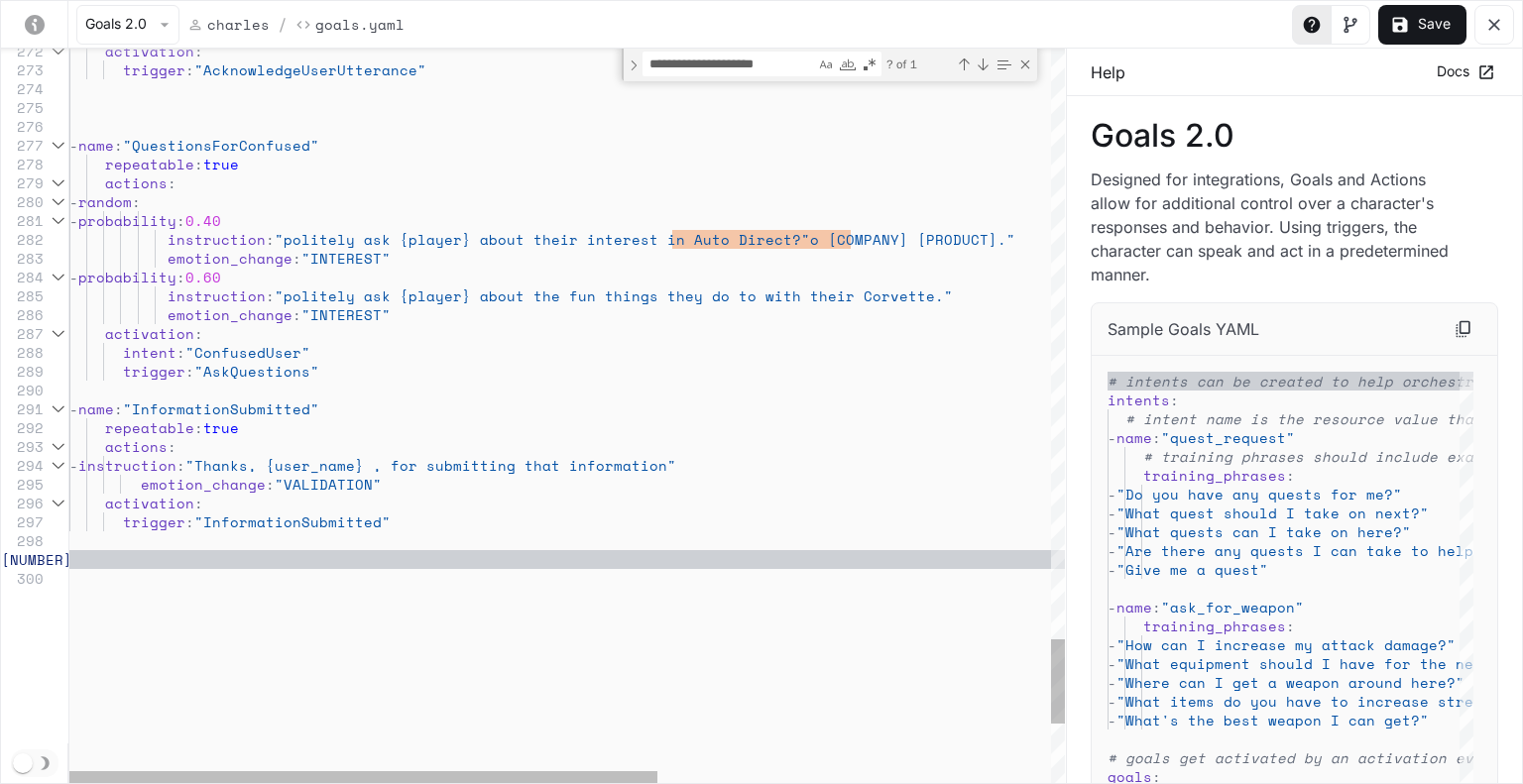 click on "activation : trigger : "AcknowledgeUserUtterance" - name : "QuestionsForConfused" repeatable : true actions : - random : - probability : 0.40 instruction : "politely ask {player} about their interest in Auto Direct Corvettes." emotion_change : "INTEREST" - probability : 0.60 instruction : "politely ask {player} about the fun things they do to with their Corvette." emotion_change : "INTEREST" activation : intent : "ConfusedUser" trigger : "AskQuestions" - name : "InformationSubmitted" repeatable : true actions : - instruction : "Thanks, {user_name} , for submitting that informa tion" emotion_change : "VALIDATION" activation : trigger :" at bounding box center (900, -1896) 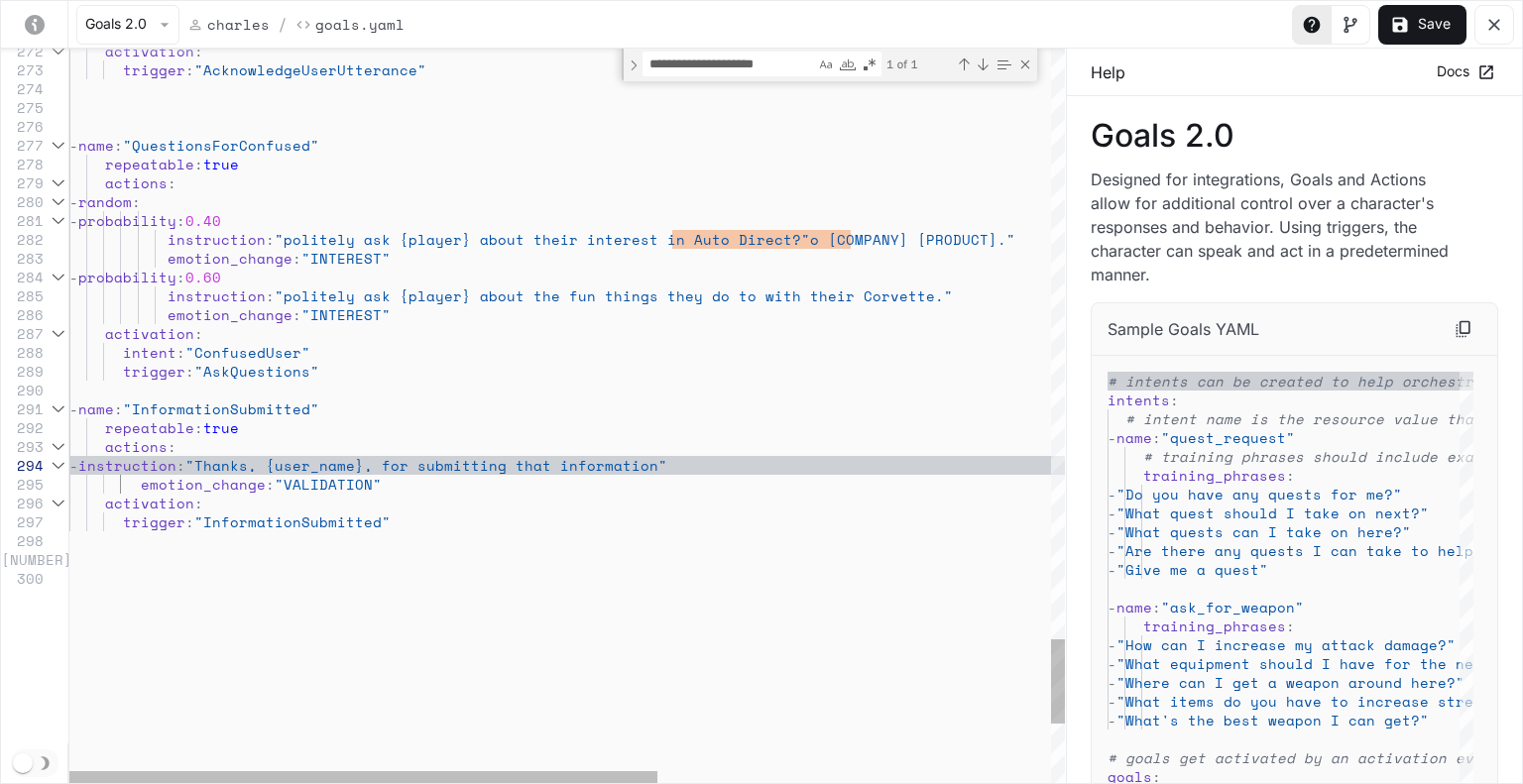 click on "activation : trigger : "AcknowledgeUserUtterance" - name : "QuestionsForConfused" repeatable : true actions : - random : - probability : 0.40 instruction : "politely ask {player} about their interest in Auto Direct Corvettes." emotion_change : "INTEREST" - probability : 0.60 instruction : "politely ask {player} about the fun things they do to with their Corvette." emotion_change : "INTEREST" activation : intent : "ConfusedUser" trigger : "AskQuestions" - name : "InformationSubmitted" repeatable : true actions : - instruction : "Thanks, {user_name}, for submitting that information" emotion_change : "VALIDATION" activation : trigger :" at bounding box center [900, -1896] 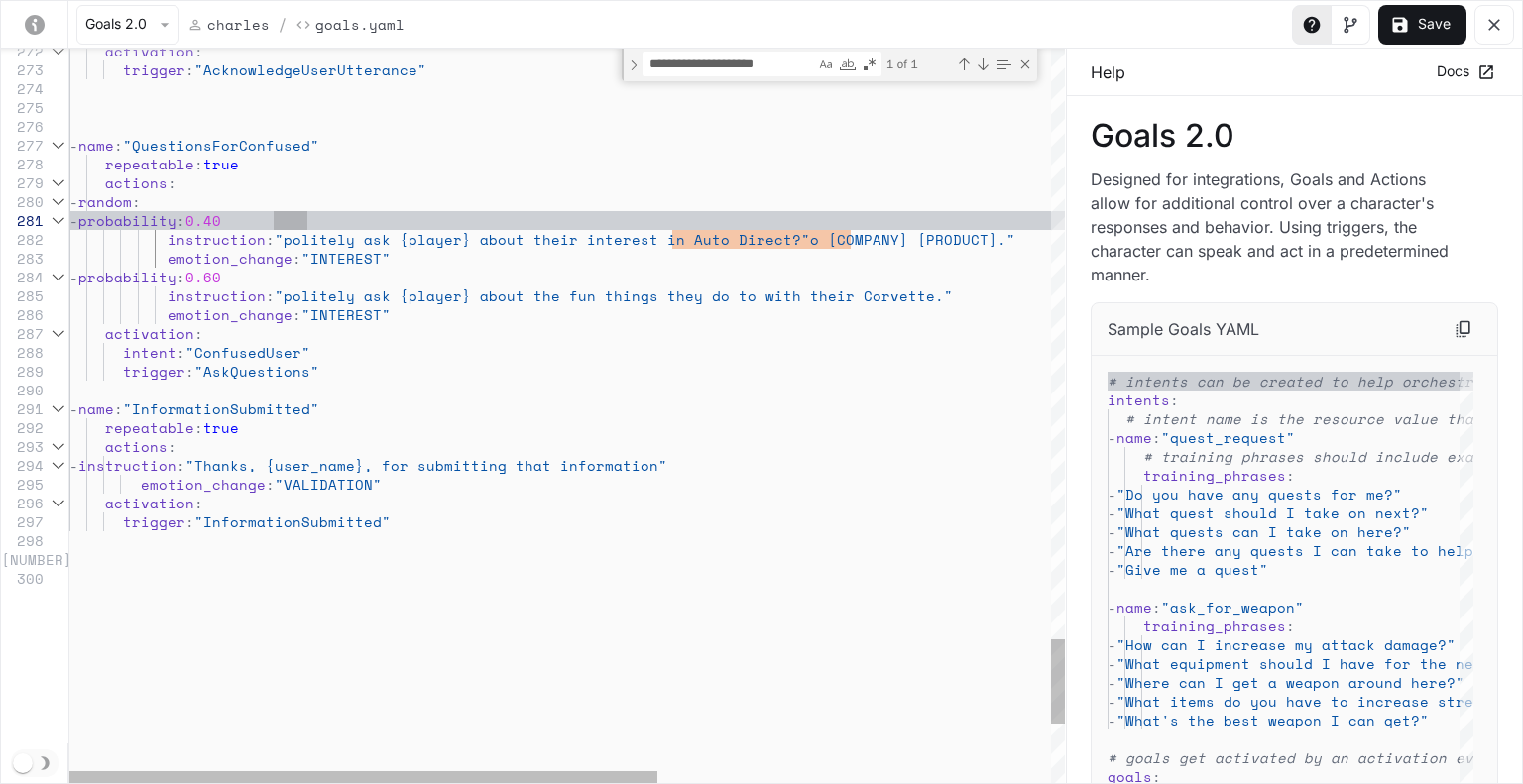 click on "activation : trigger : "AcknowledgeUserUtterance" - name : "QuestionsForConfused" repeatable : true actions : - random : - probability : 0.40 instruction : "politely ask {player} about their interest in Auto Direct Corvettes." emotion_change : "INTEREST" - probability : 0.60 instruction : "politely ask {player} about the fun things they do to with their Corvette." emotion_change : "INTEREST" activation : intent : "ConfusedUser" trigger : "AskQuestions" - name : "InformationSubmitted" repeatable : true actions : - instruction : "Thanks, {user_name}, for submitting that information" emotion_change : "VALIDATION" activation : trigger :" at bounding box center [900, -1896] 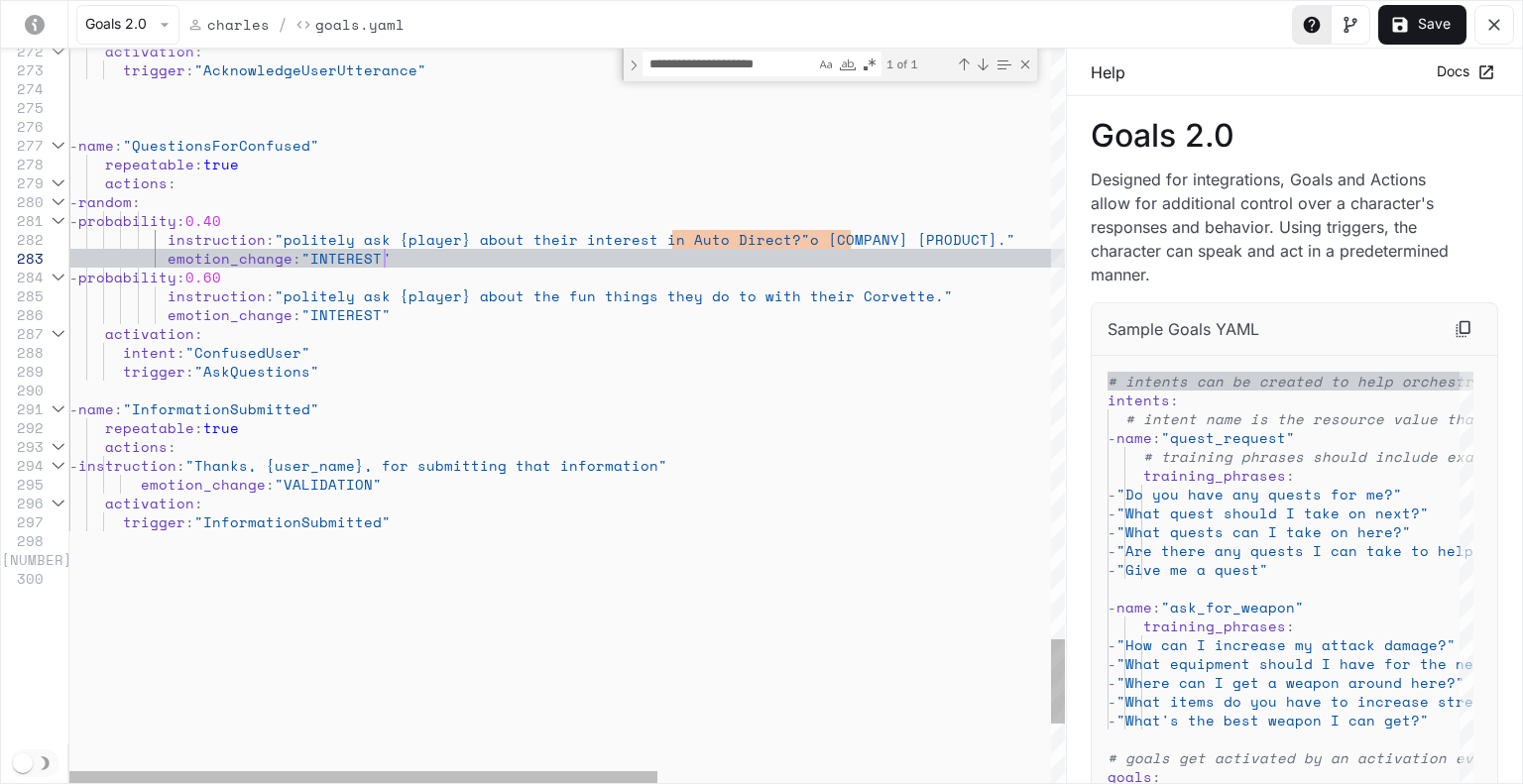 click on "activation : trigger : "AcknowledgeUserUtterance" - name : "QuestionsForConfused" repeatable : true actions : - random : - probability : 0.40 instruction : "politely ask {player} about their interest in Auto Direct Corvettes." emotion_change : "INTEREST" - probability : 0.60 instruction : "politely ask {player} about the fun things they do to with their Corvette." emotion_change : "INTEREST" activation : intent : "ConfusedUser" trigger : "AskQuestions" - name : "InformationSubmitted" repeatable : true actions : - instruction : "Thanks, {user_name}, for submitting that information" emotion_change : "VALIDATION" activation : trigger :" at bounding box center [900, -1896] 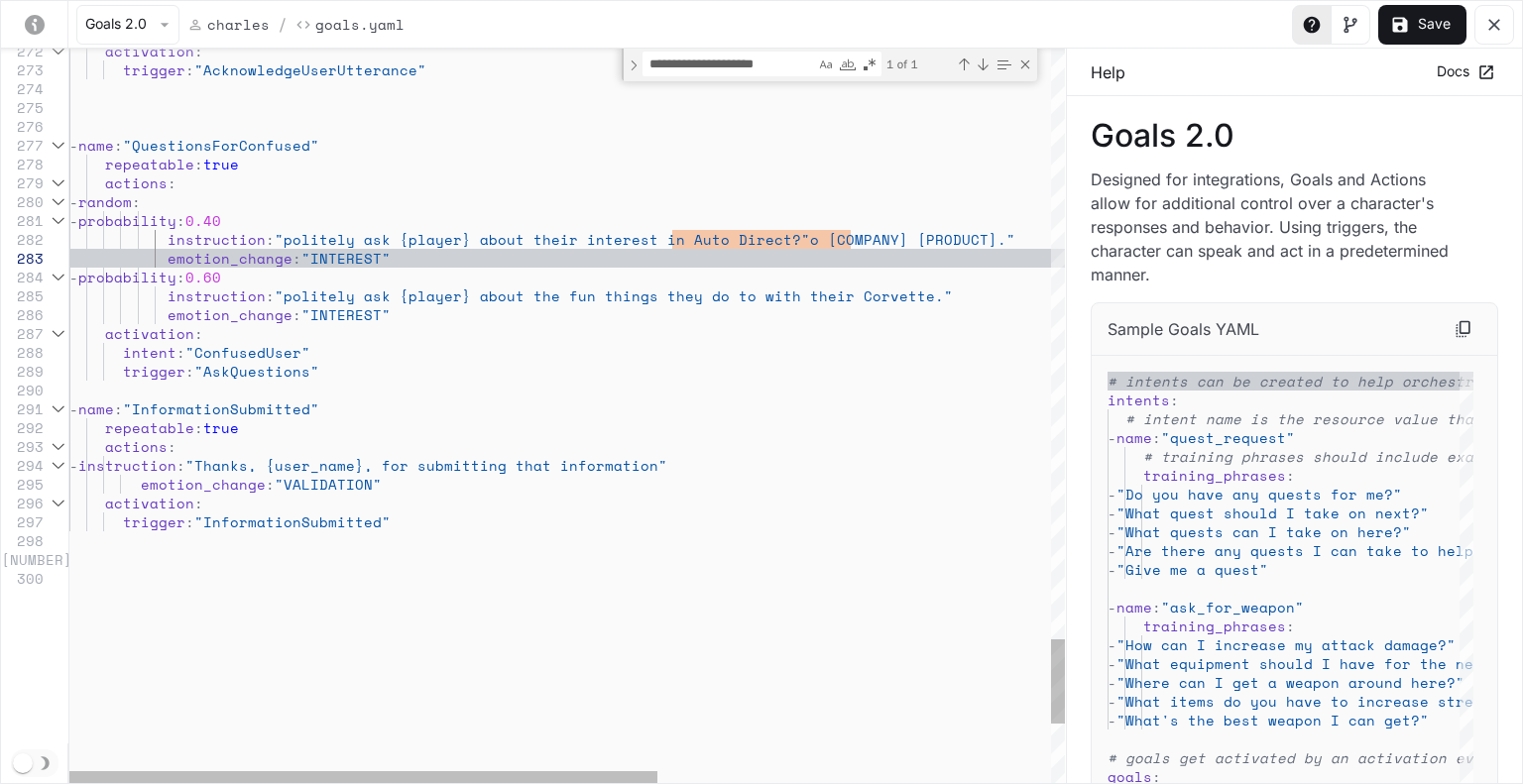 click on "activation : trigger : "AcknowledgeUserUtterance" - name : "QuestionsForConfused" repeatable : true actions : - random : - probability : 0.40 instruction : "politely ask {player} about their interest in Auto Direct Corvettes." emotion_change : "INTEREST" - probability : 0.60 instruction : "politely ask {player} about the fun things they do to with their Corvette." emotion_change : "INTEREST" activation : intent : "ConfusedUser" trigger : "AskQuestions" - name : "InformationSubmitted" repeatable : true actions : - instruction : "Thanks, {user_name}, for submitting that information" emotion_change : "VALIDATION" activation : trigger :" at bounding box center (900, -1896) 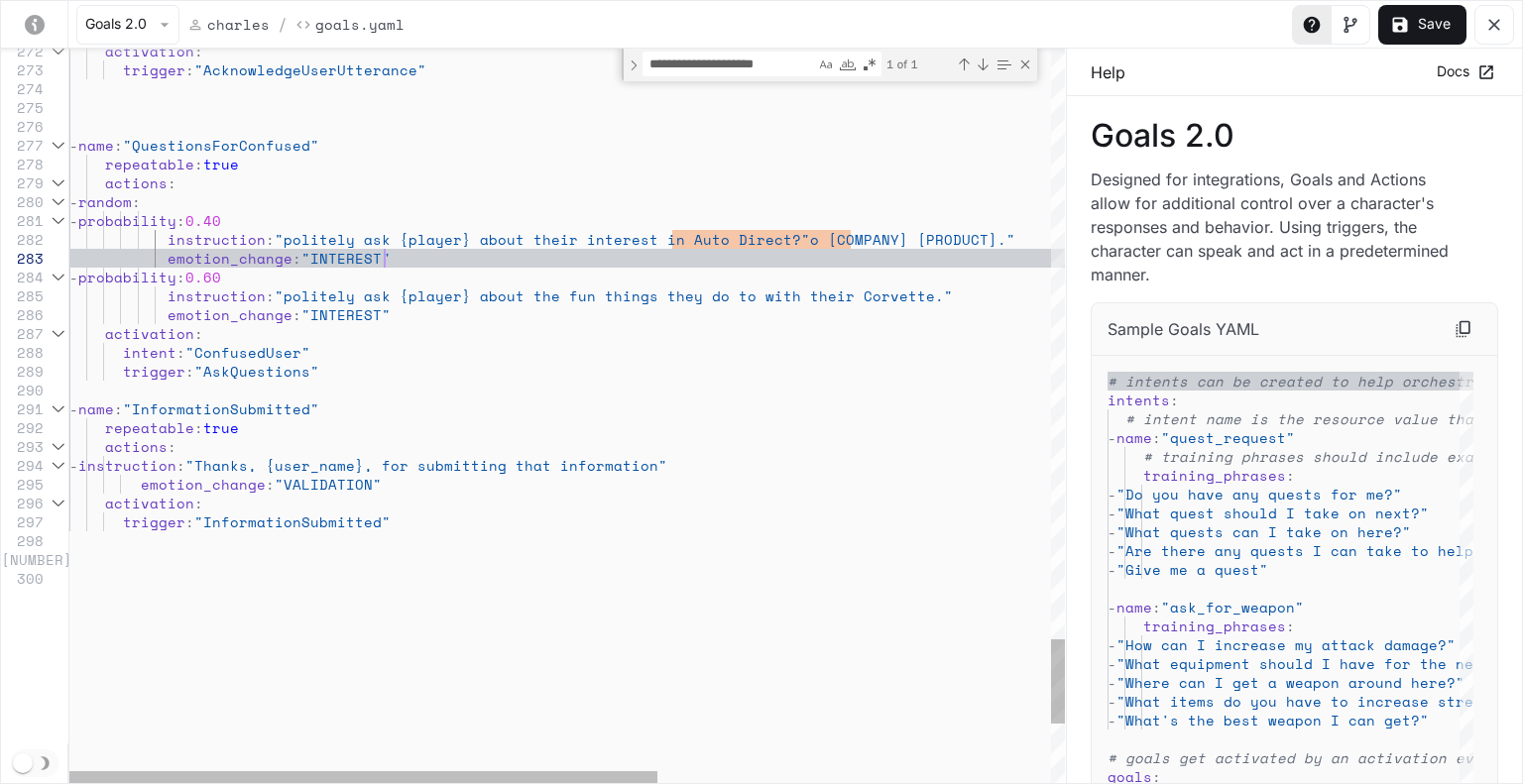 click on "activation : trigger : "AcknowledgeUserUtterance" - name : "QuestionsForConfused" repeatable : true actions : - random : - probability : 0.40 instruction : "politely ask {player} about their interest in Auto Direct Corvettes." emotion_change : "INTEREST" - probability : 0.60 instruction : "politely ask {player} about the fun things they do to with their Corvette." emotion_change : "INTEREST" activation : intent : "ConfusedUser" trigger : "AskQuestions" - name : "InformationSubmitted" repeatable : true actions : - instruction : "Thanks, {user_name}, for submitting that information" emotion_change : "VALIDATION" activation : trigger :" at bounding box center [900, -1896] 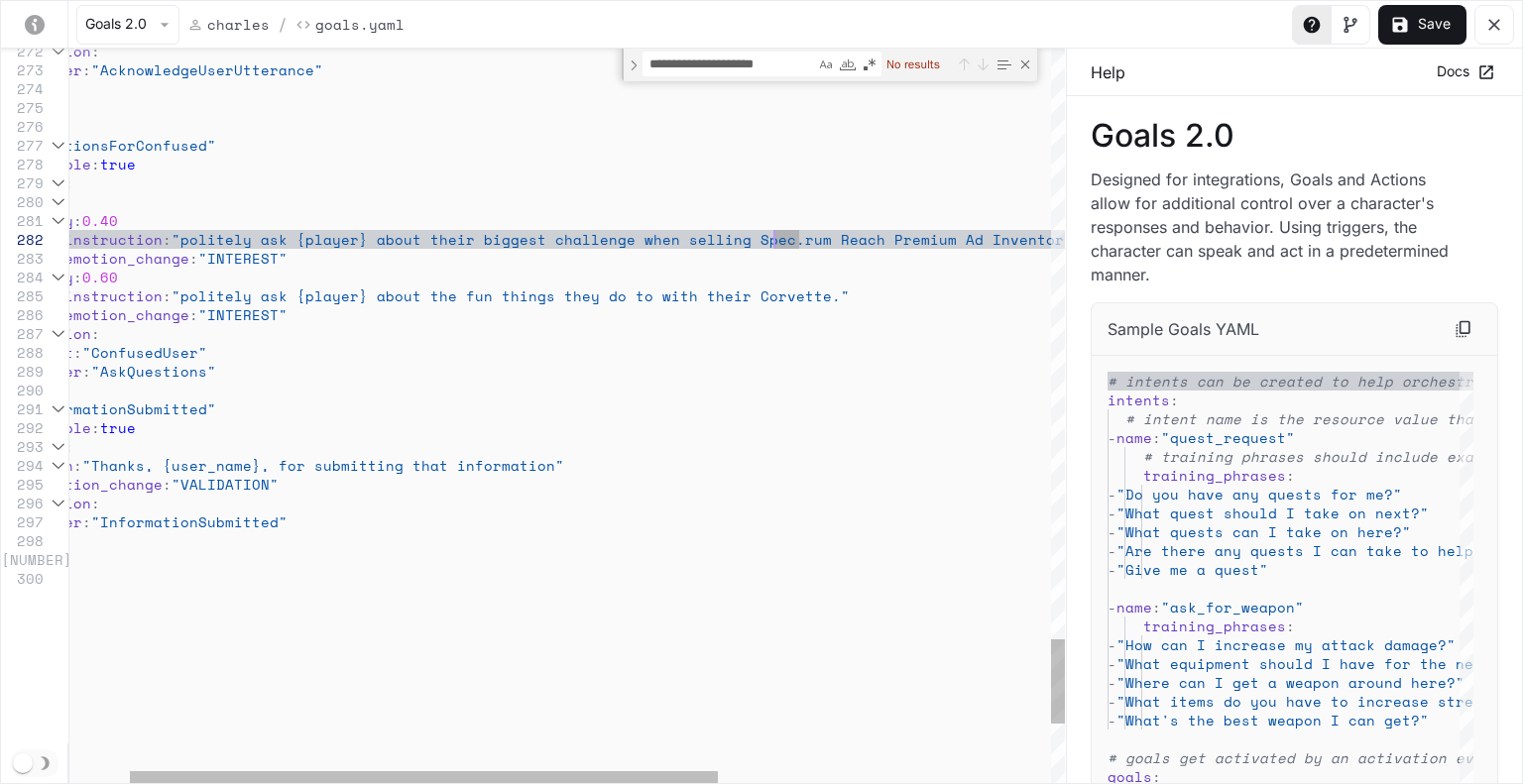 scroll, scrollTop: 18, scrollLeft: 806, axis: both 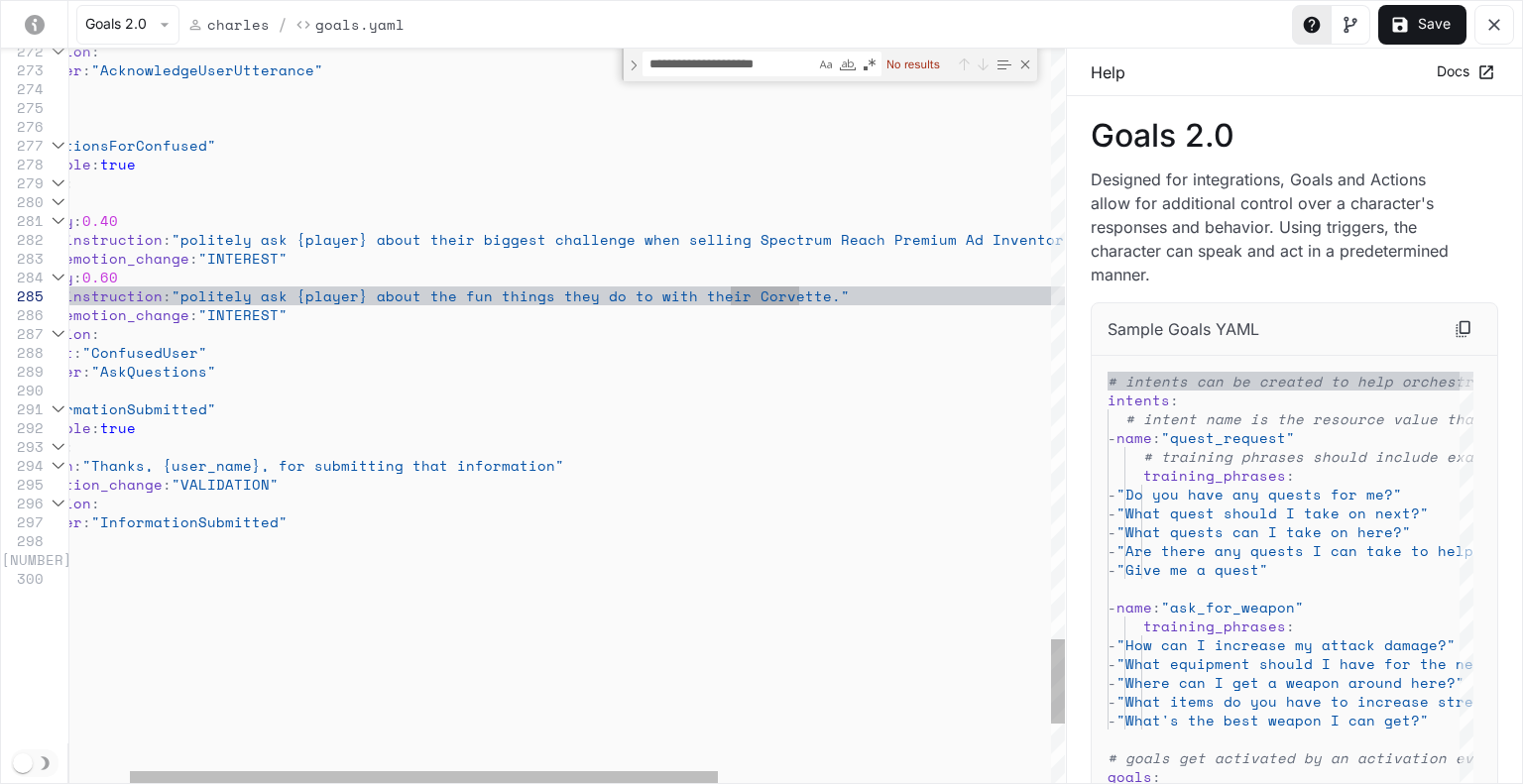 click on "trigger : "AskQuestions" - name : "InformationSubmitted" repeatable : true actions : - instruction : "Thanks, {user_name}, for submitting that informatio n" emotion_change : "VALIDATION" activation :" at bounding box center [797, -1896] 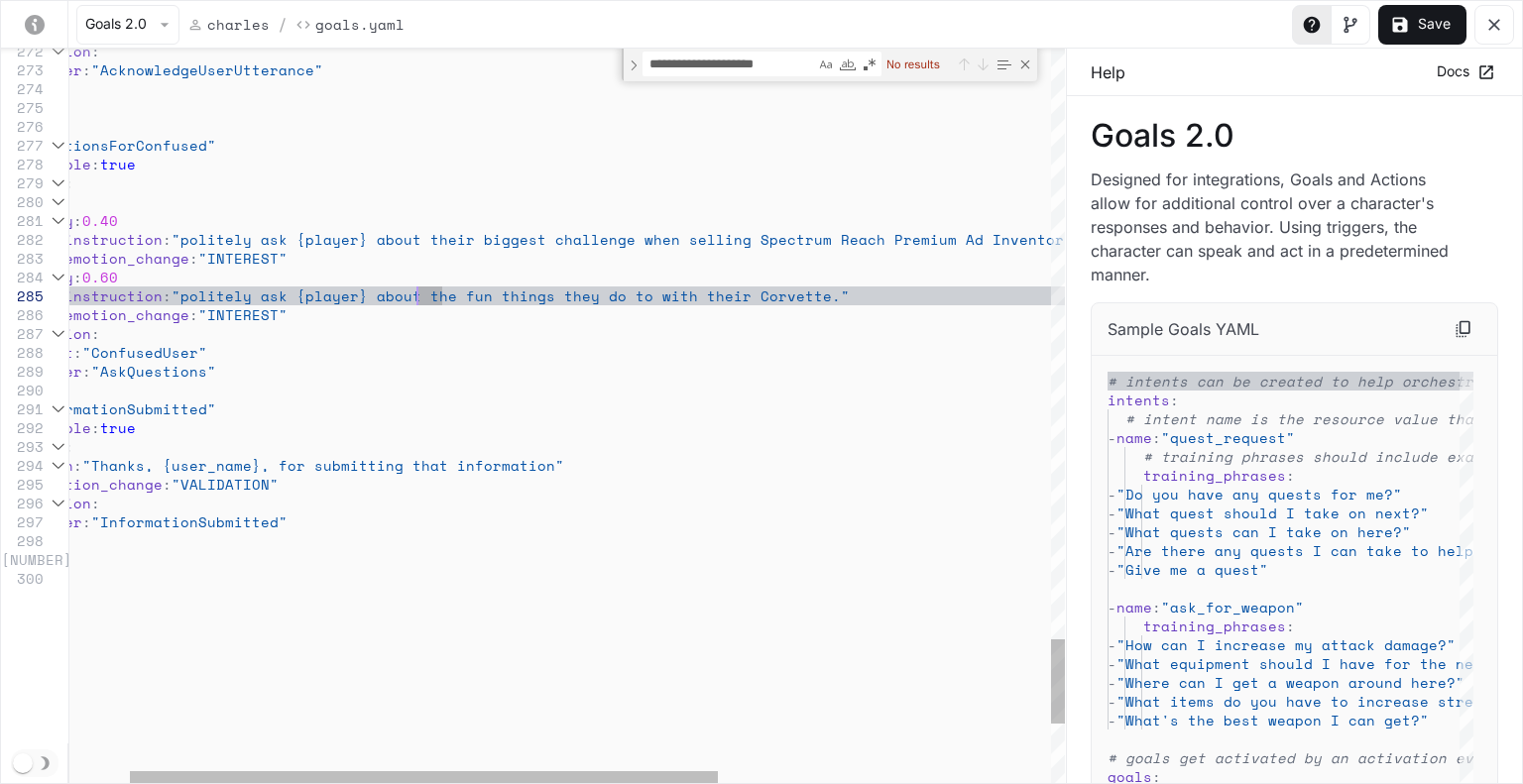click on "trigger : "AskQuestions" - name : "InformationSubmitted" repeatable : true actions : - instruction : "Thanks, {user_name}, for submitting that informatio n" emotion_change : "VALIDATION" activation :" at bounding box center (797, -1896) 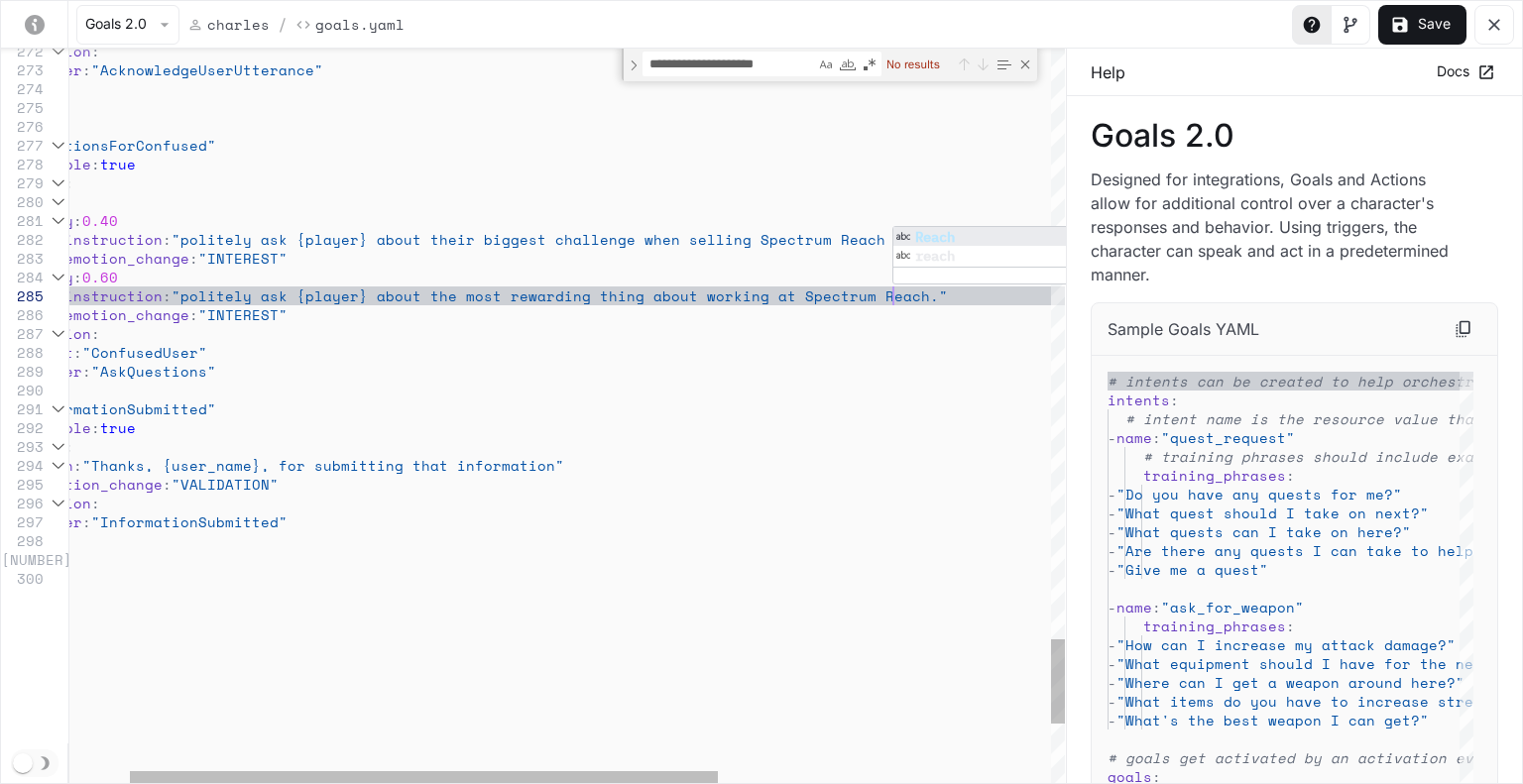 scroll, scrollTop: 74, scrollLeft: 933, axis: both 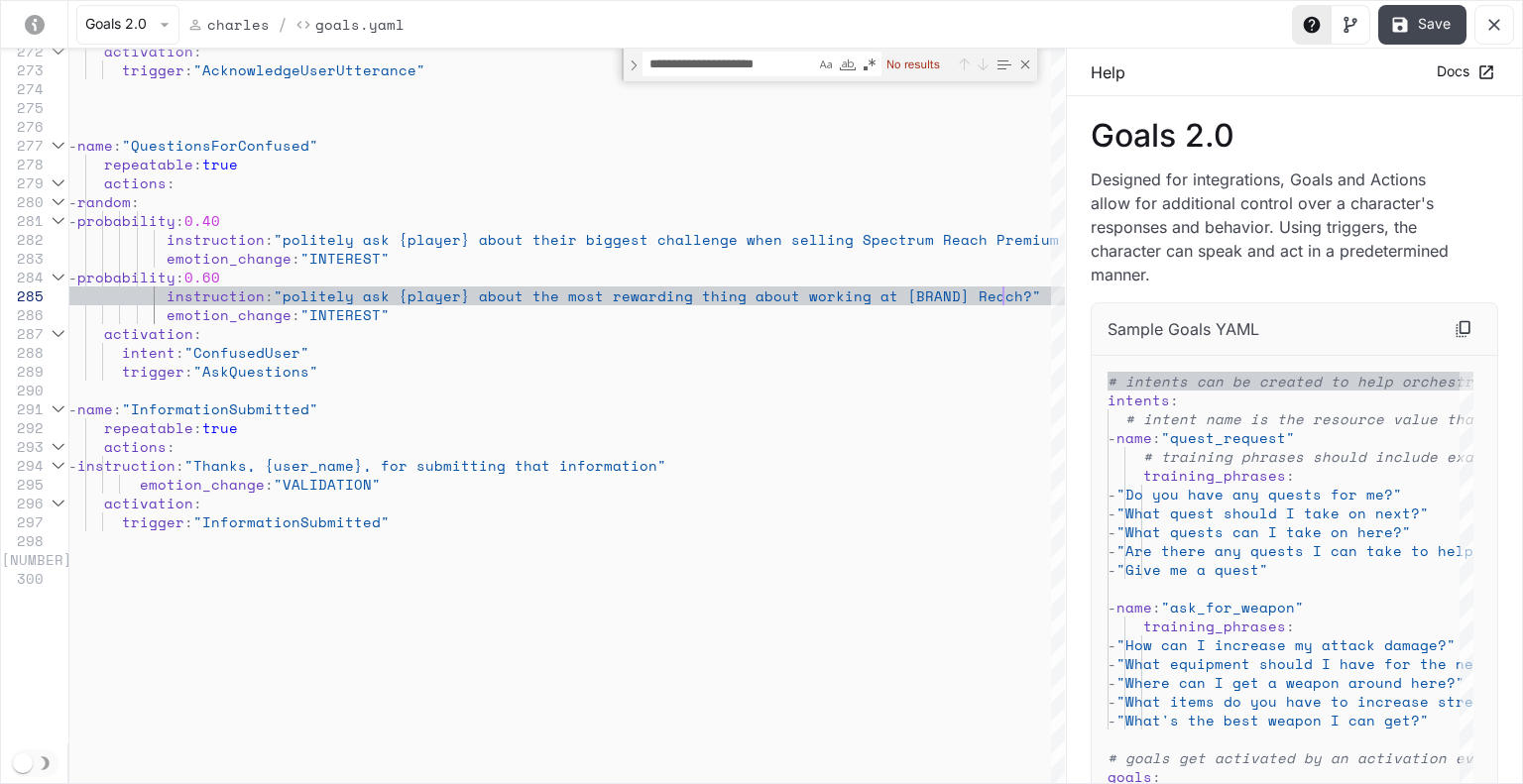 type on "**********" 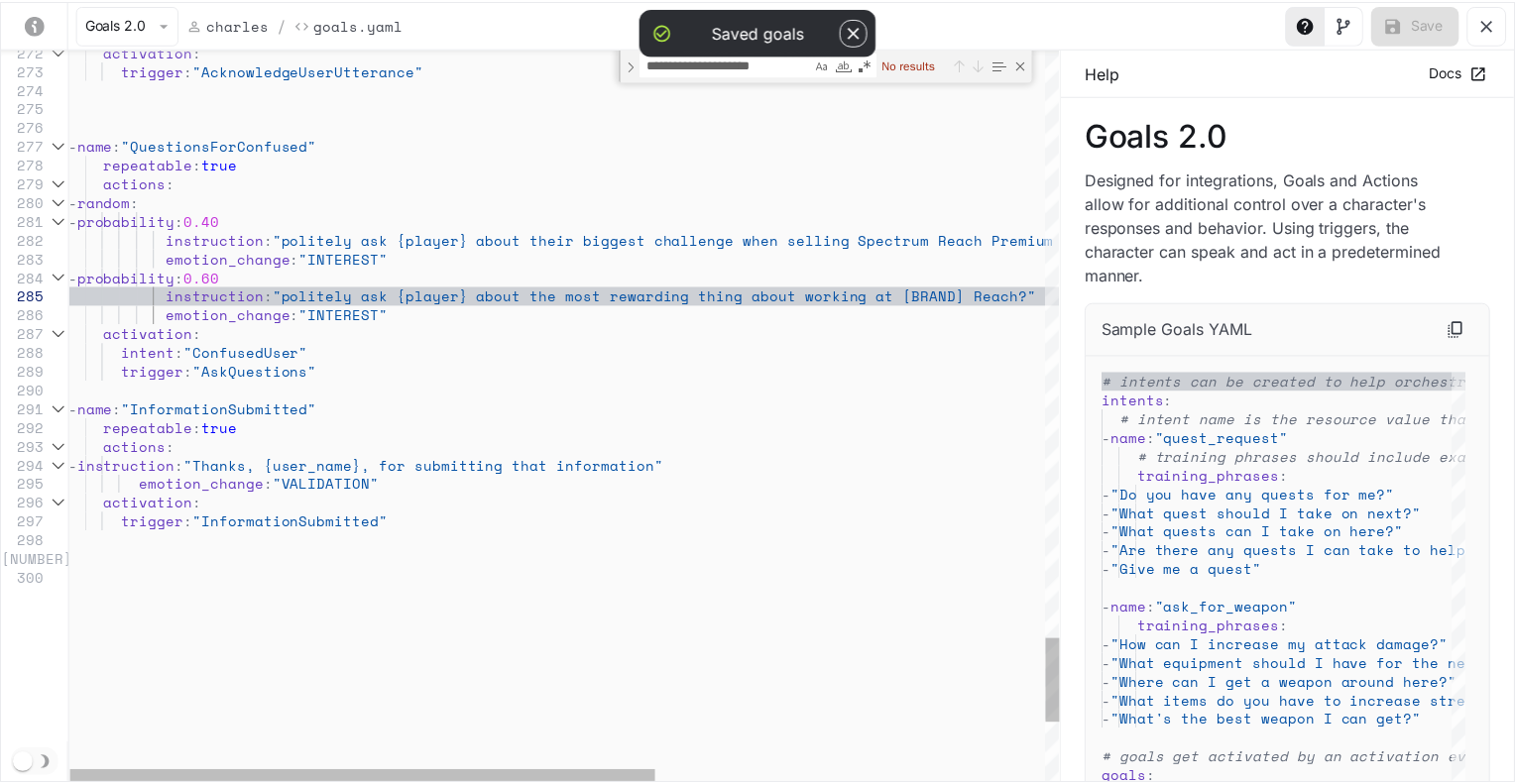 scroll, scrollTop: 74, scrollLeft: 933, axis: both 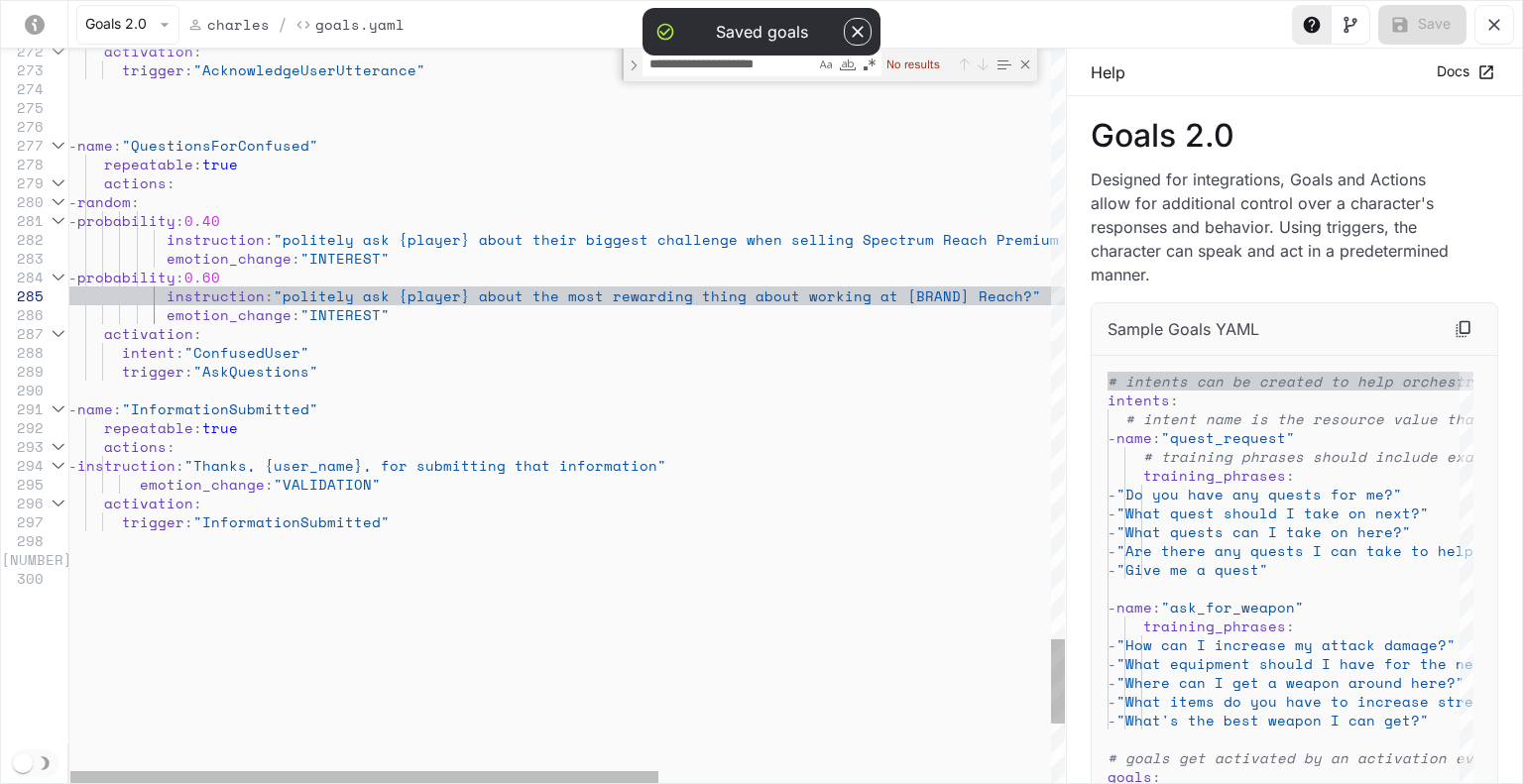 click on "activation : trigger : "AcknowledgeUserUtterance" - name : "QuestionsForConfused" repeatable : true actions : - random : - probability : 0.40 instruction : "politely ask {player} about their biggest challen ge when selling Spectrum Reach Premium Ad Inventory." emotion_change : "INTEREST" - probability : 0.60 instruction : "politely ask {player} about the most rewarding th ing about working at Spectrum Reach?" emotion_change : "INTEREST" activation : intent : "ConfusedUser" trigger : "AskQuestions" - name : "InformationSubmitted" repeatable : true actions : - instruction : "Thanks, {user_name}, for submitting that informatio n" emotion_change : "VALIDATION" :" at bounding box center [899, -1896] 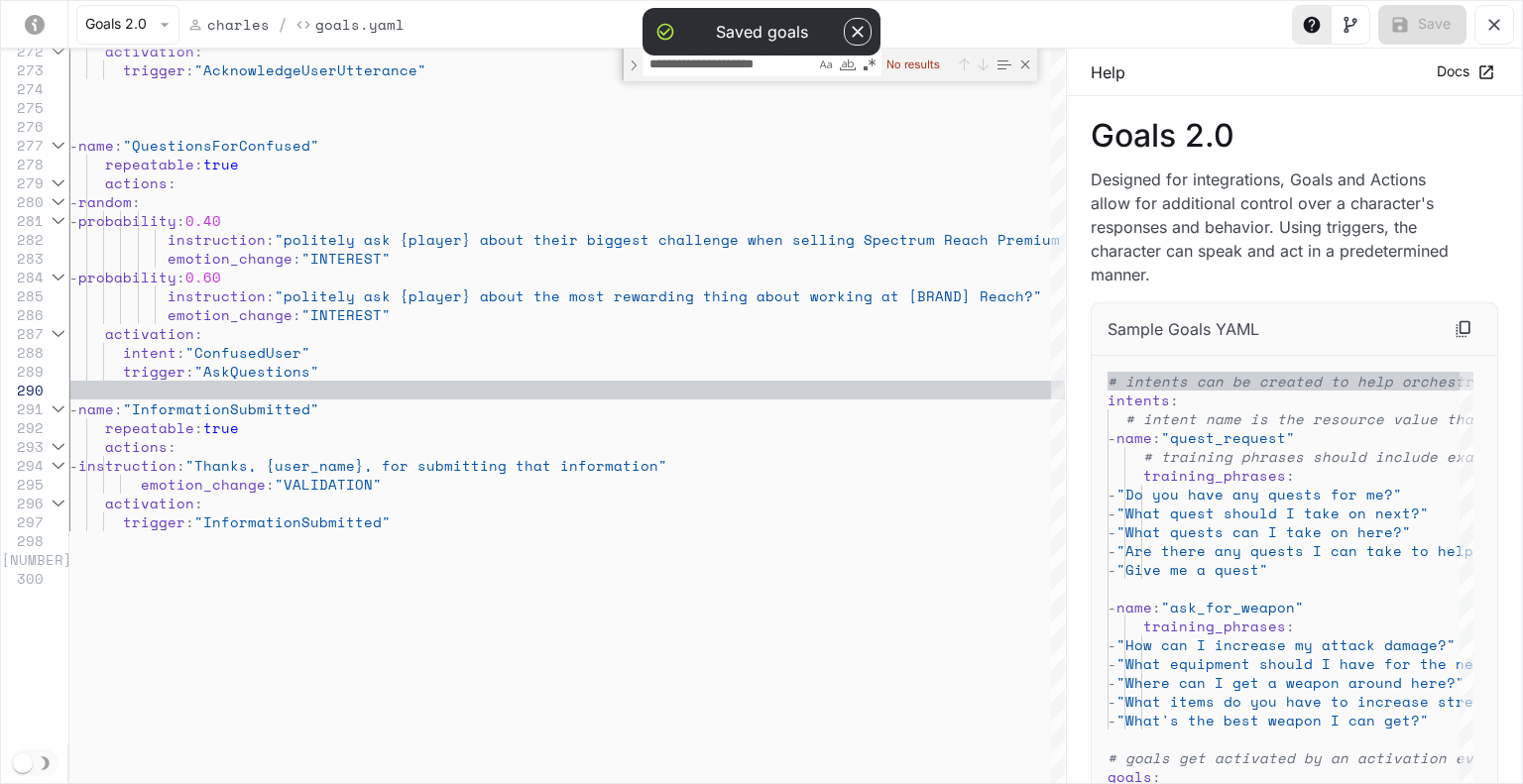 click at bounding box center (858, 32) 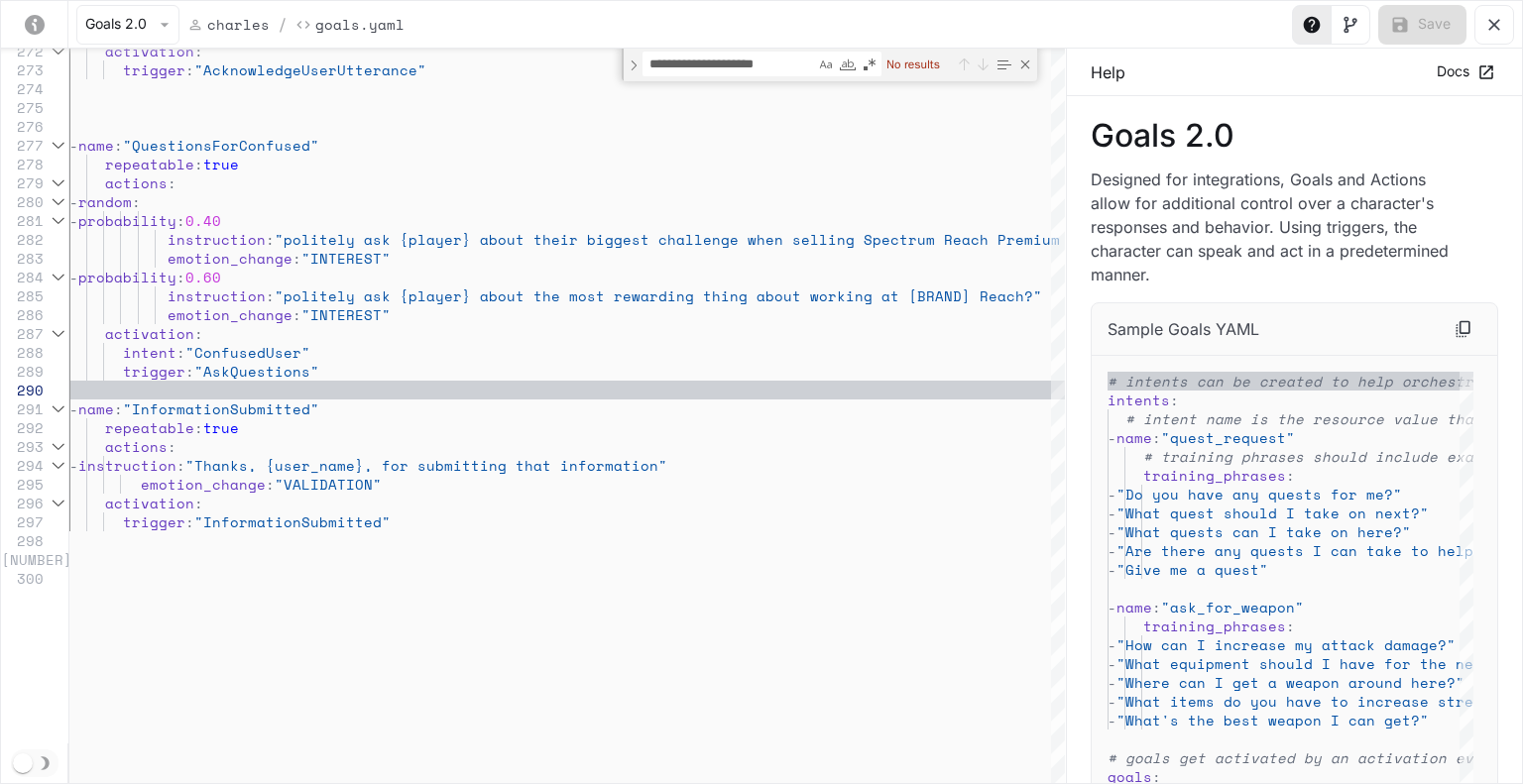 click at bounding box center (1494, 25) 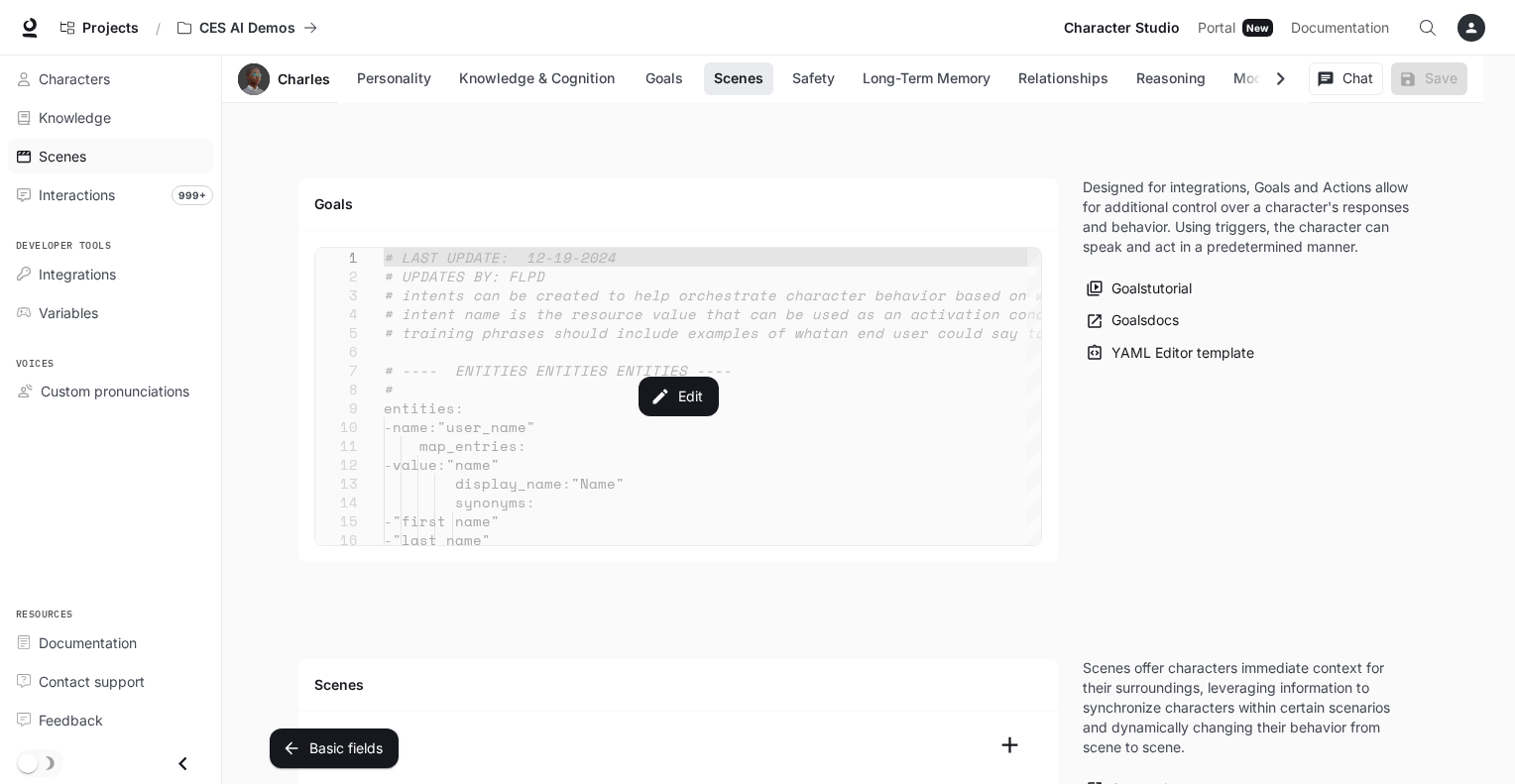 click on "Scenes" at bounding box center [62, 156] 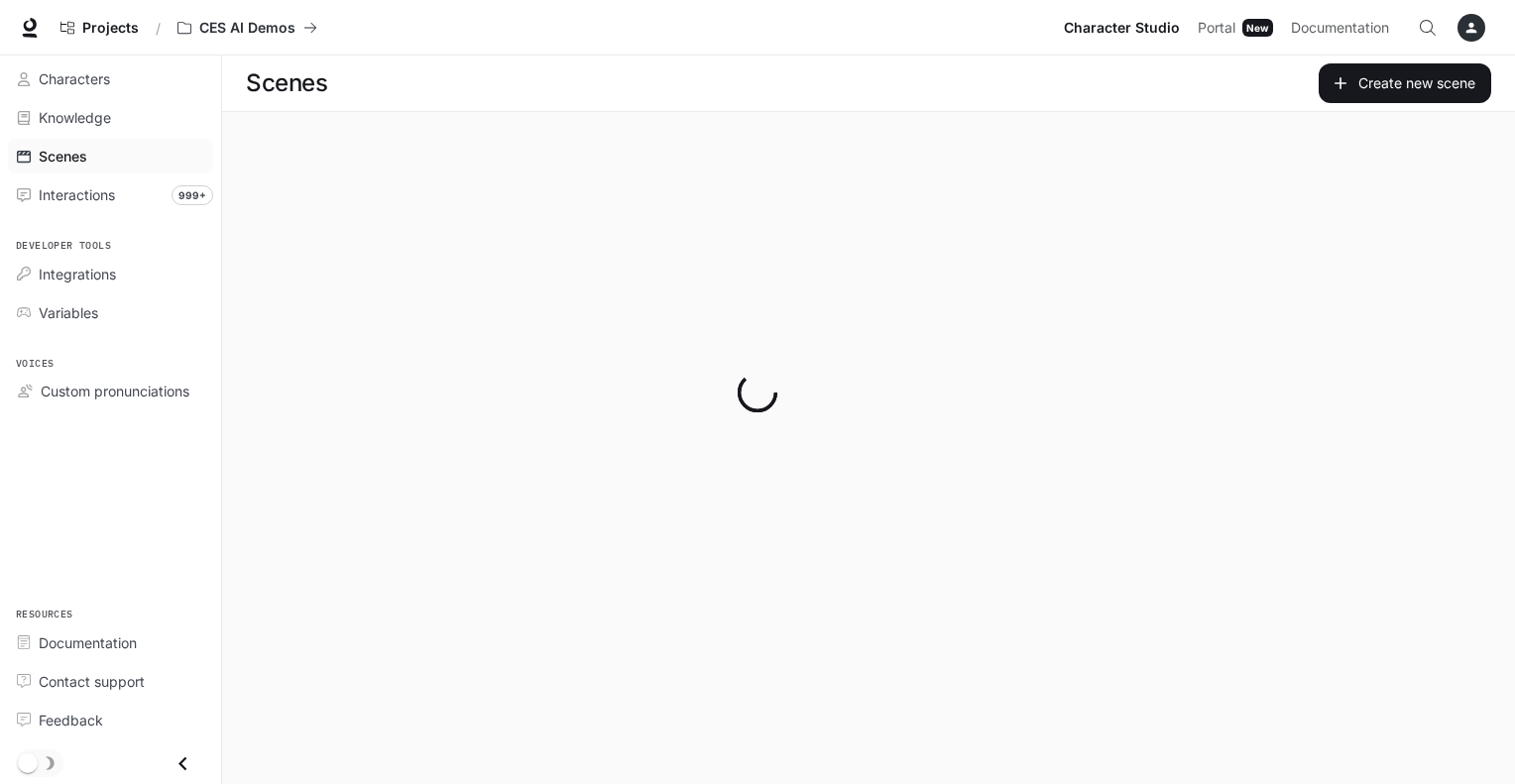 scroll, scrollTop: 0, scrollLeft: 0, axis: both 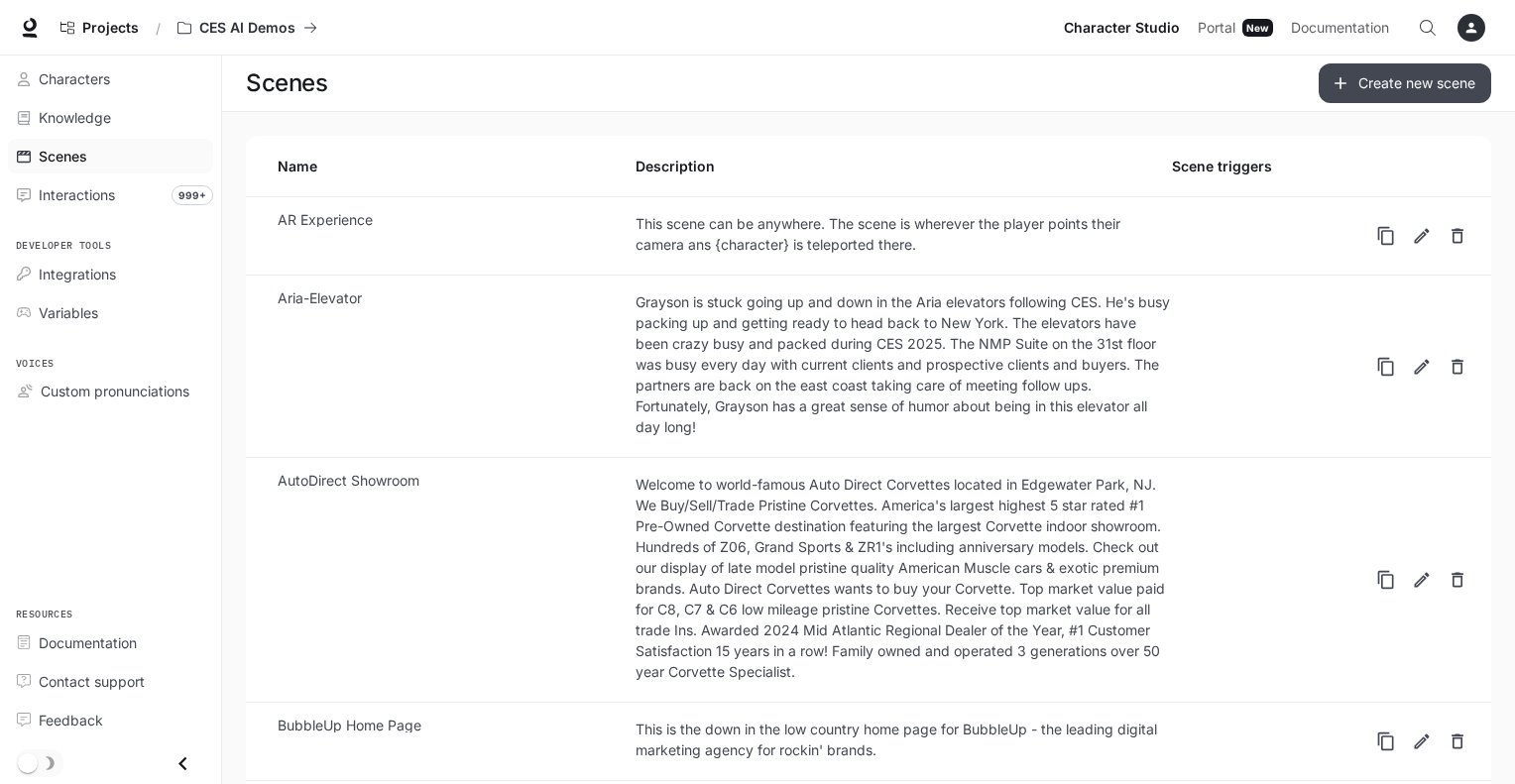click on "Create new scene" at bounding box center (1405, 83) 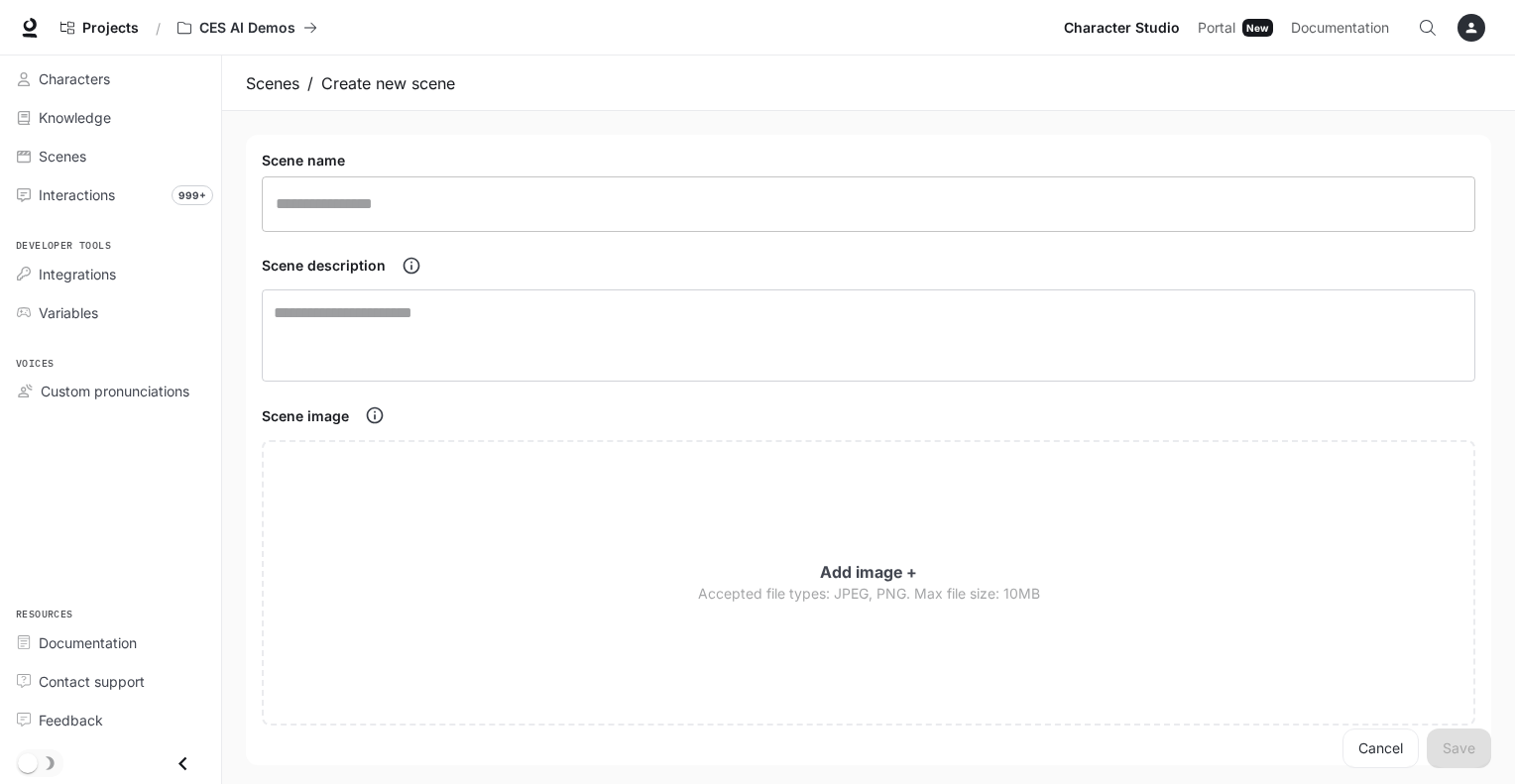 click at bounding box center [869, 204] 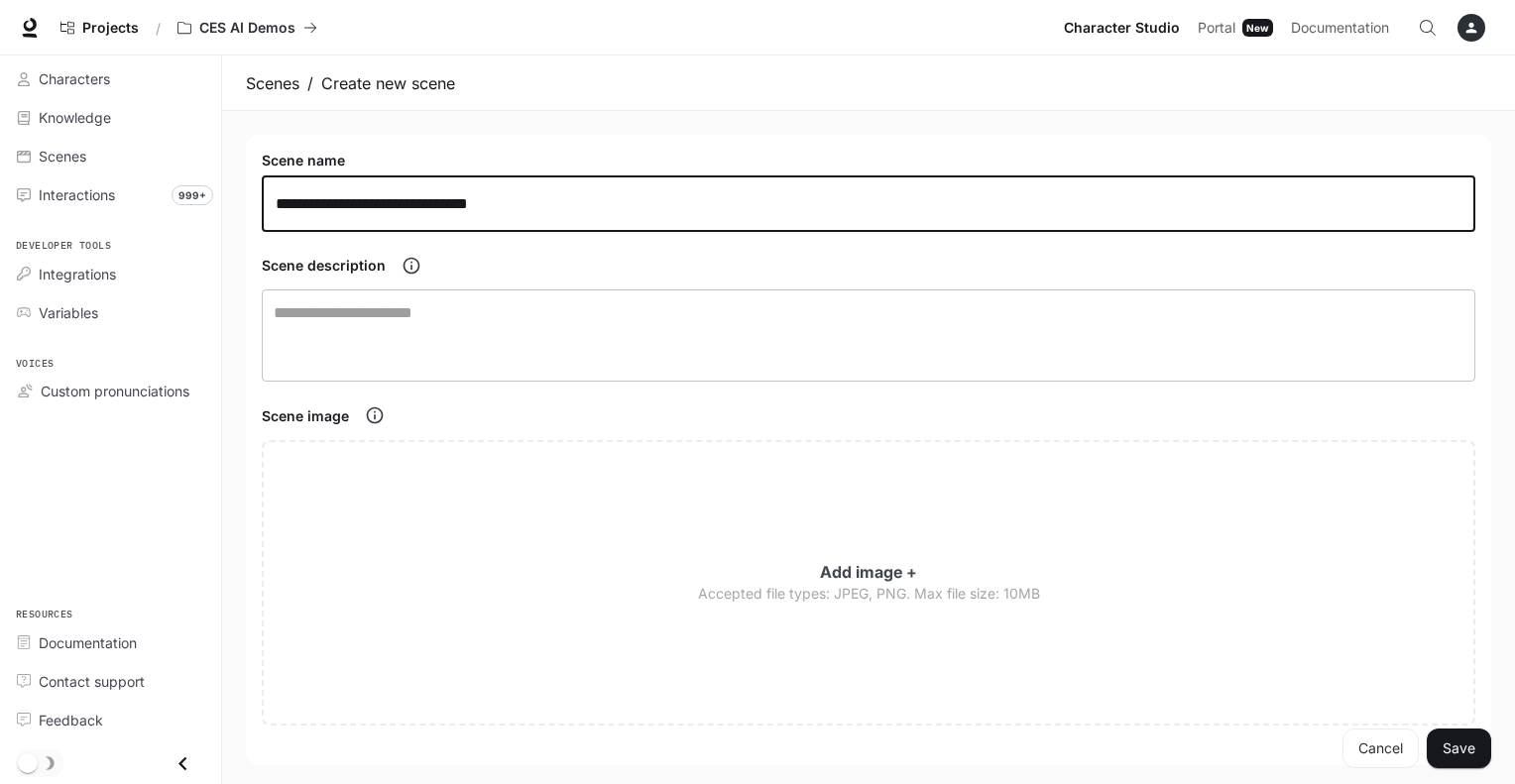 type on "**********" 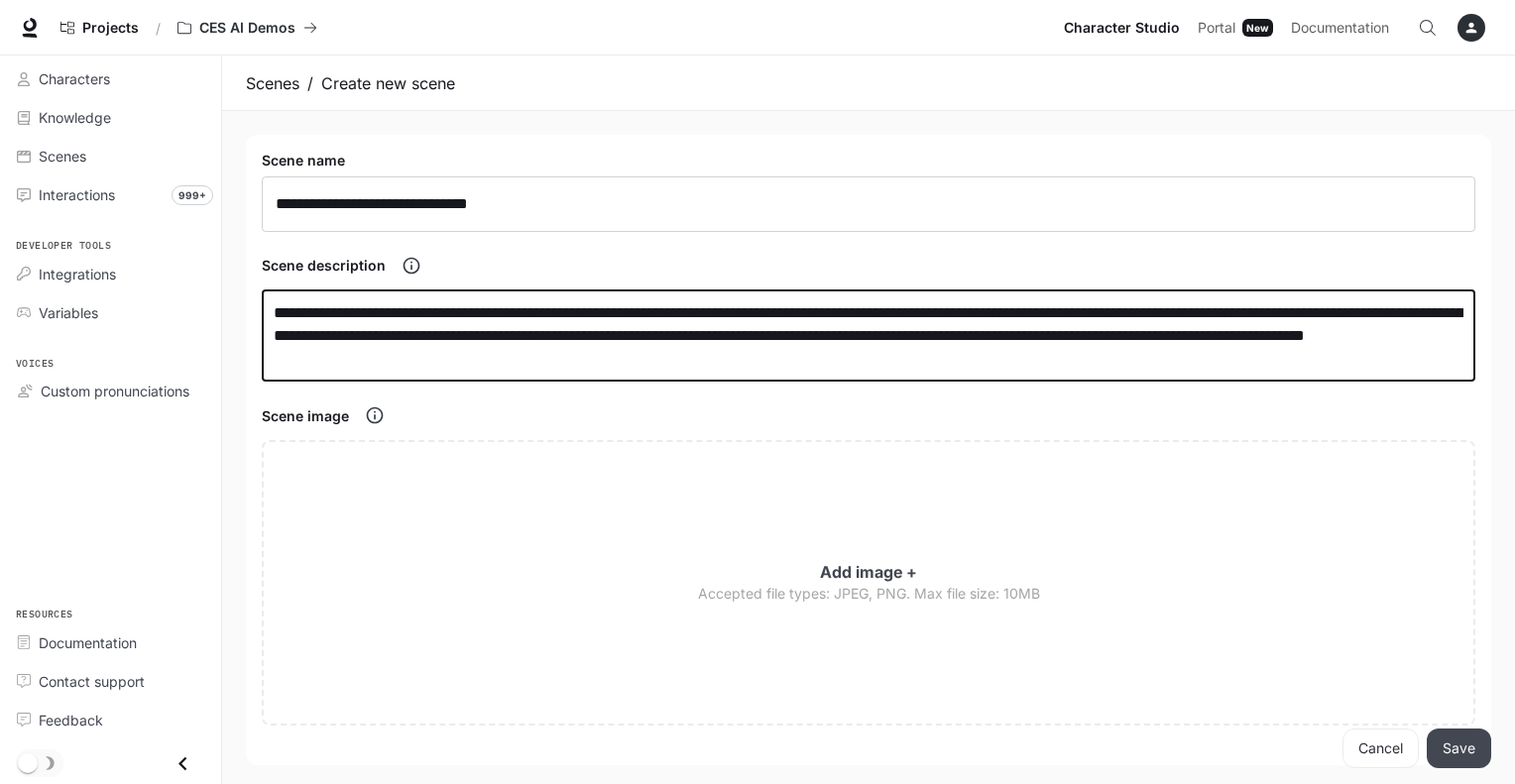 type on "**********" 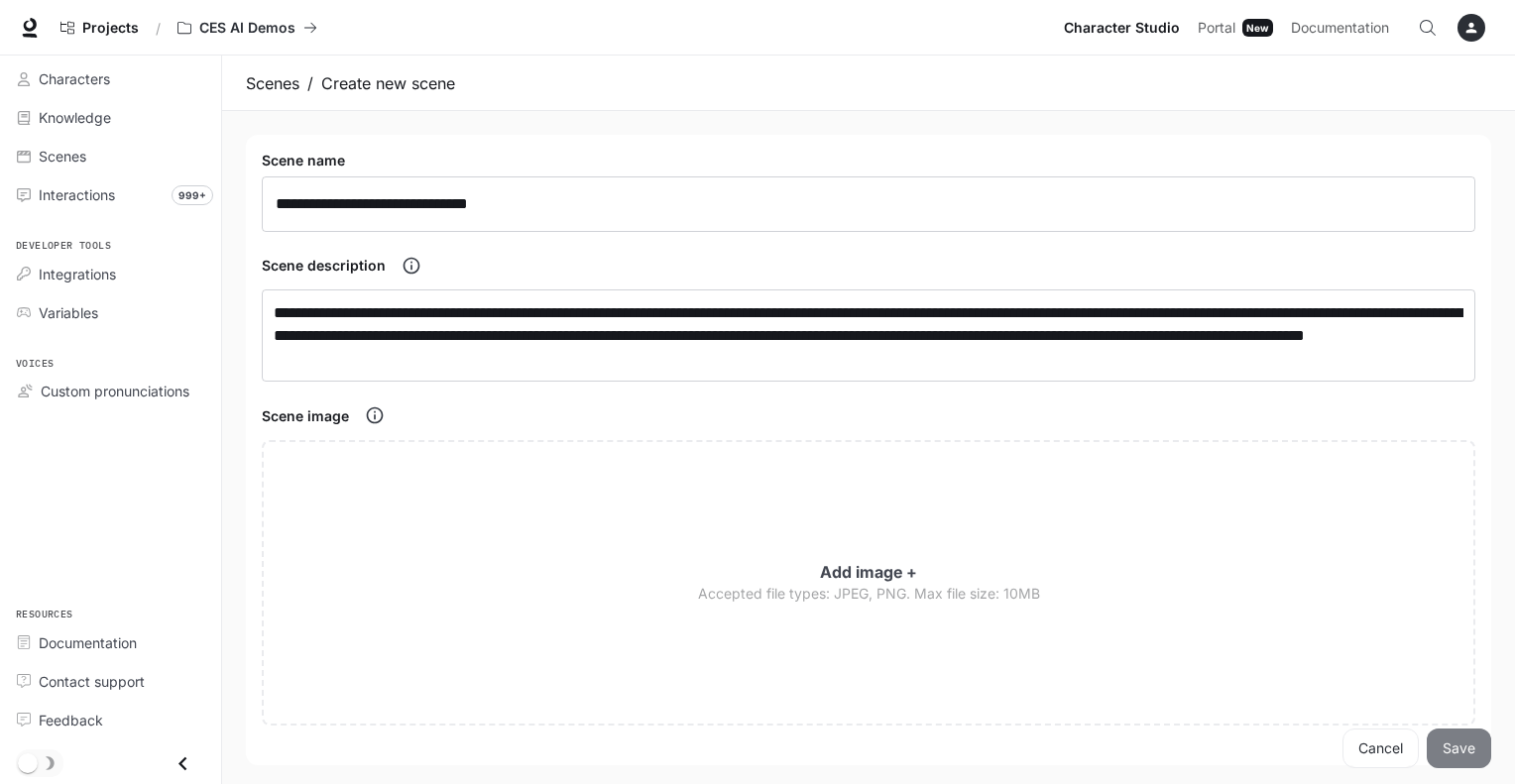 click on "Save" at bounding box center [1458, 748] 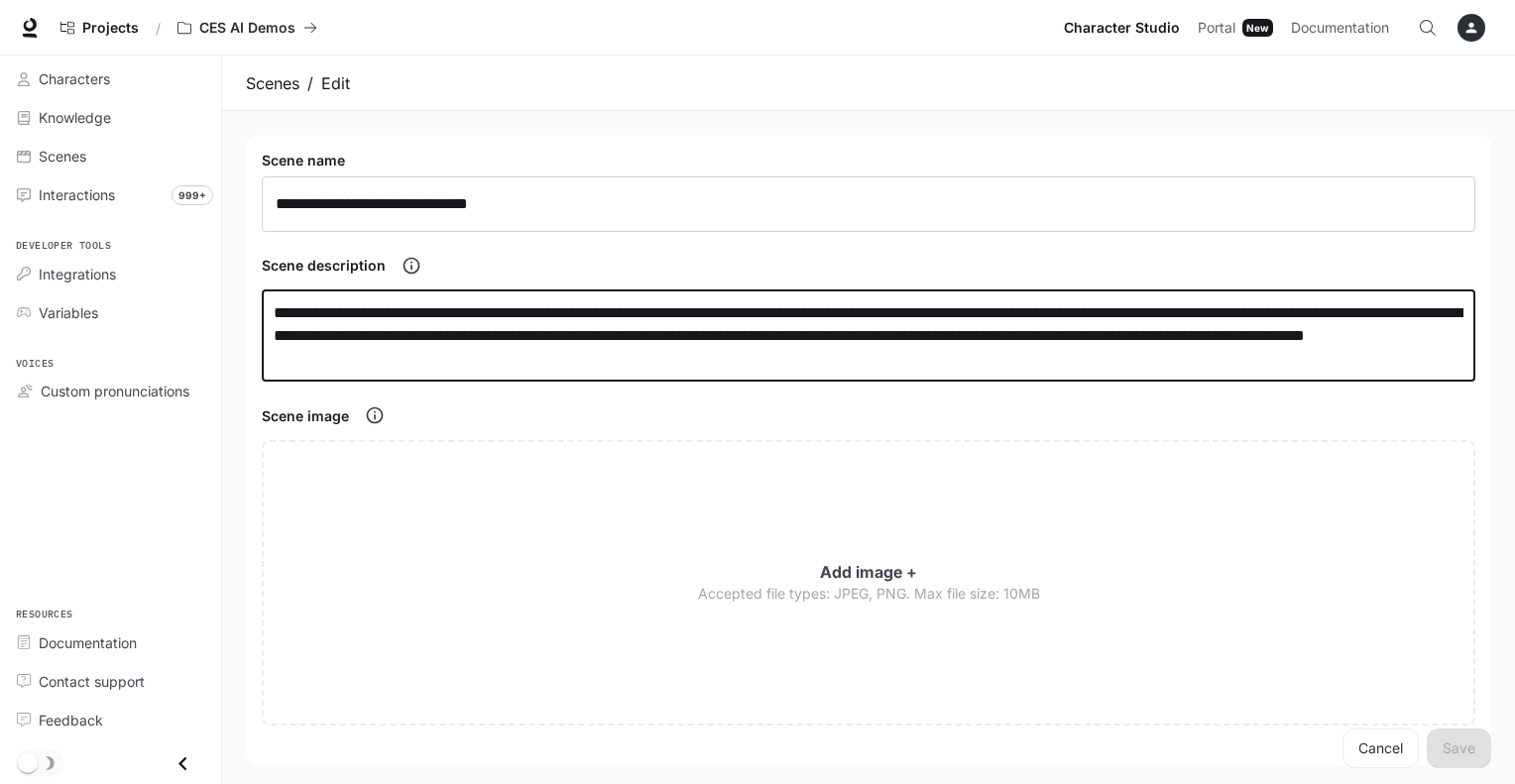 drag, startPoint x: 275, startPoint y: 309, endPoint x: 810, endPoint y: 369, distance: 538.354 